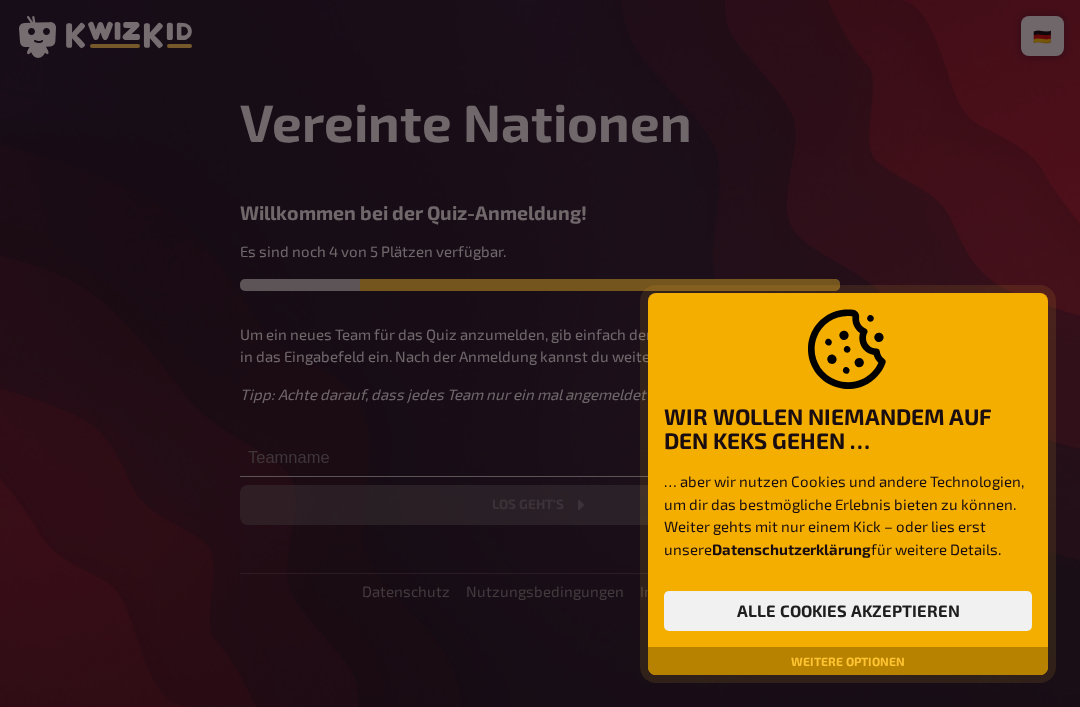 scroll, scrollTop: 0, scrollLeft: 0, axis: both 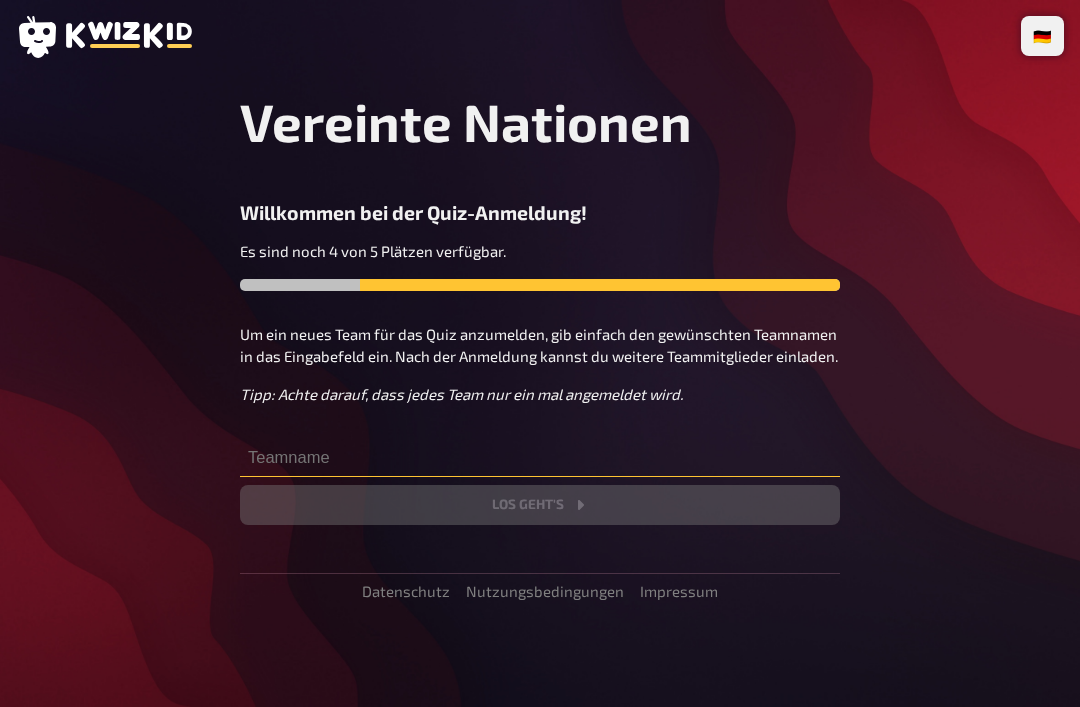 click at bounding box center [540, 457] 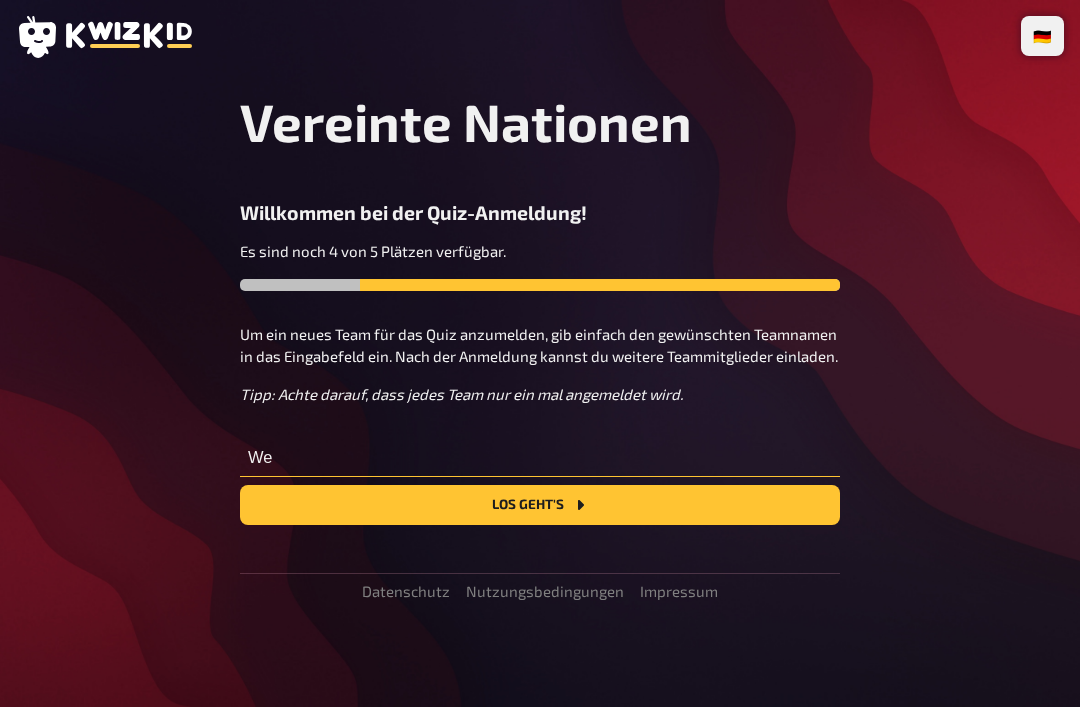 type on "W" 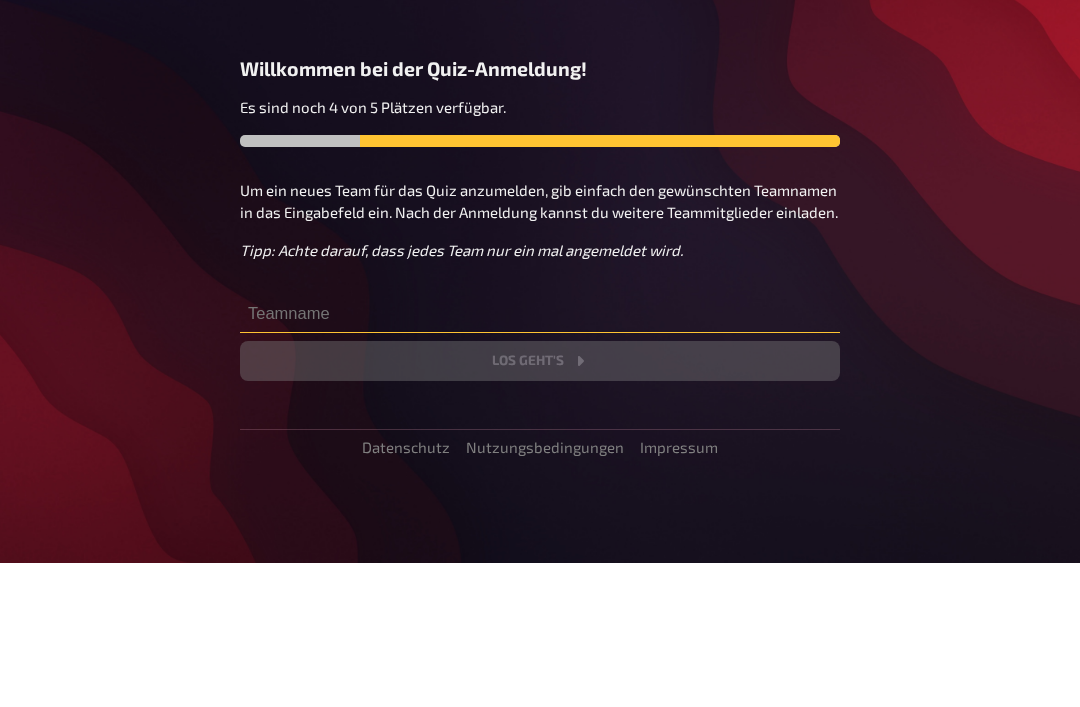 scroll, scrollTop: 64, scrollLeft: 0, axis: vertical 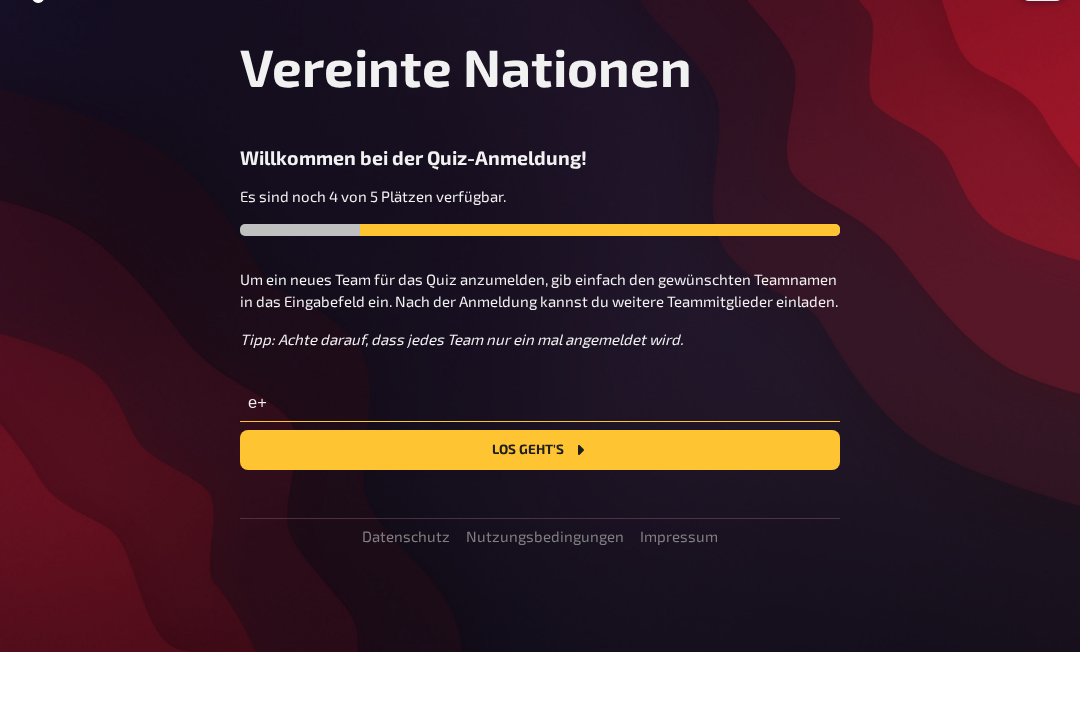 type on "e" 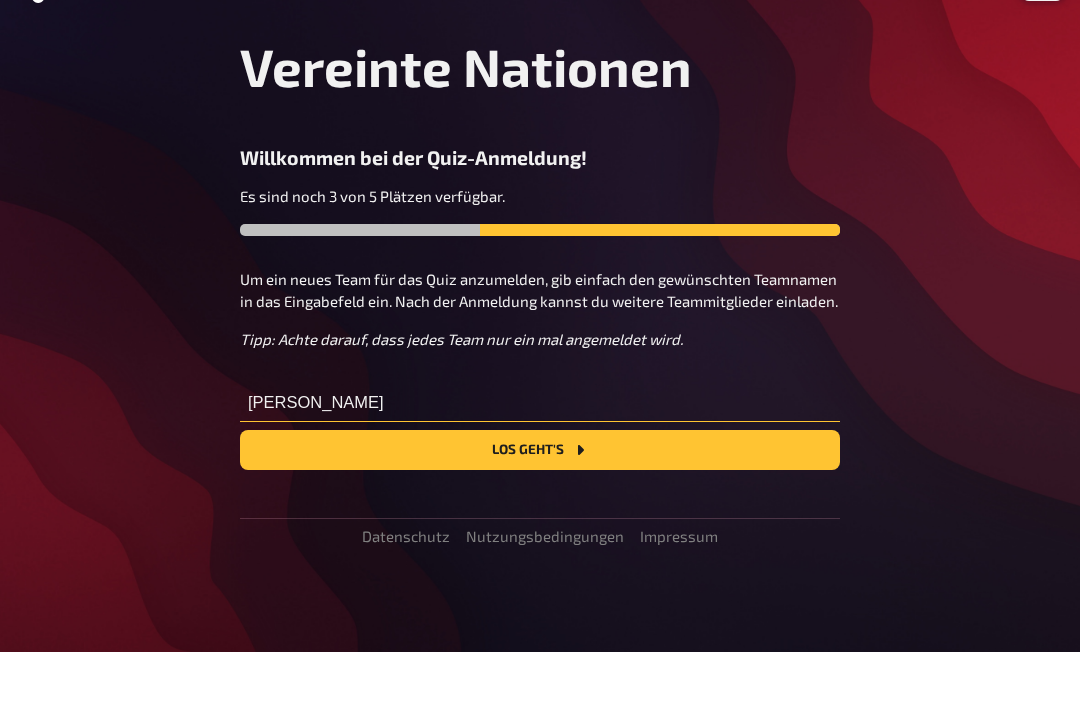 type on "J" 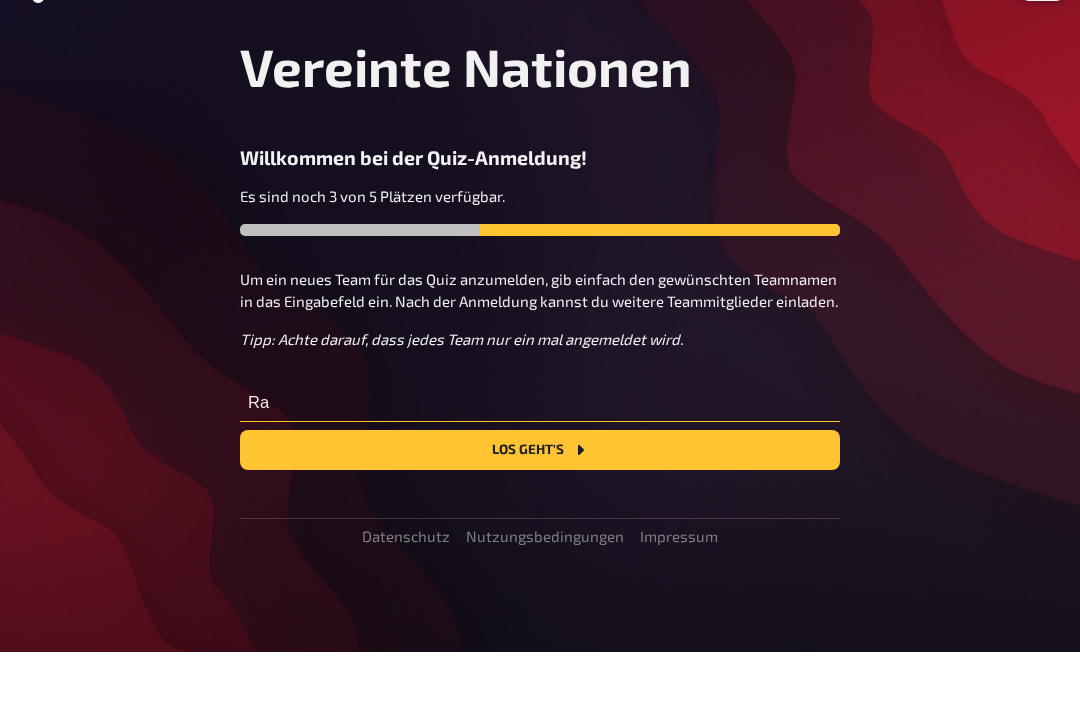 type on "R" 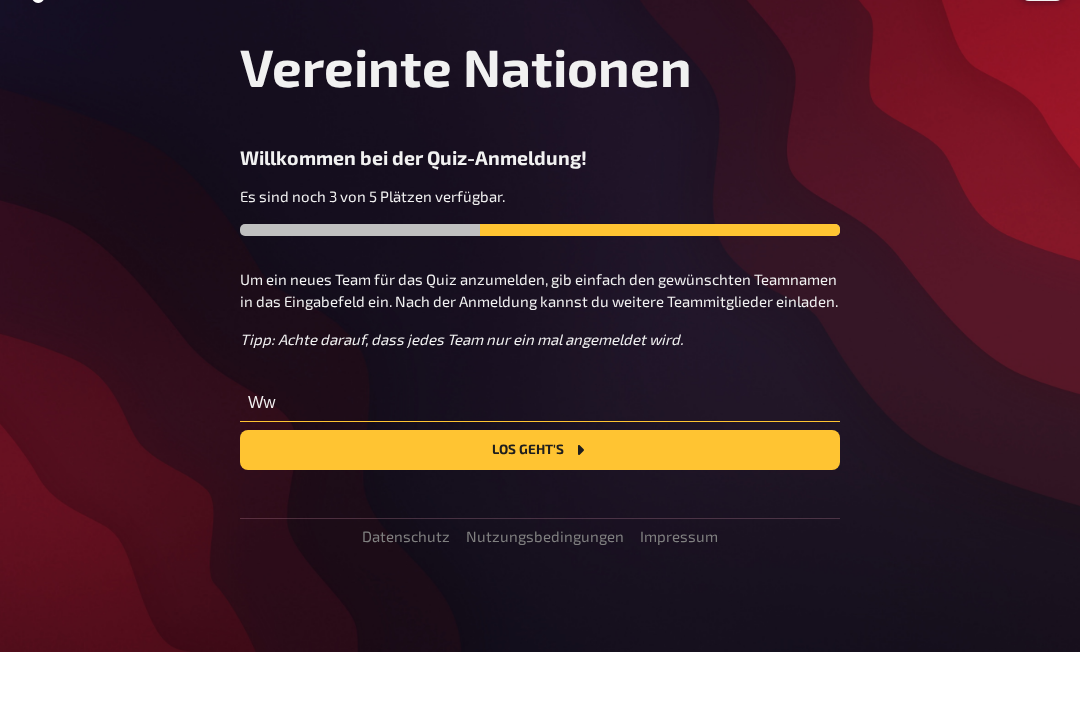 type on "W" 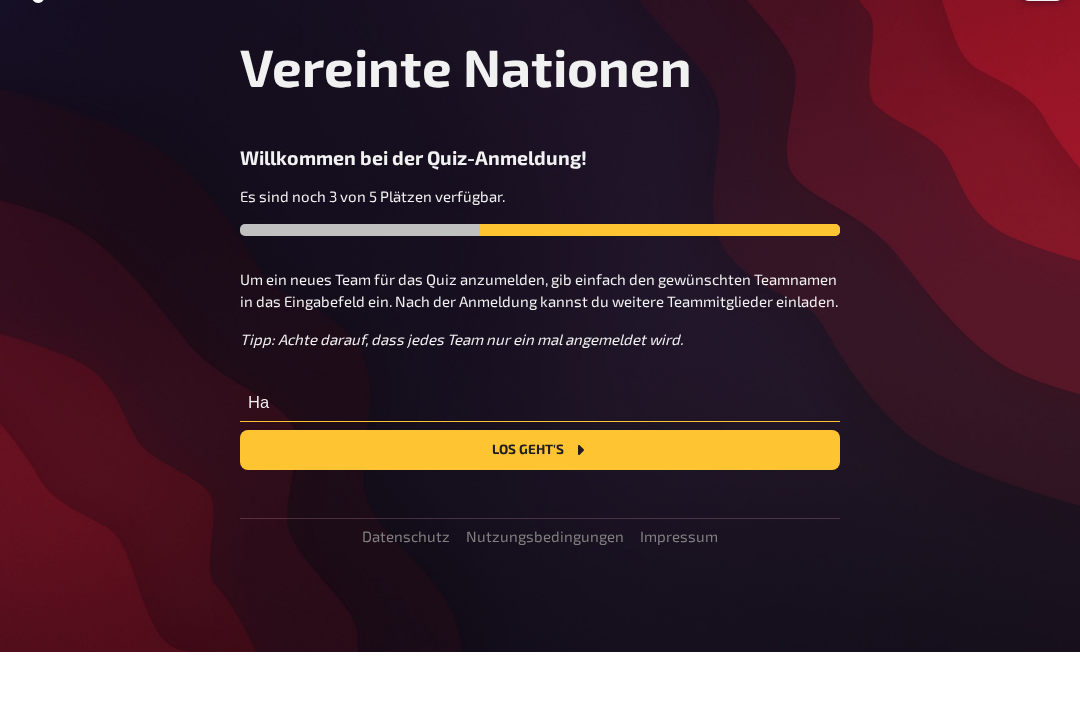 type on "H" 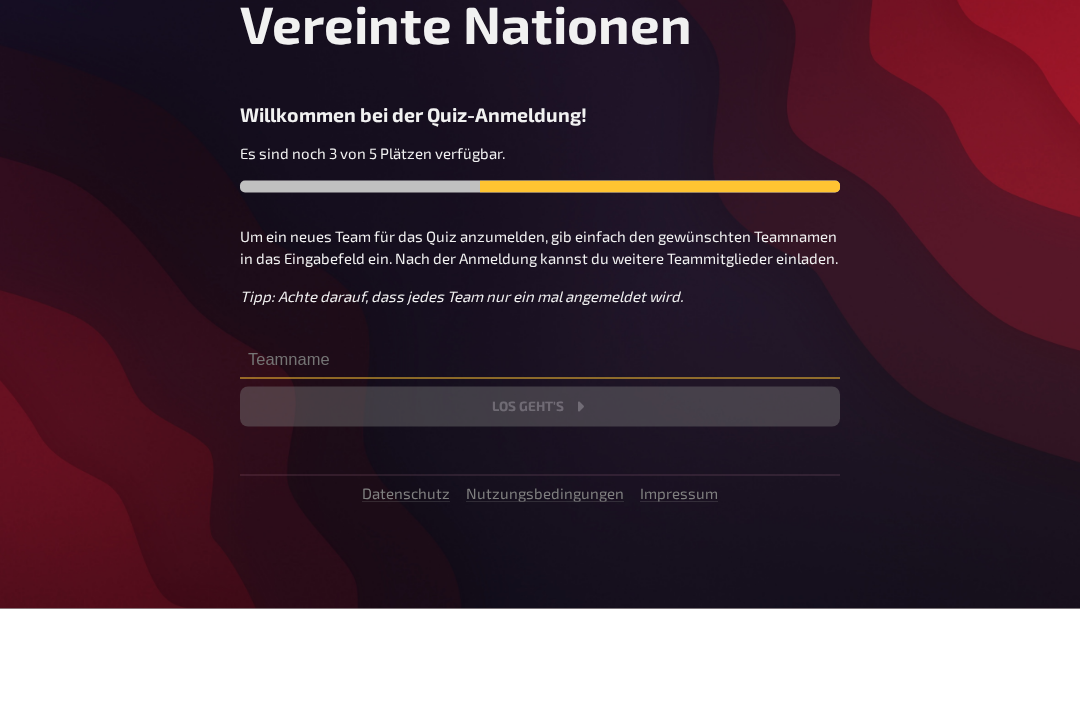 scroll, scrollTop: 64, scrollLeft: 0, axis: vertical 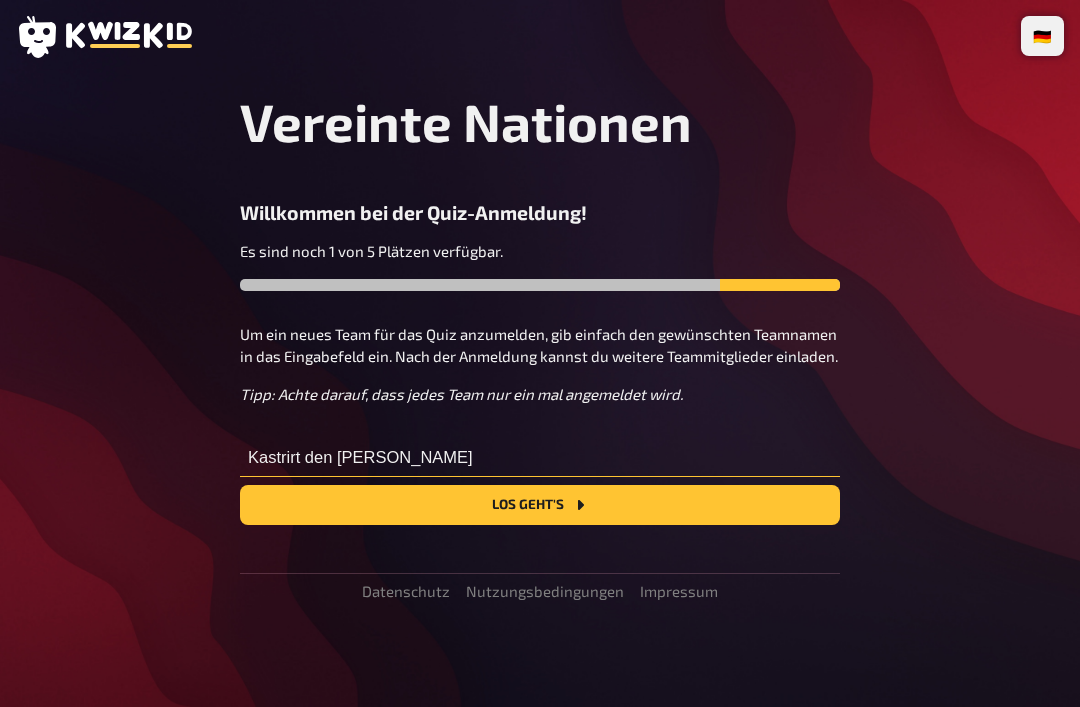type on "Kastrirt den [PERSON_NAME]" 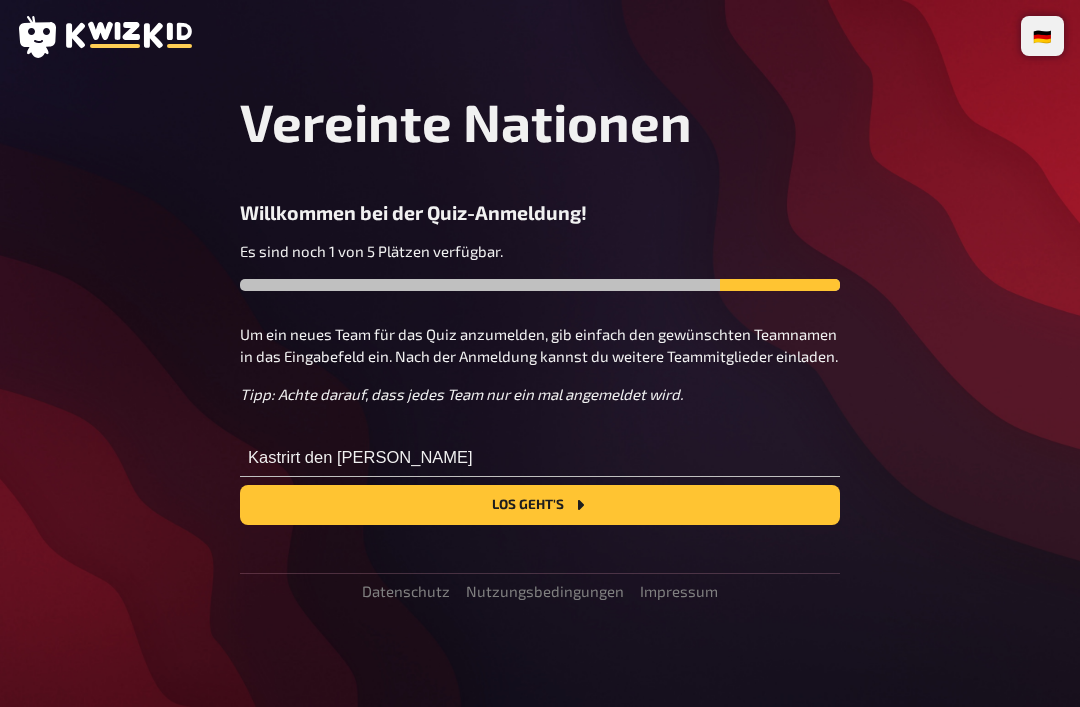 click on "Los geht's" at bounding box center [540, 505] 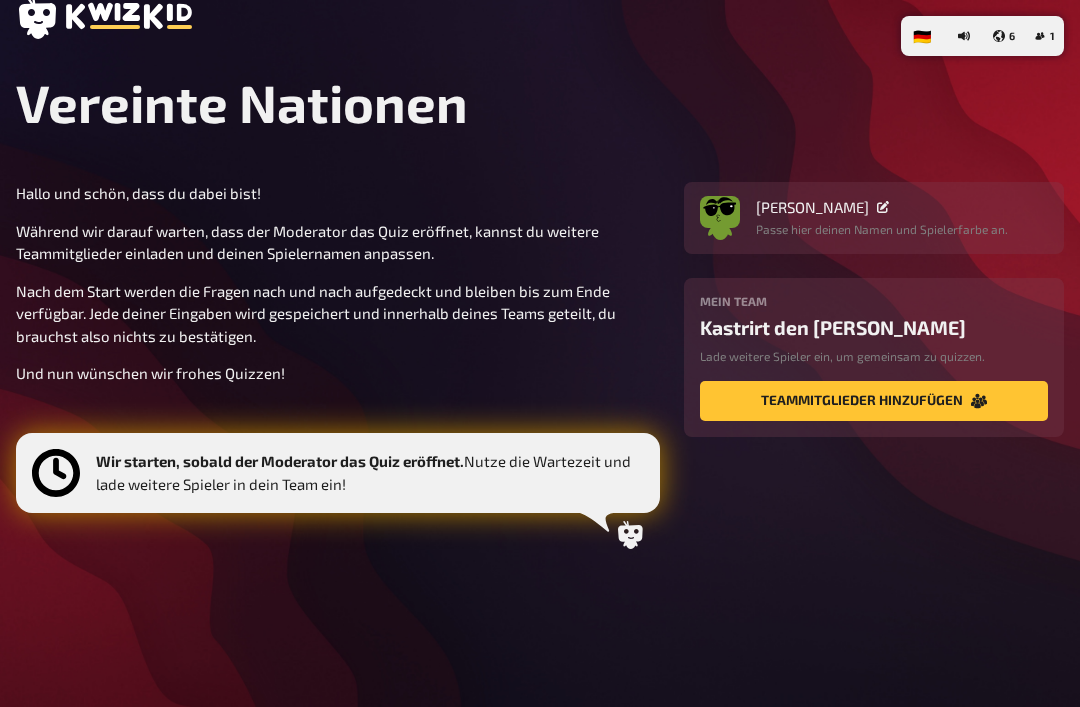 click on "[PERSON_NAME]" at bounding box center [882, 207] 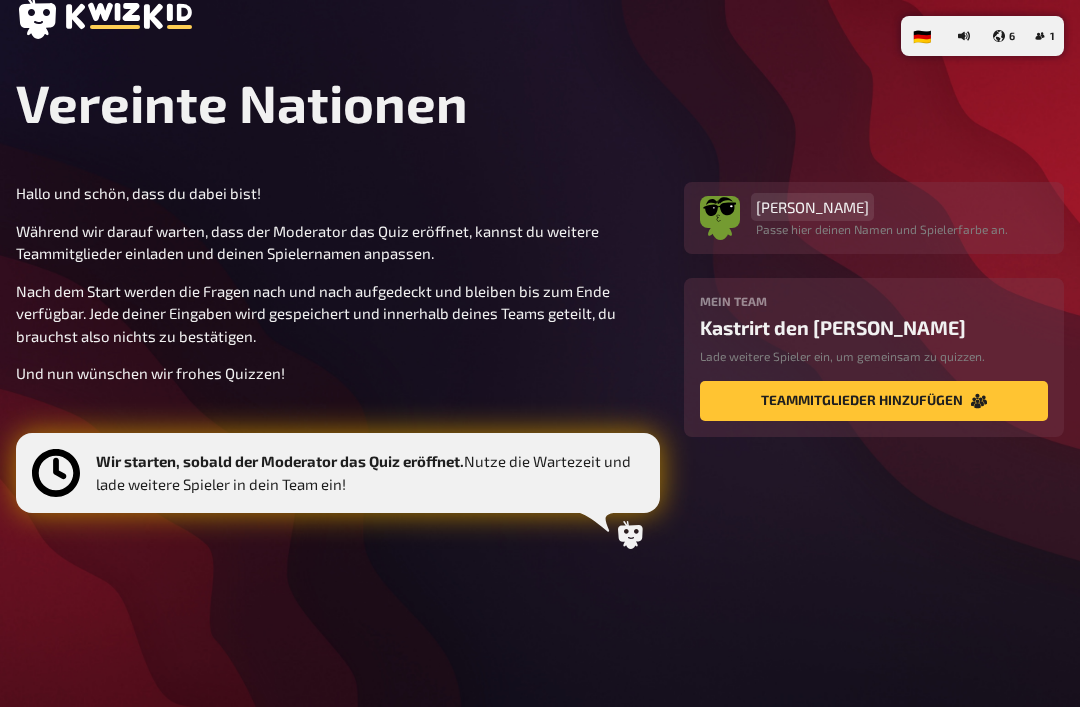 click on "[PERSON_NAME]" at bounding box center [812, 207] 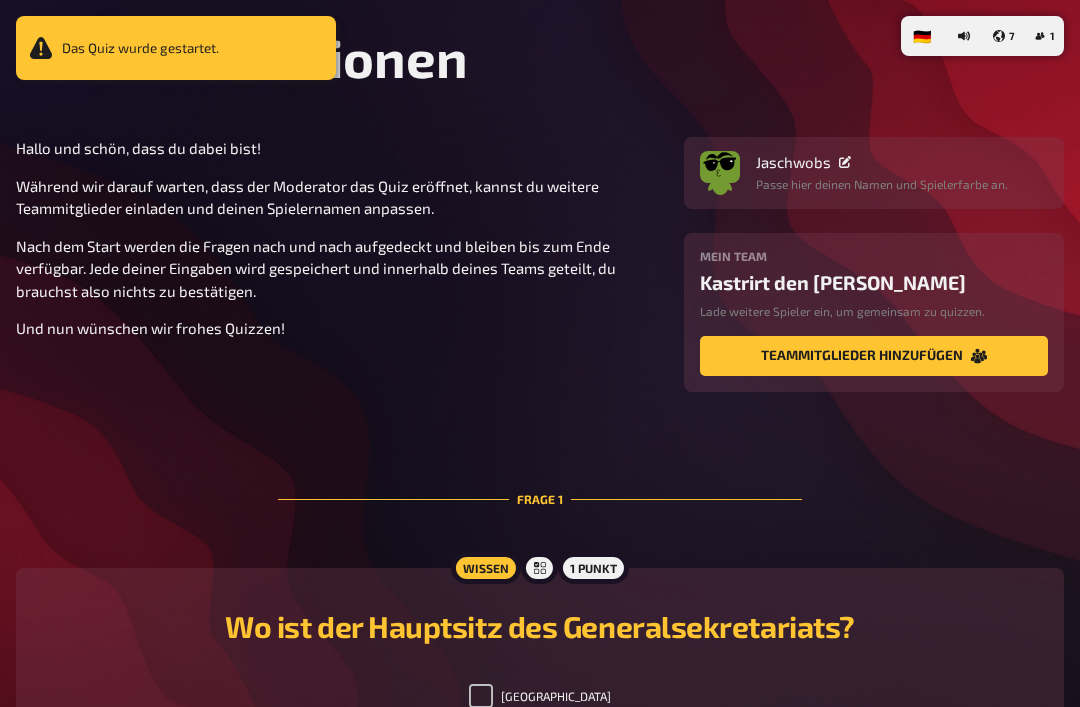 click on "Teammitglieder hinzufügen" at bounding box center [874, 356] 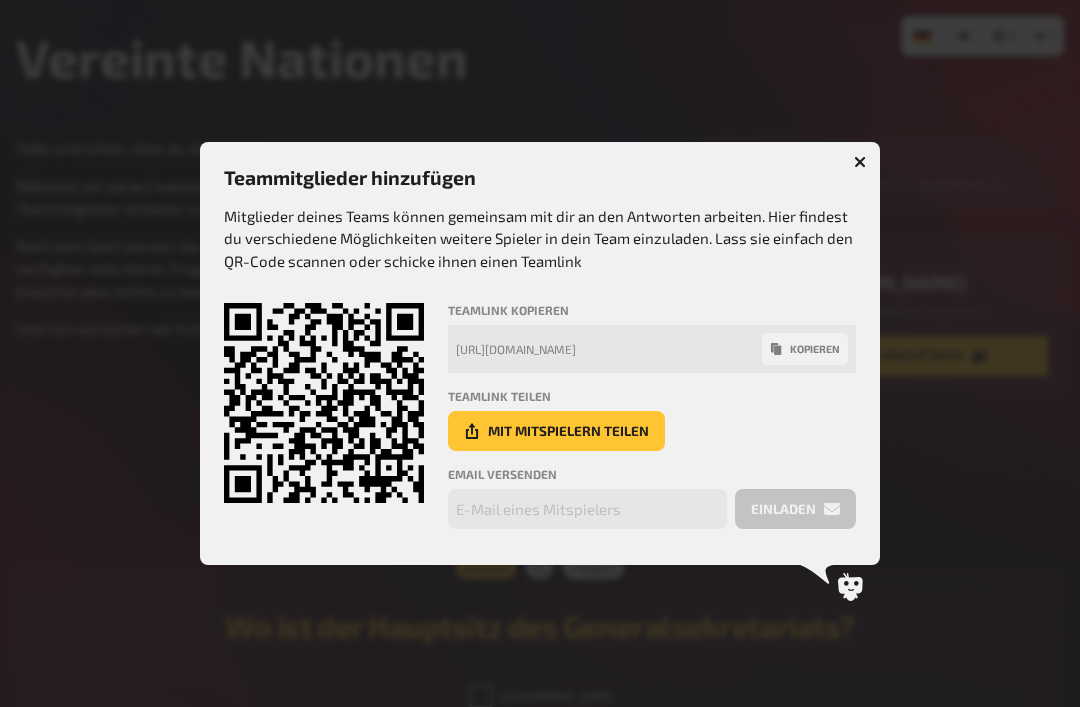 click on "Mit Mitspielern teilen" at bounding box center (556, 431) 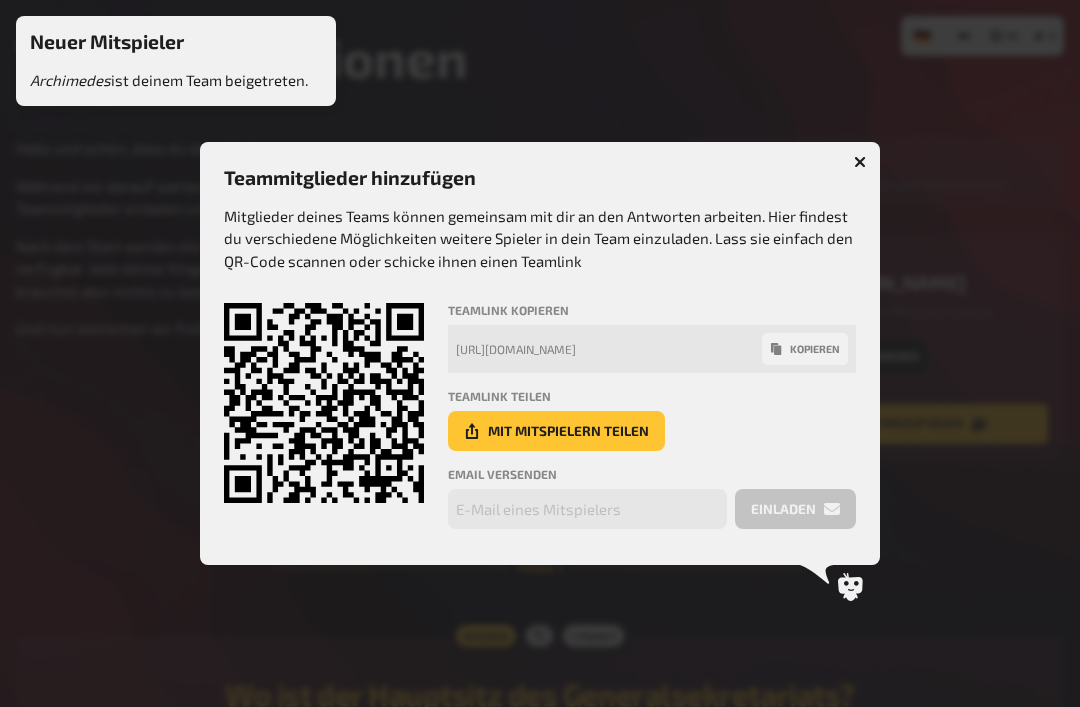 click at bounding box center (860, 162) 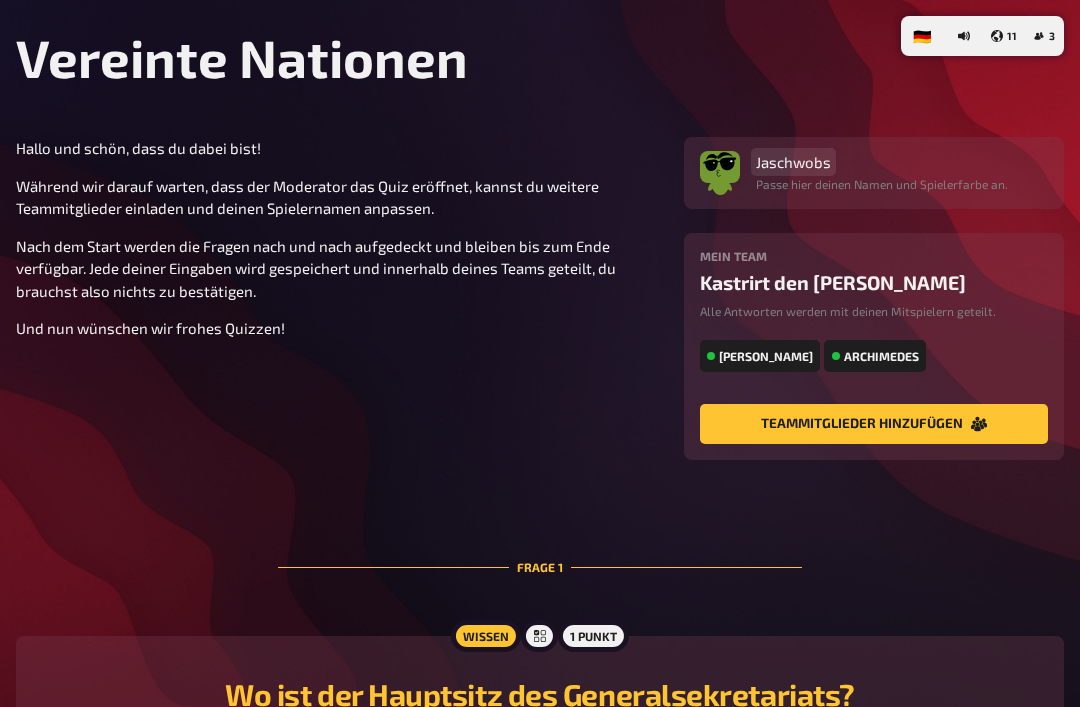 click on "Jaschwobs" at bounding box center [793, 162] 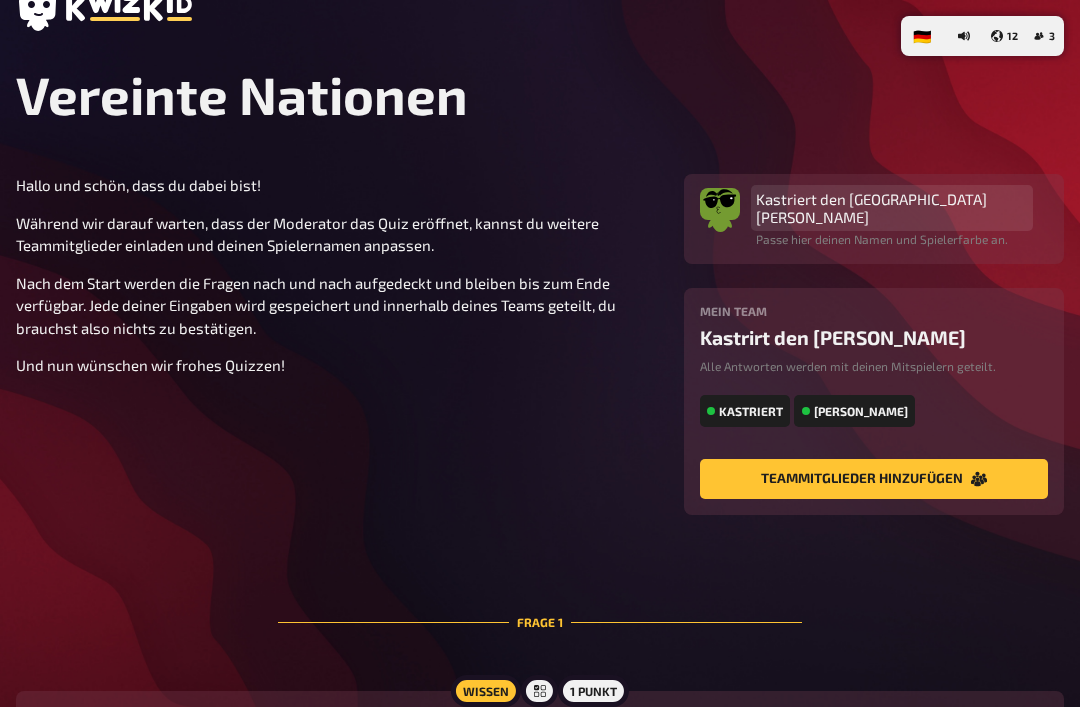 scroll, scrollTop: 24, scrollLeft: 0, axis: vertical 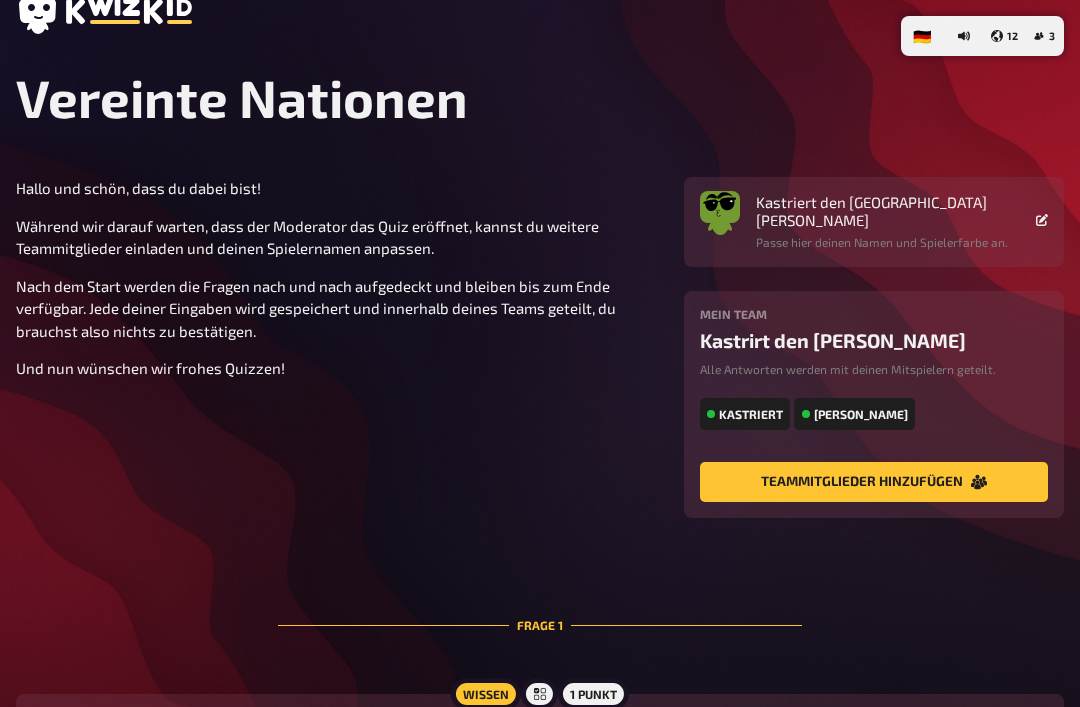 click on "Vereinte Nationen [PERSON_NAME] und schön, dass du dabei bist! Während wir darauf warten, dass der Moderator das Quiz eröffnet, kannst du weitere Teammitglieder einladen und deinen Spielernamen anpassen. Nach dem Start werden die Fragen nach und nach aufgedeckt und bleiben bis zum Ende verfügbar. Jede deiner Eingaben wird gespeichert und innerhalb [PERSON_NAME] Teams geteilt, du brauchst also nichts zu bestätigen. Und nun wünschen wir frohes Quizzen! Kastriert den nahen [PERSON_NAME]  Passe hier deinen Namen und Spielerfarbe an. Mein Team Kastrirt den [PERSON_NAME] Antworten werden mit deinen Mitspielern geteilt. Kastriert [PERSON_NAME] Teammitglieder hinzufügen Frage   1 Wissen 1 Punkt Wo ist der Hauptsitz des Generalsekretariats? [GEOGRAPHIC_DATA] [GEOGRAPHIC_DATA] [GEOGRAPHIC_DATA] [US_STATE]" at bounding box center (540, 542) 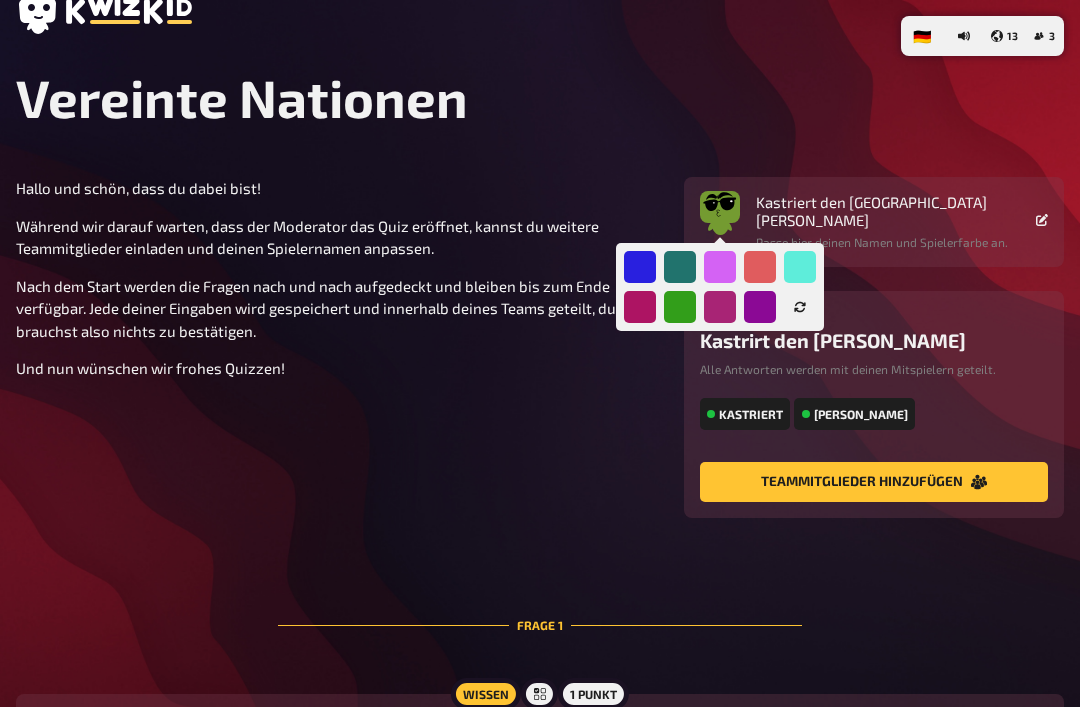 click 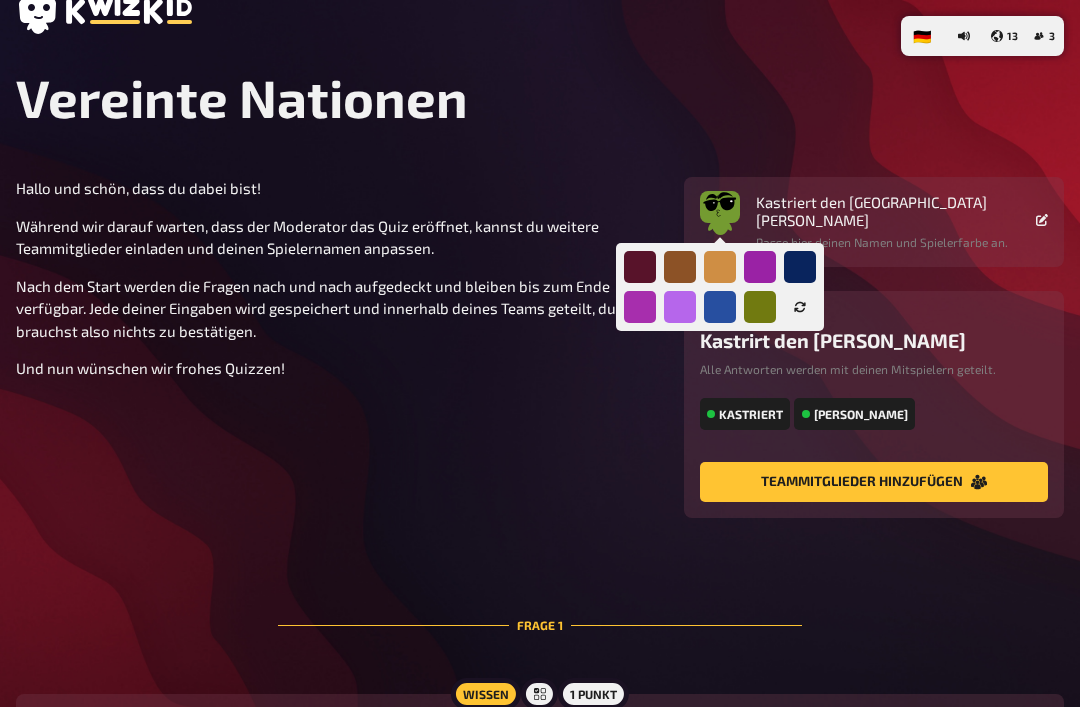 click 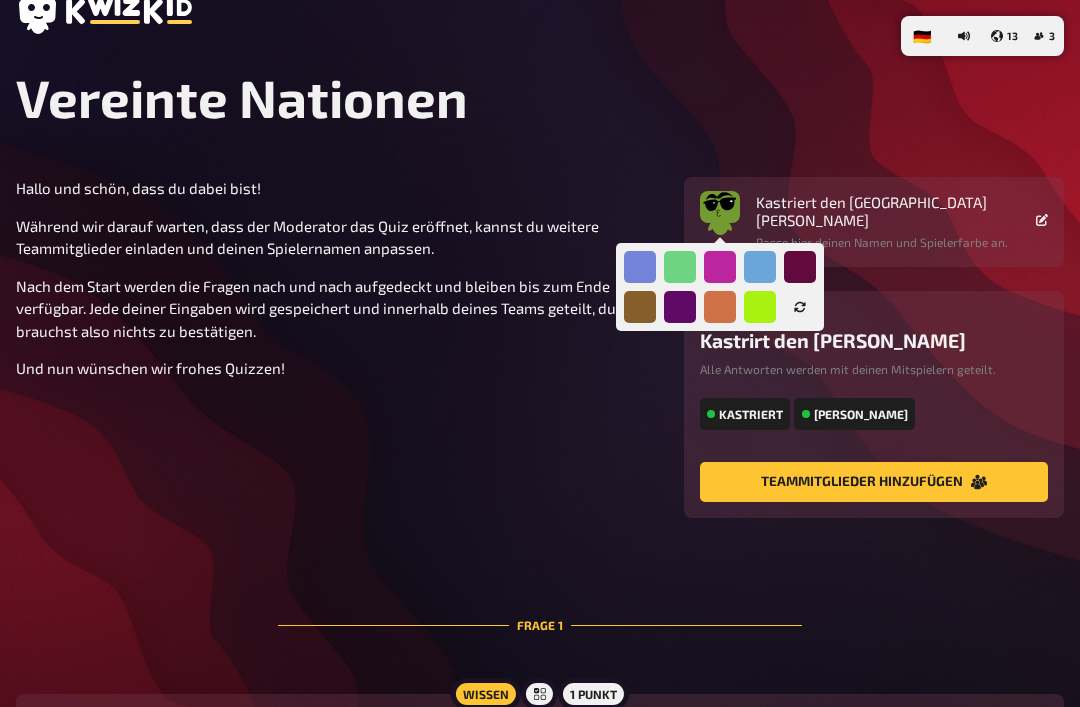 click at bounding box center (760, 307) 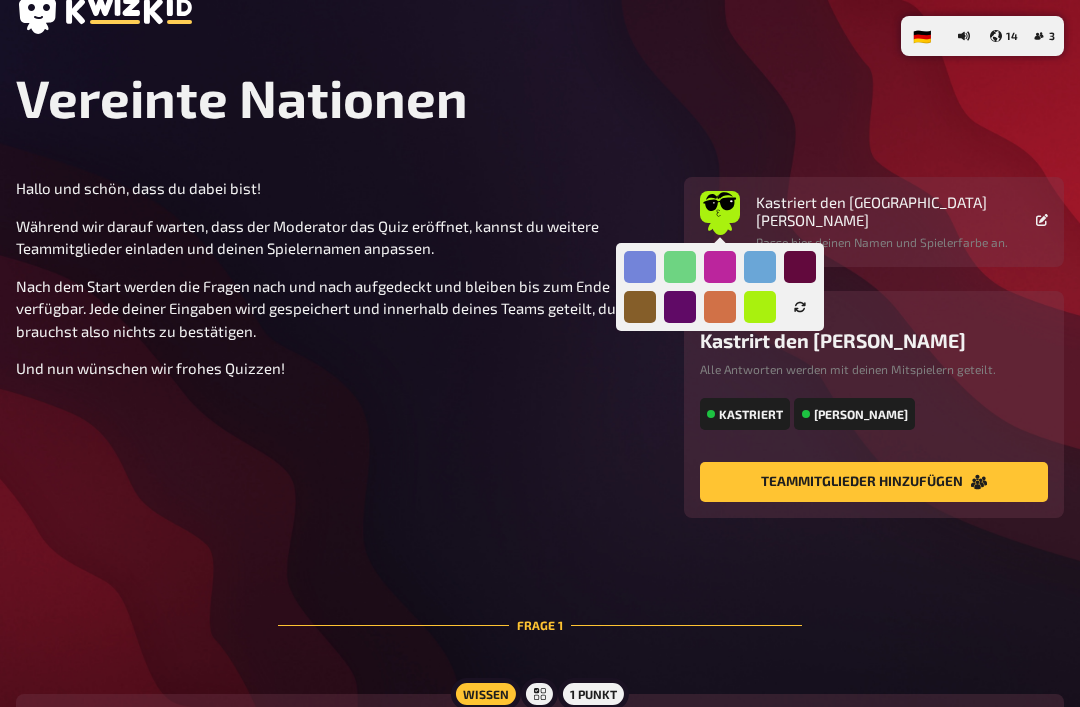 click at bounding box center (800, 267) 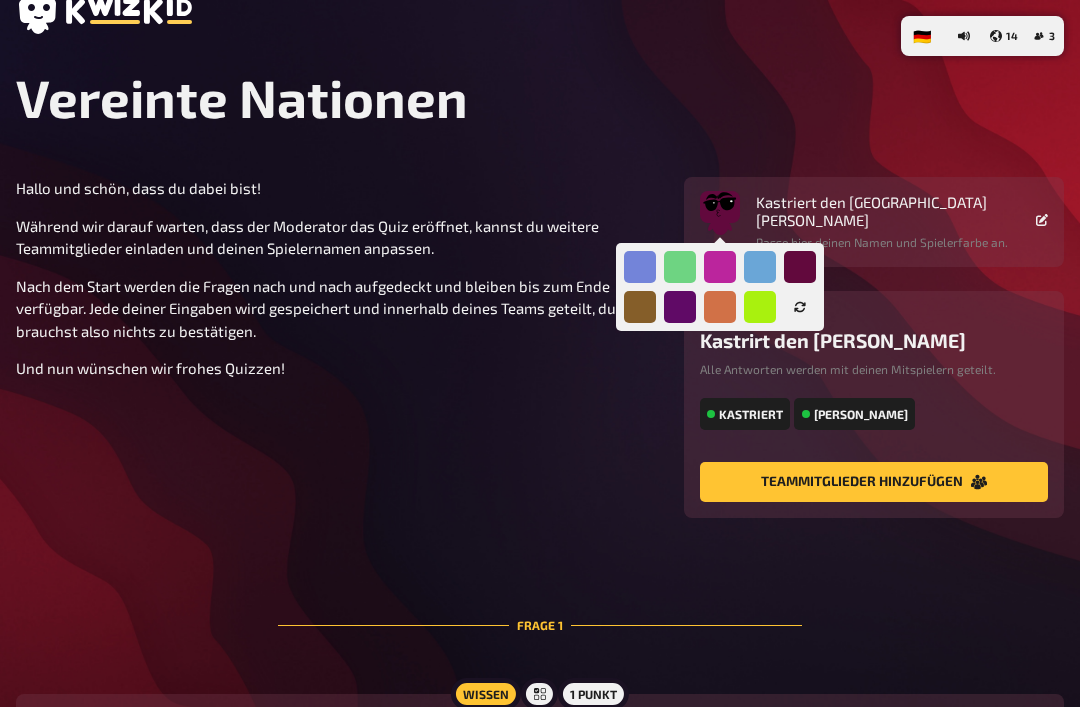 click at bounding box center [680, 307] 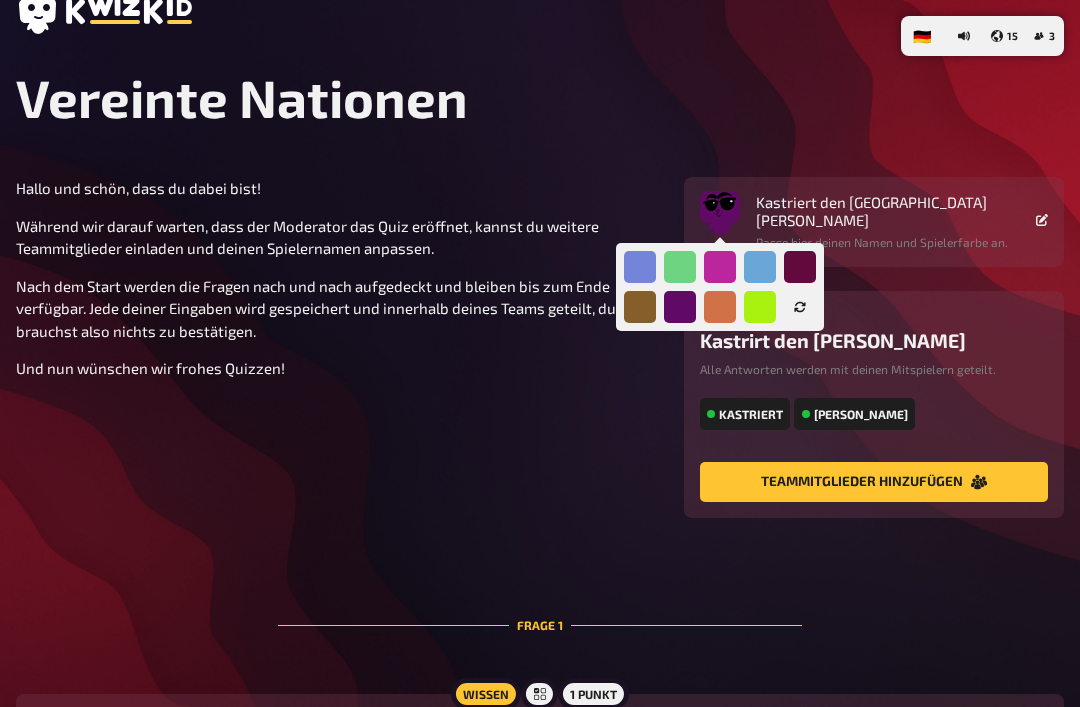 click at bounding box center [680, 267] 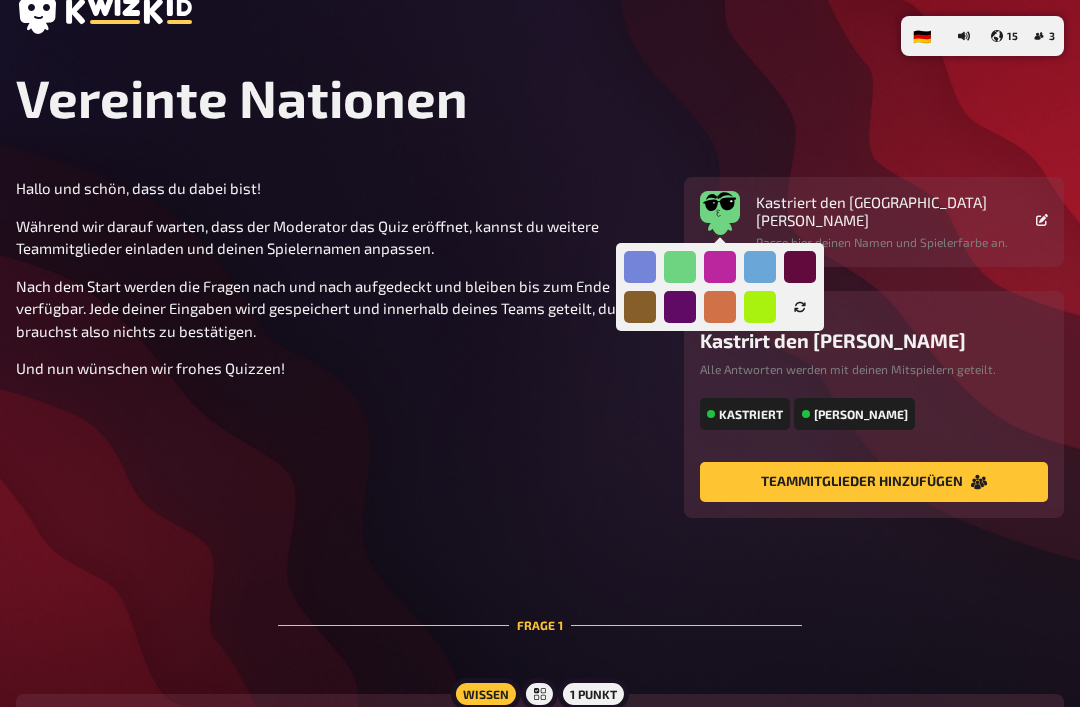 click on "Hallo und schön, dass du dabei bist! Während wir darauf warten, dass der Moderator das Quiz eröffnet, kannst du weitere Teammitglieder einladen und deinen Spielernamen anpassen. Nach dem Start werden die Fragen nach und nach aufgedeckt und bleiben bis zum Ende verfügbar. Jede deiner Eingaben wird gespeichert und innerhalb [PERSON_NAME] Teams geteilt, du brauchst also nichts zu bestätigen. Und nun wünschen wir frohes Quizzen! Kastriert den nahen [PERSON_NAME] Passe hier deinen Namen und Spielerfarbe an. Mein Team Kastrirt den [PERSON_NAME] Antworten werden mit deinen Mitspielern geteilt. Kastriert Björn Teammitglieder hinzufügen" at bounding box center [540, 347] 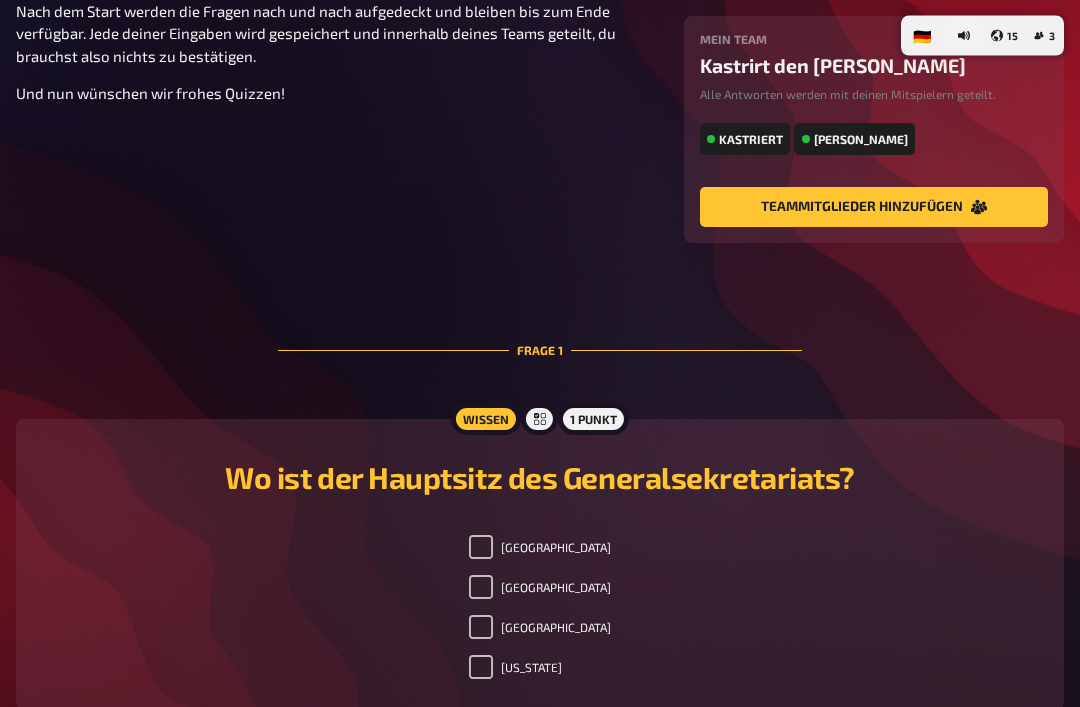scroll, scrollTop: 355, scrollLeft: 0, axis: vertical 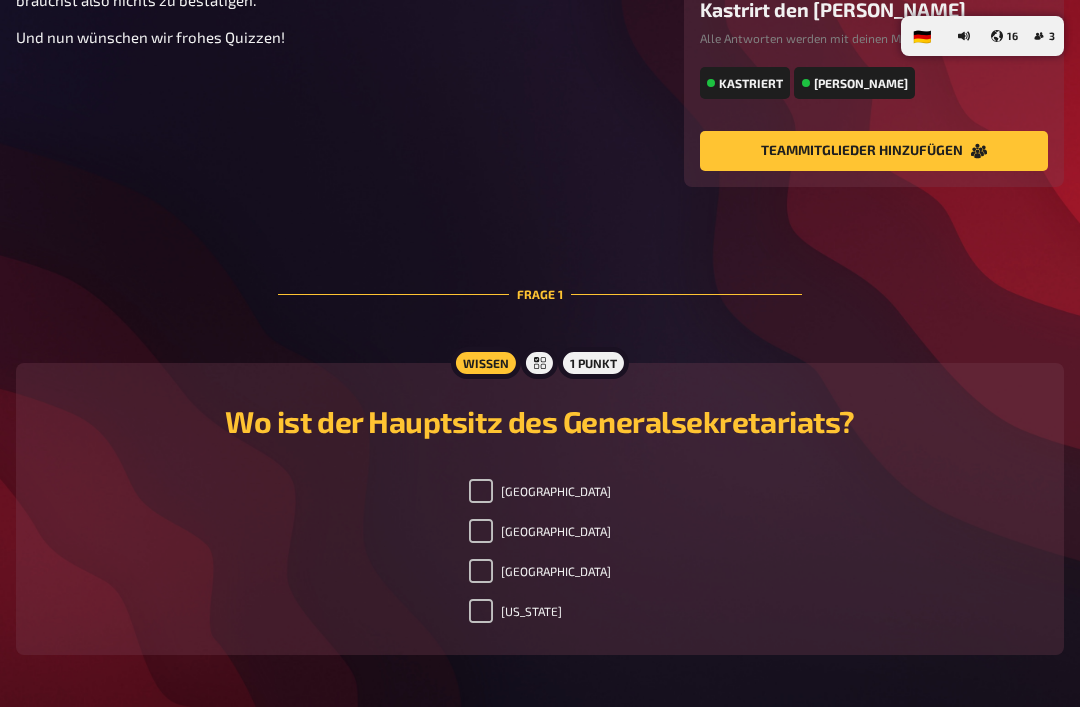 click on "[US_STATE]" at bounding box center (481, 611) 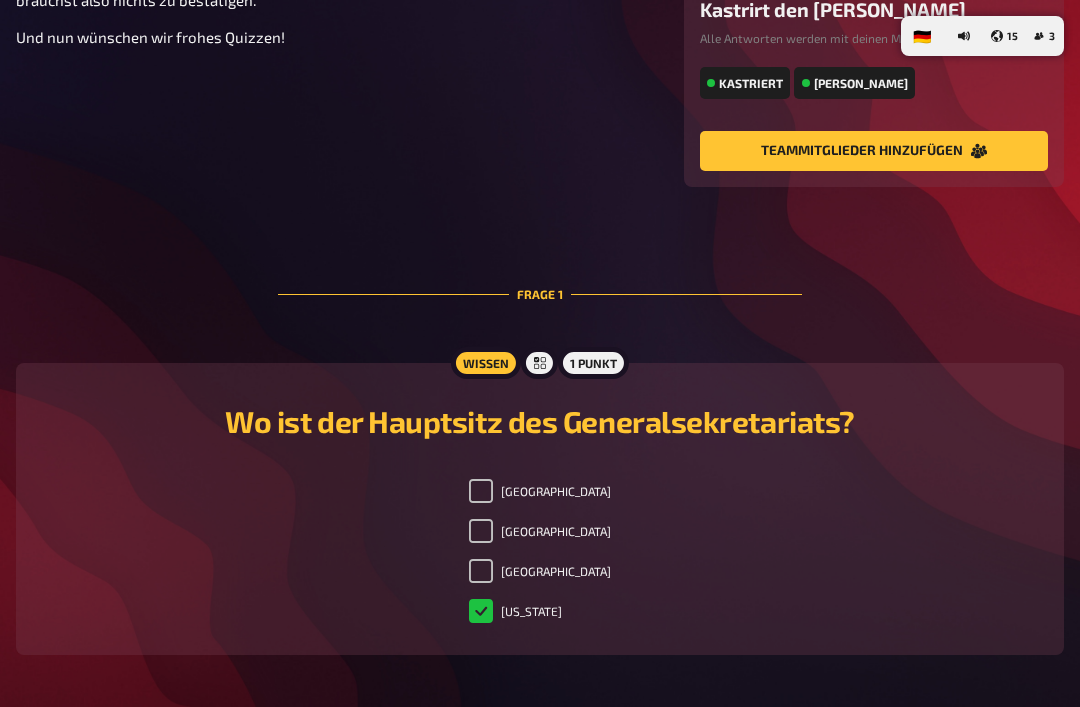 click on "[US_STATE]" at bounding box center [515, 611] 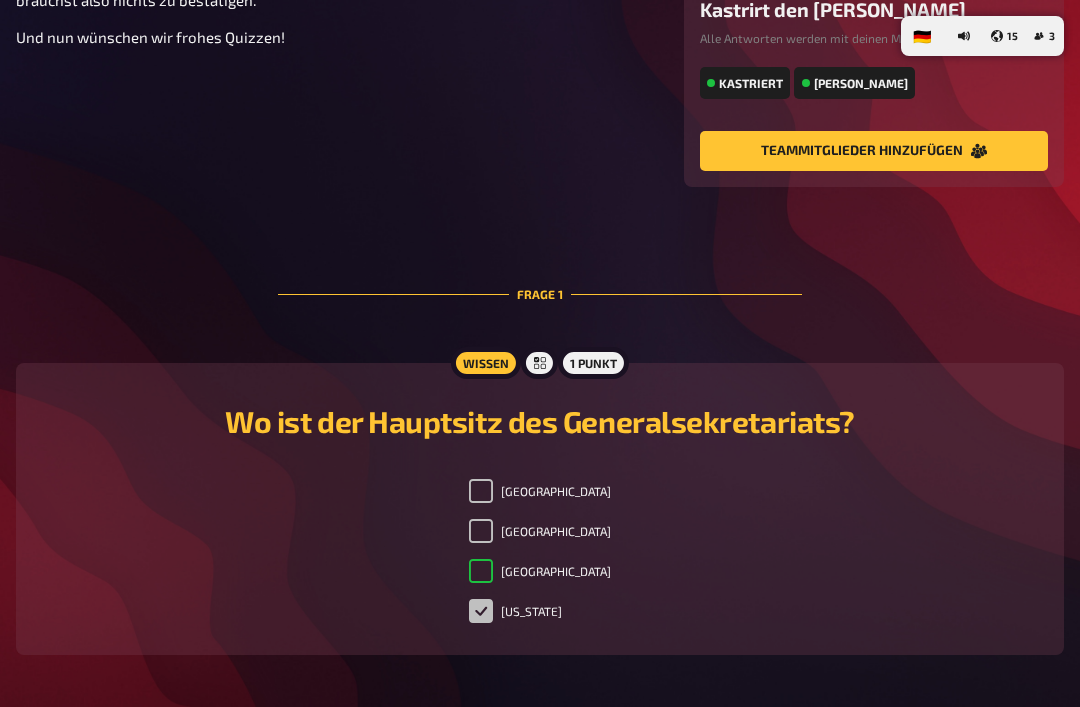 checkbox on "true" 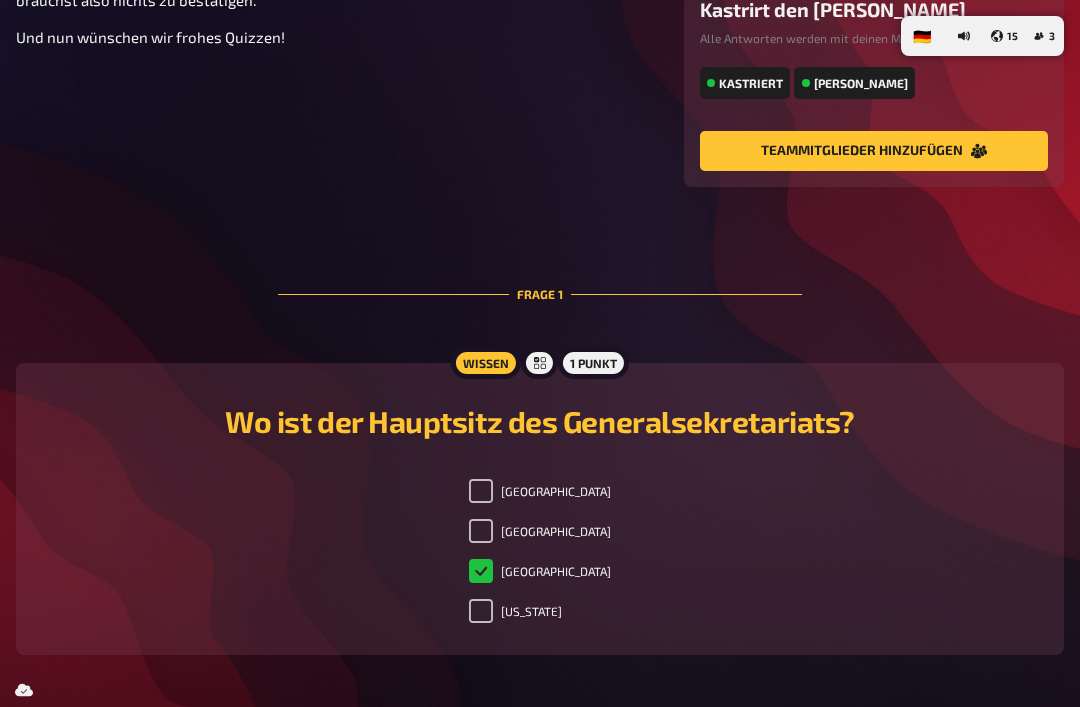 click on "[US_STATE]" at bounding box center [481, 611] 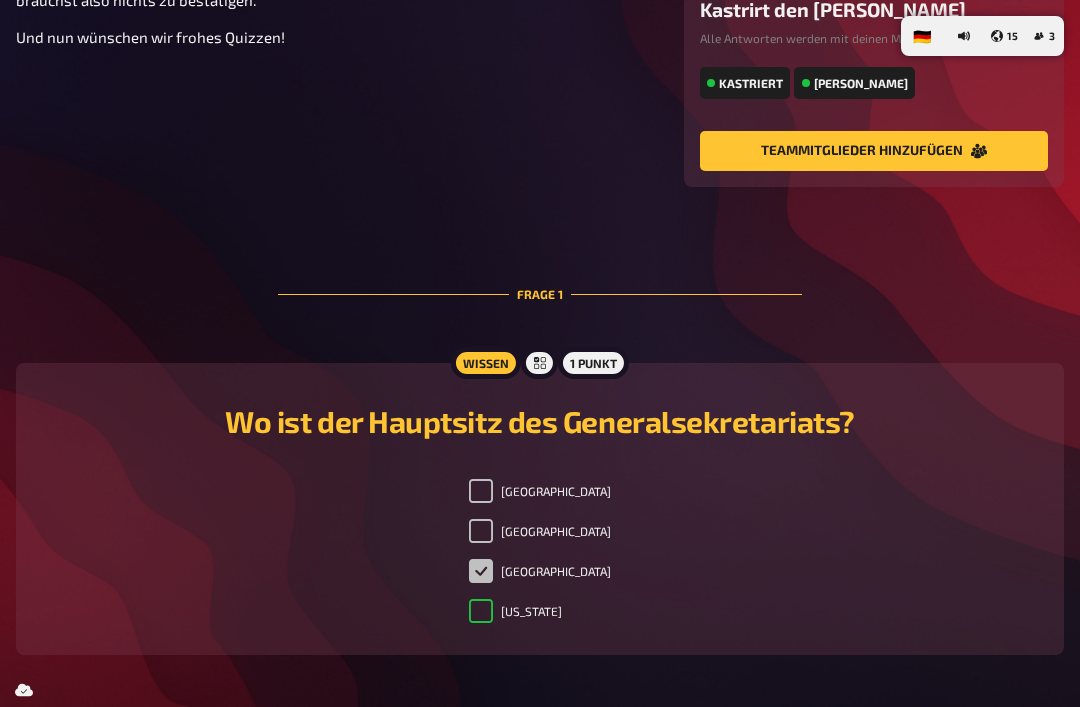checkbox on "true" 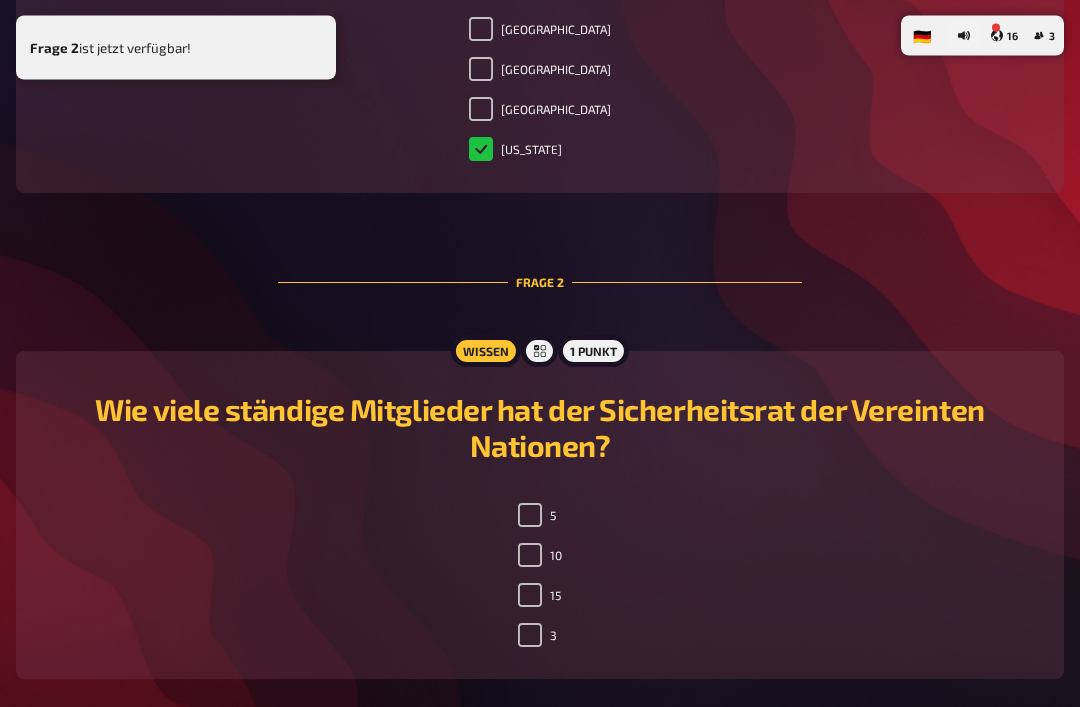 scroll, scrollTop: 788, scrollLeft: 0, axis: vertical 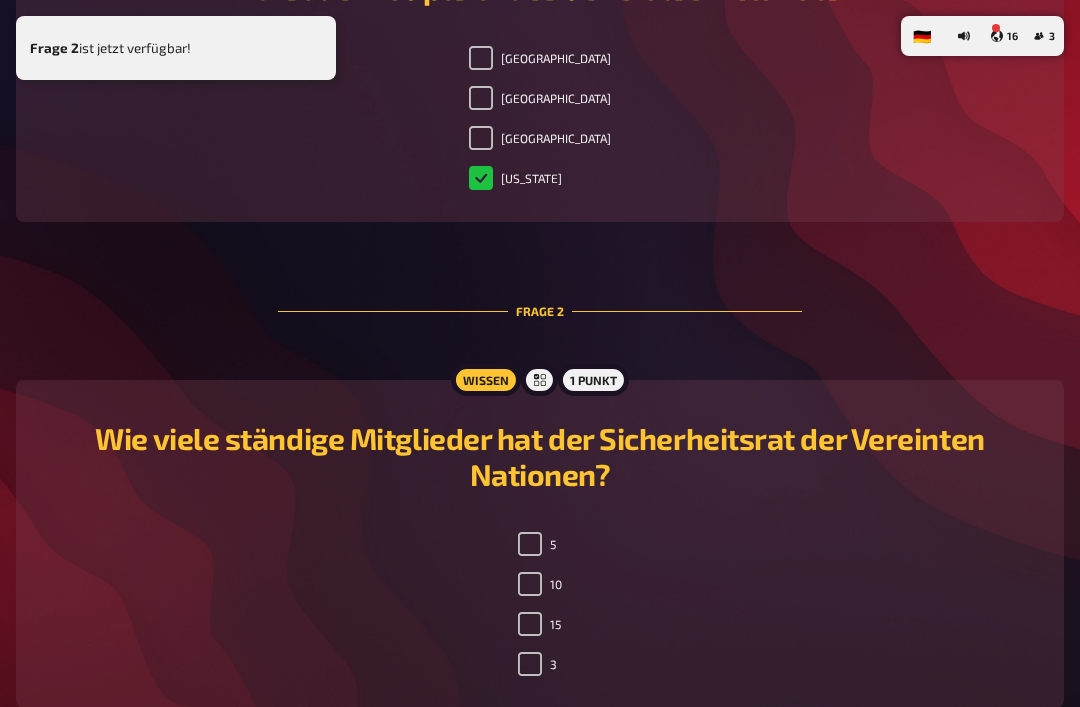 click on "[GEOGRAPHIC_DATA] [GEOGRAPHIC_DATA] [GEOGRAPHIC_DATA] [US_STATE]" at bounding box center [540, 122] 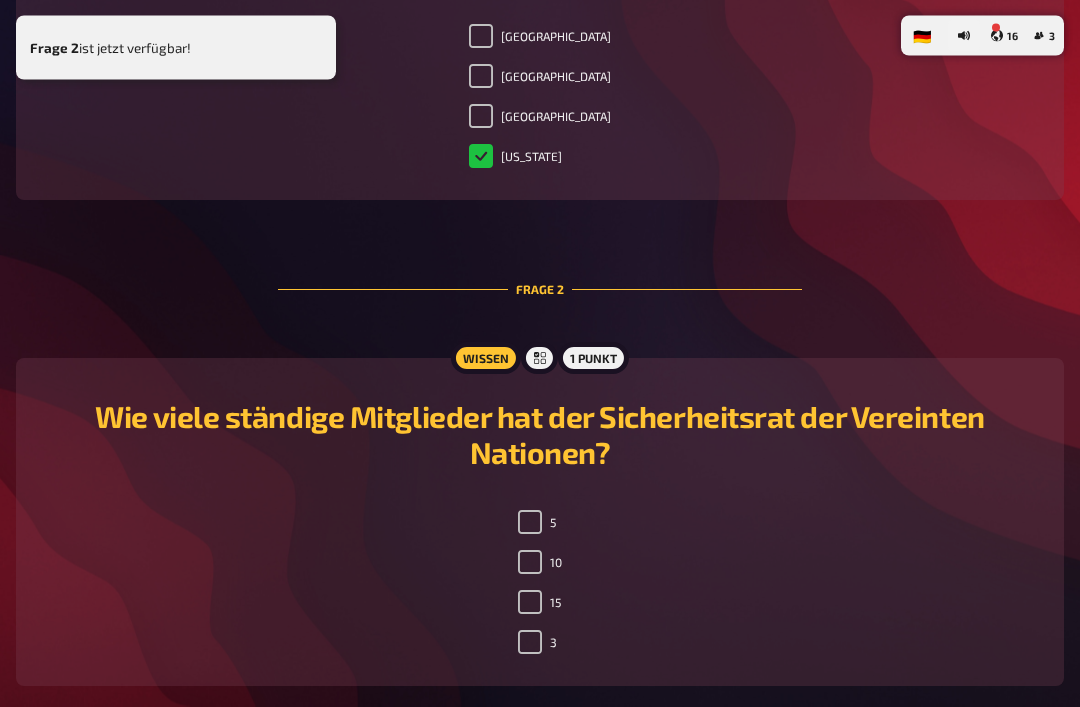 scroll, scrollTop: 844, scrollLeft: 0, axis: vertical 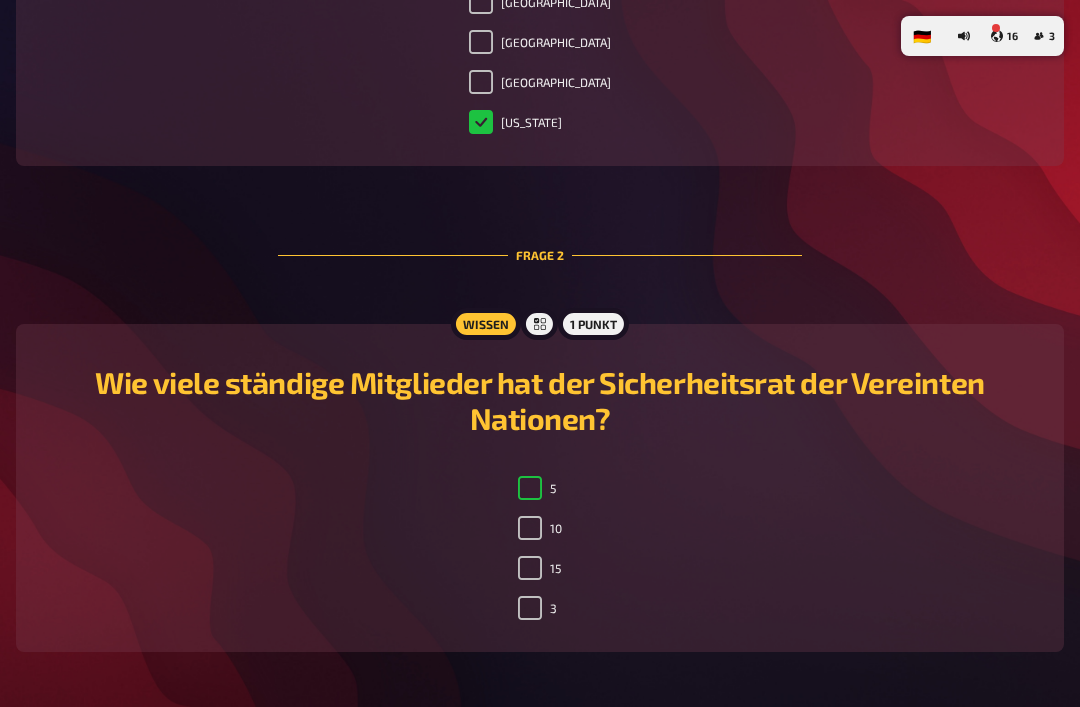 checkbox on "true" 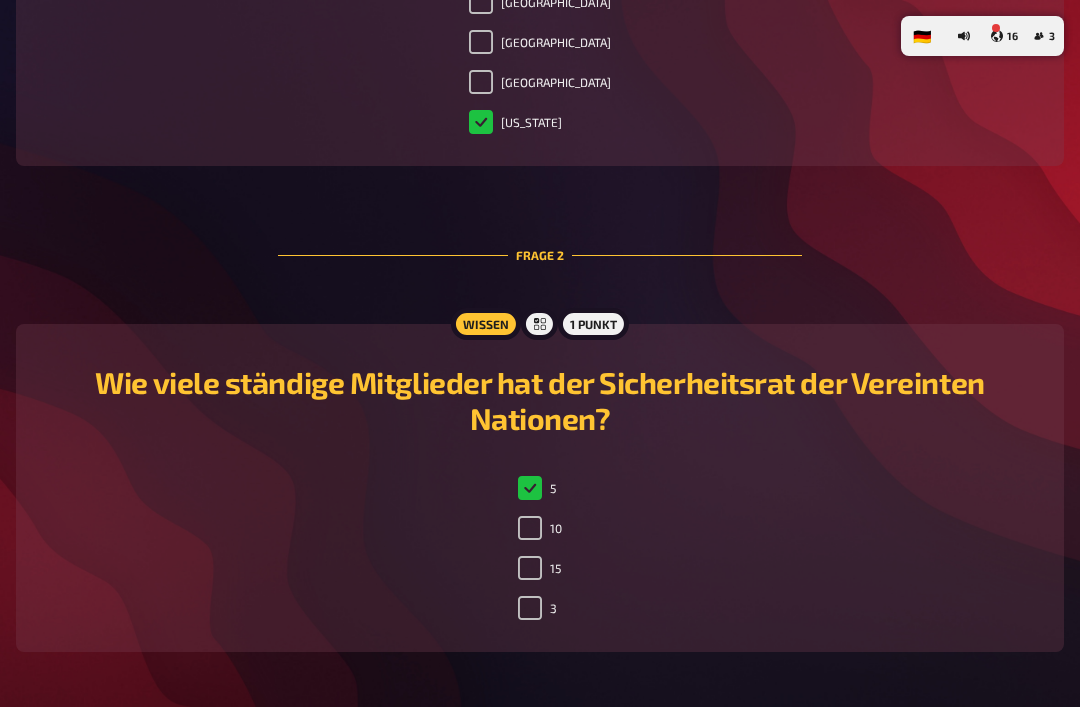 click on "10" at bounding box center [530, 528] 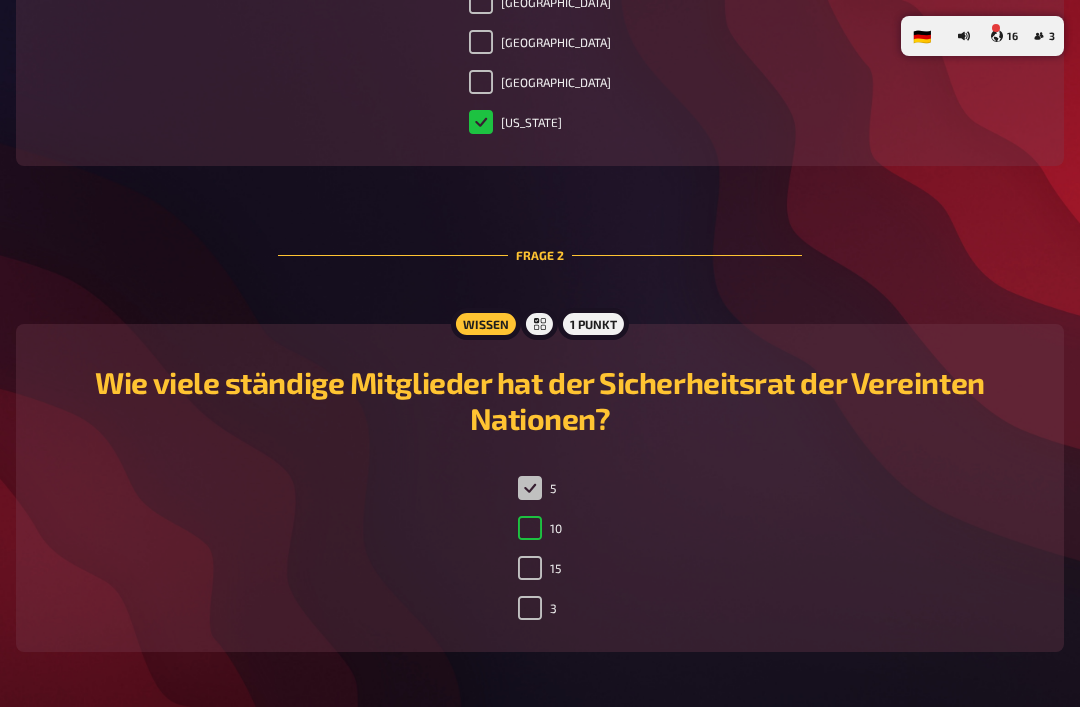 checkbox on "true" 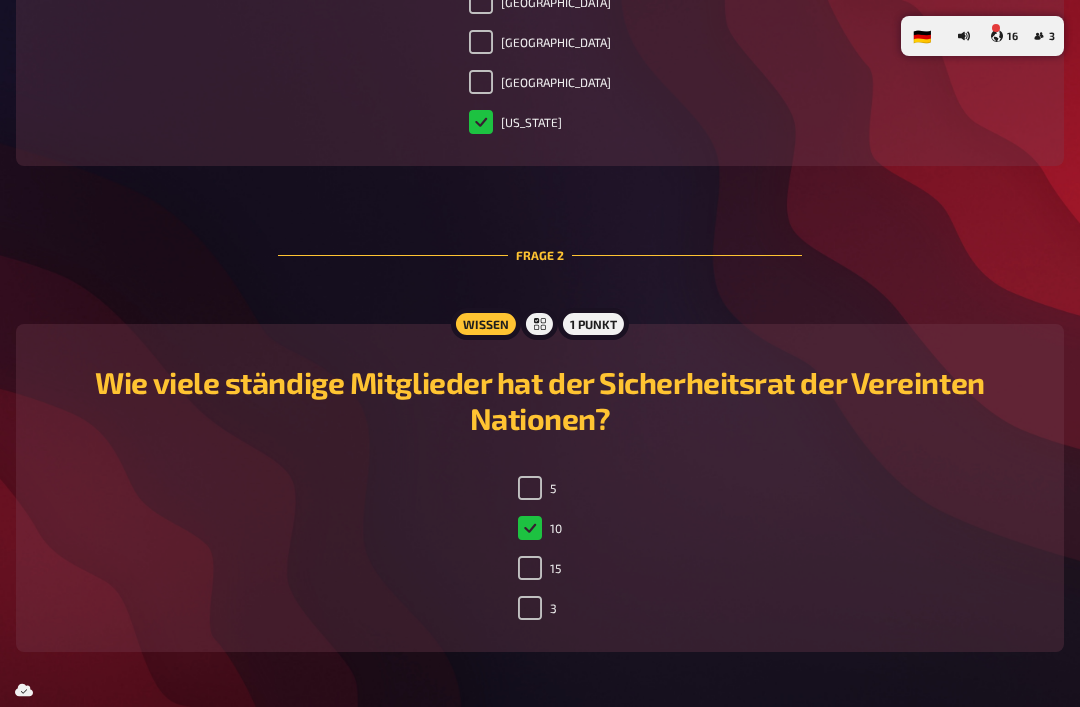 click at bounding box center (530, 568) 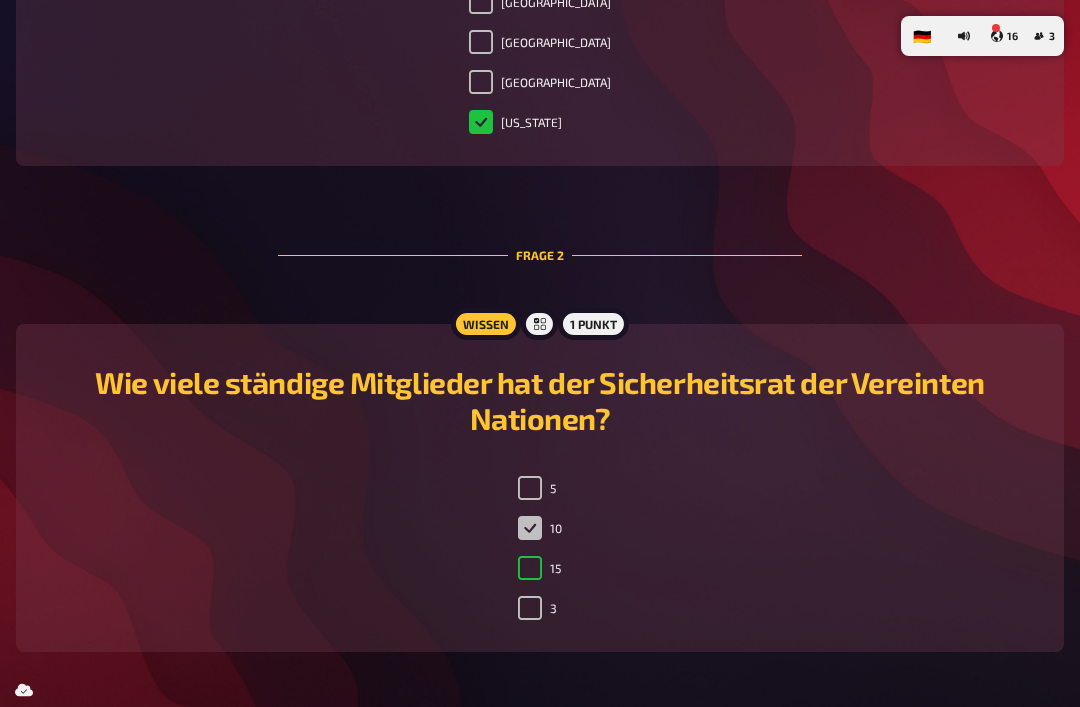 checkbox on "true" 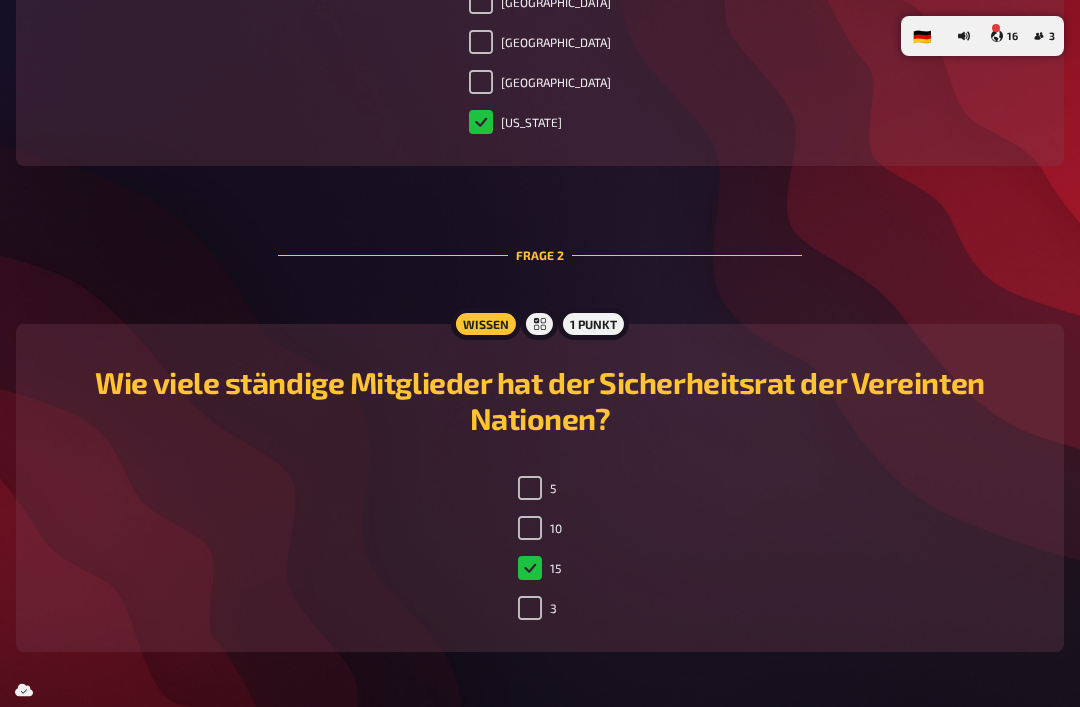 click on "10" at bounding box center [530, 528] 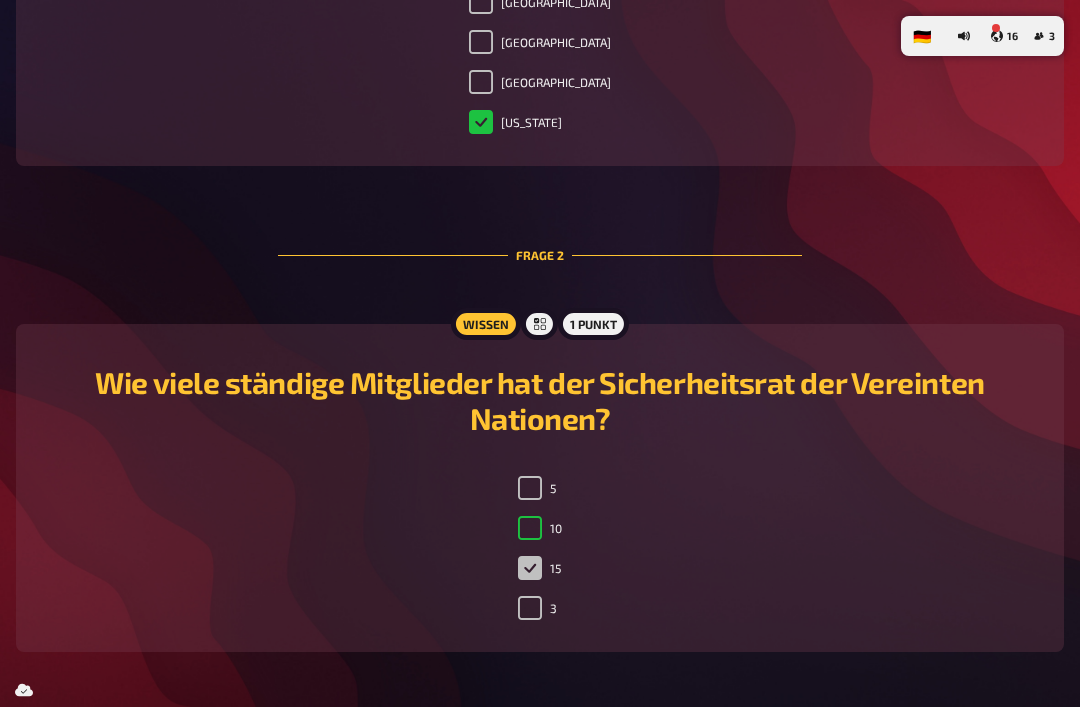 checkbox on "true" 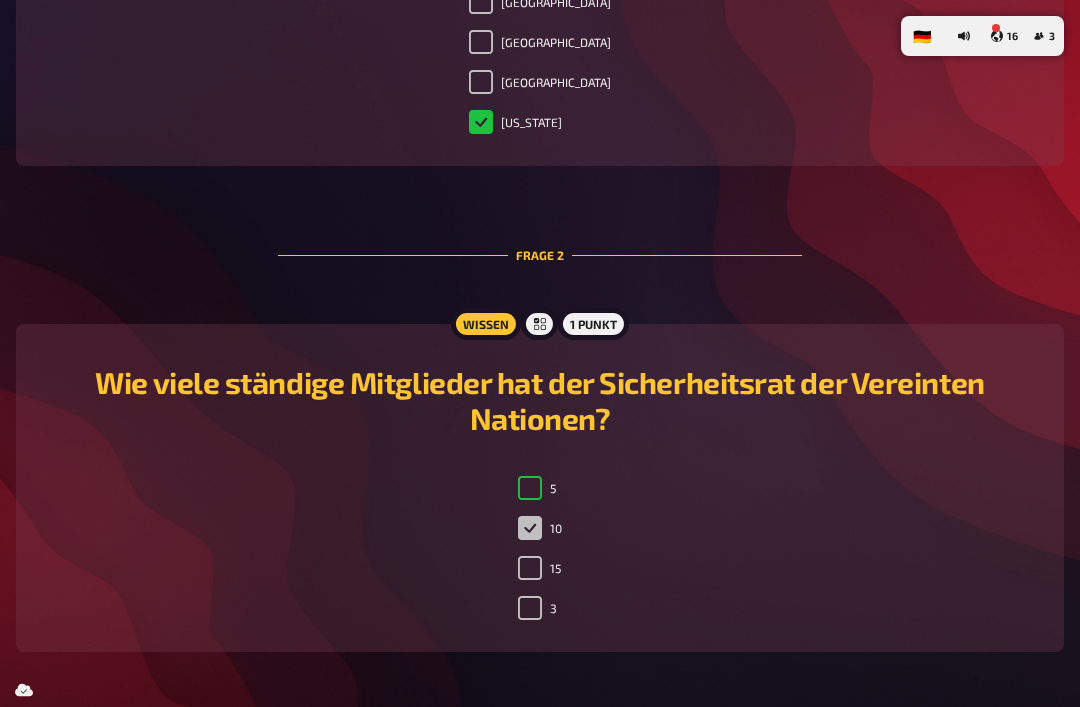 checkbox on "true" 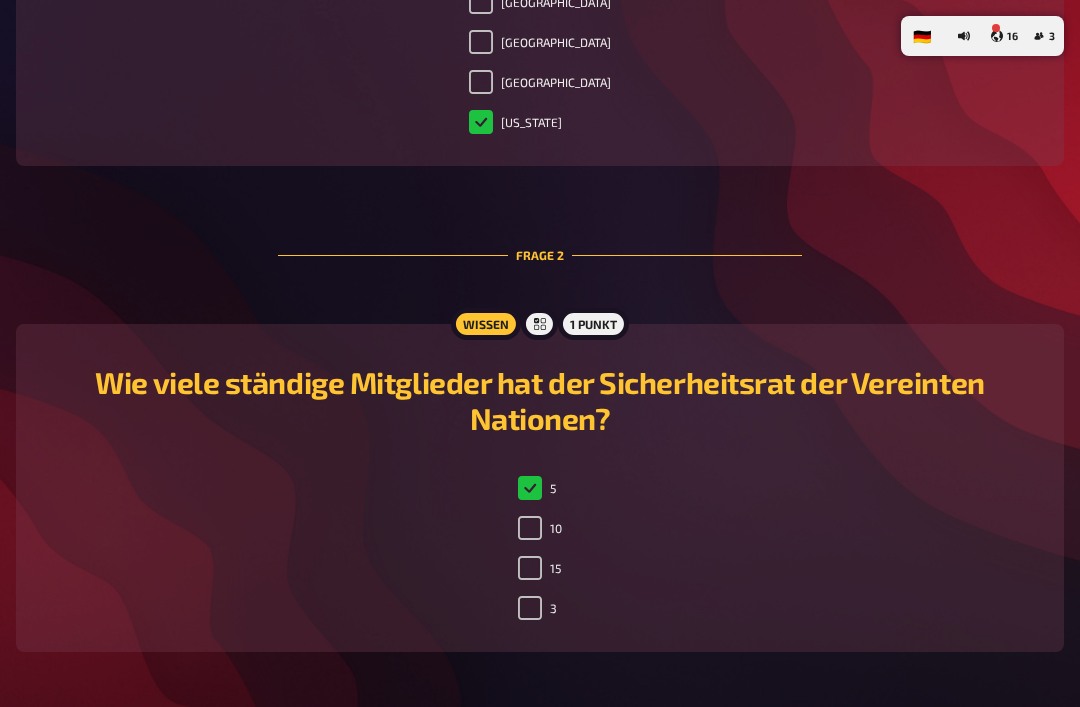 click on "5" at bounding box center (537, 488) 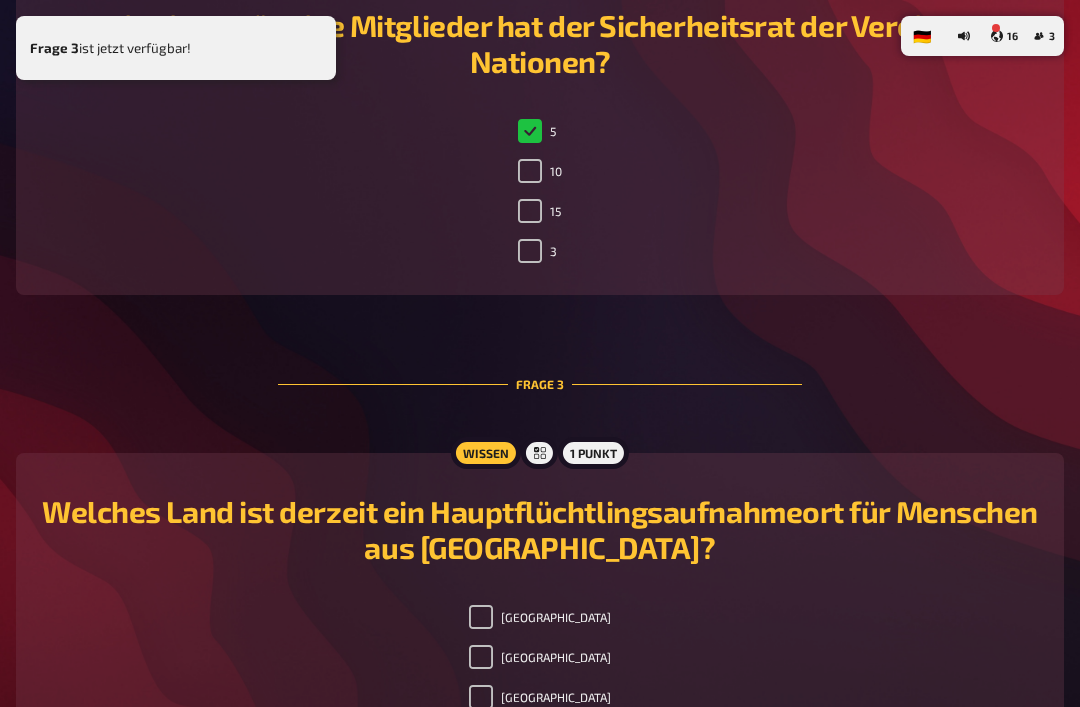 scroll, scrollTop: 1333, scrollLeft: 0, axis: vertical 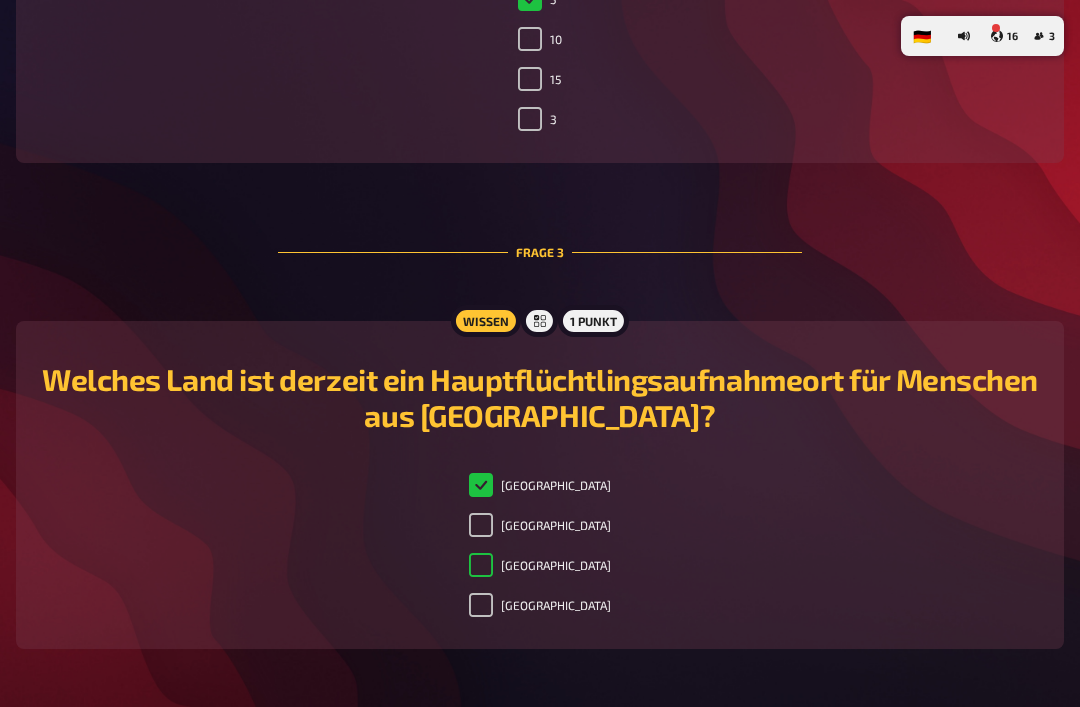 checkbox on "false" 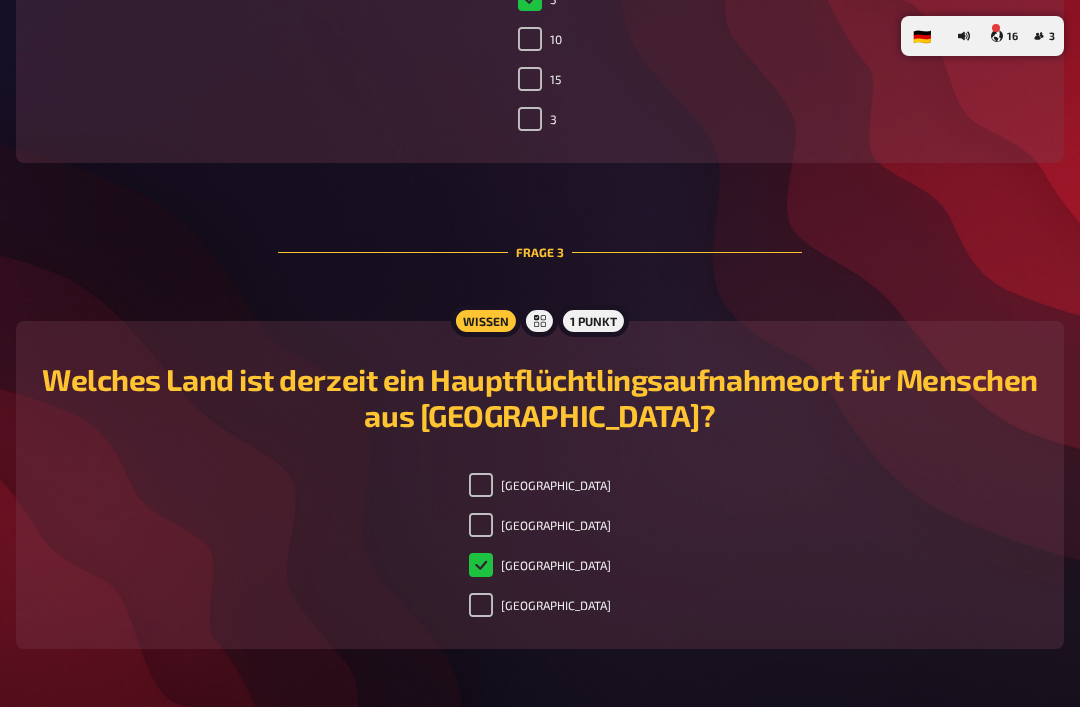 click on "[GEOGRAPHIC_DATA]" at bounding box center [481, 485] 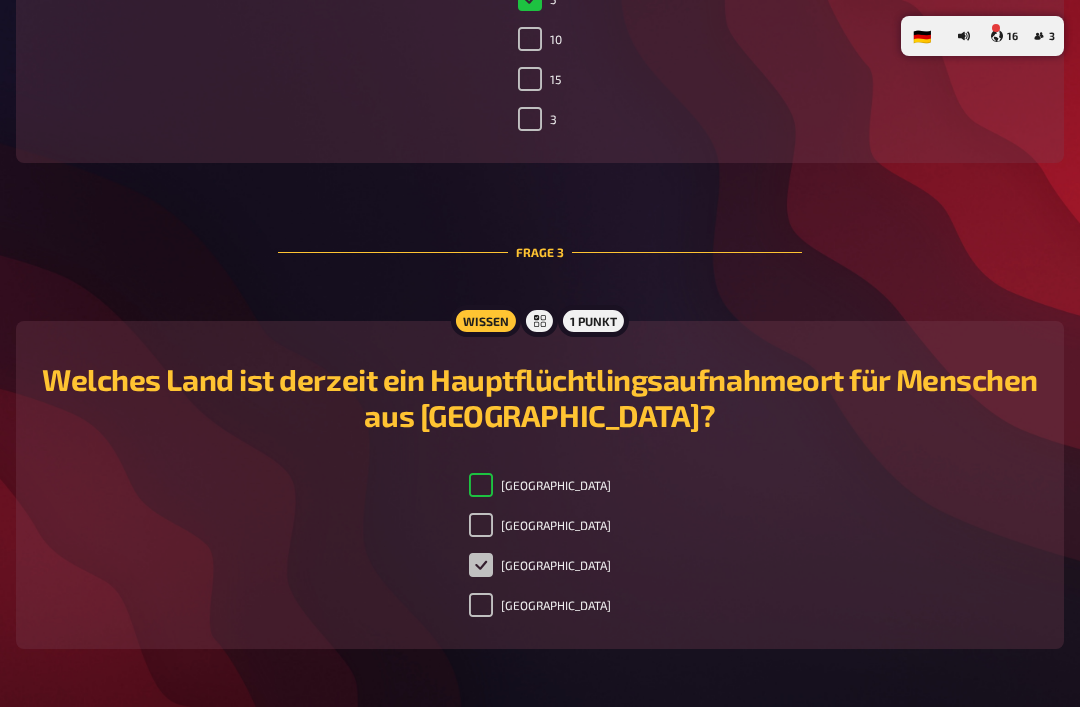 checkbox on "true" 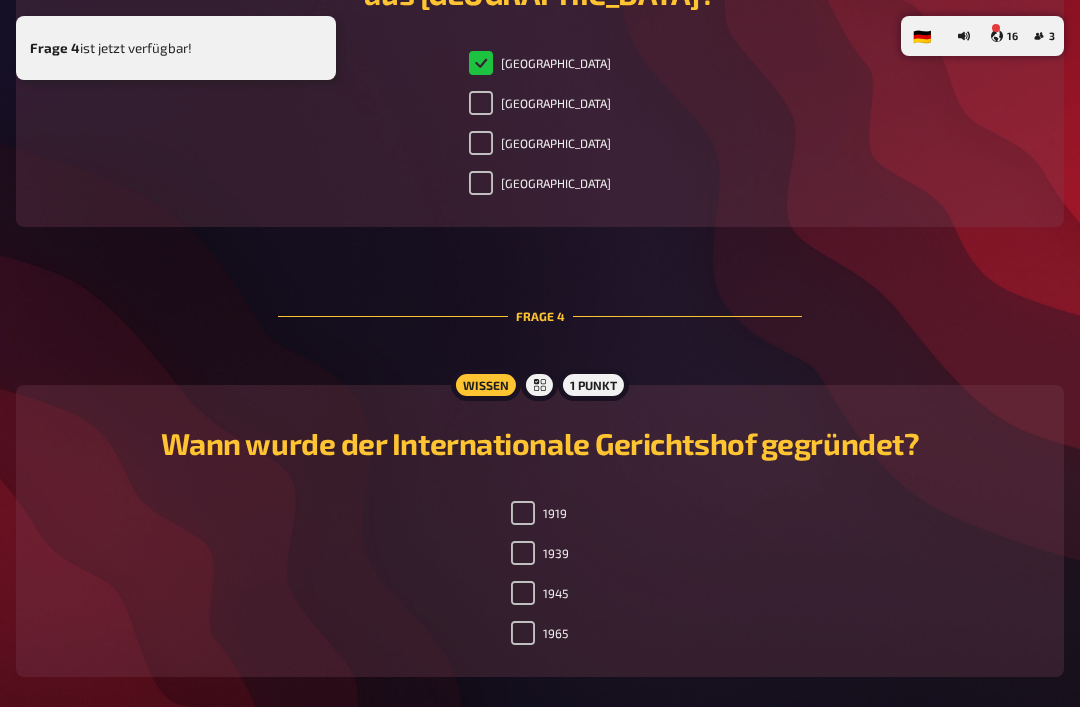 scroll, scrollTop: 1785, scrollLeft: 0, axis: vertical 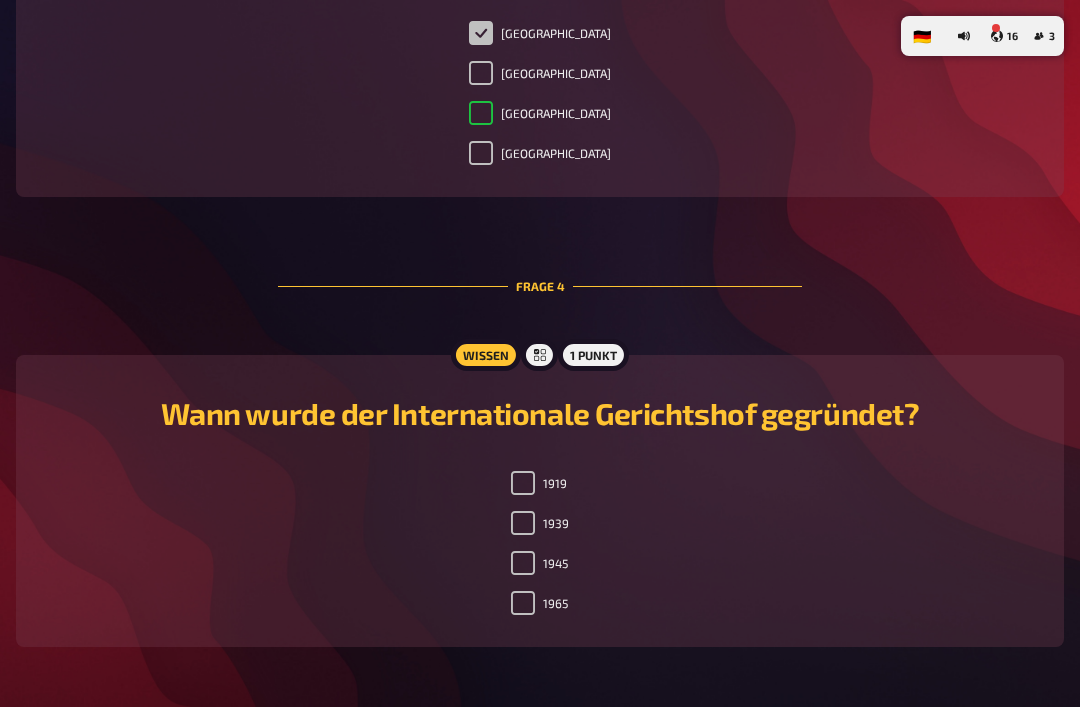 checkbox on "false" 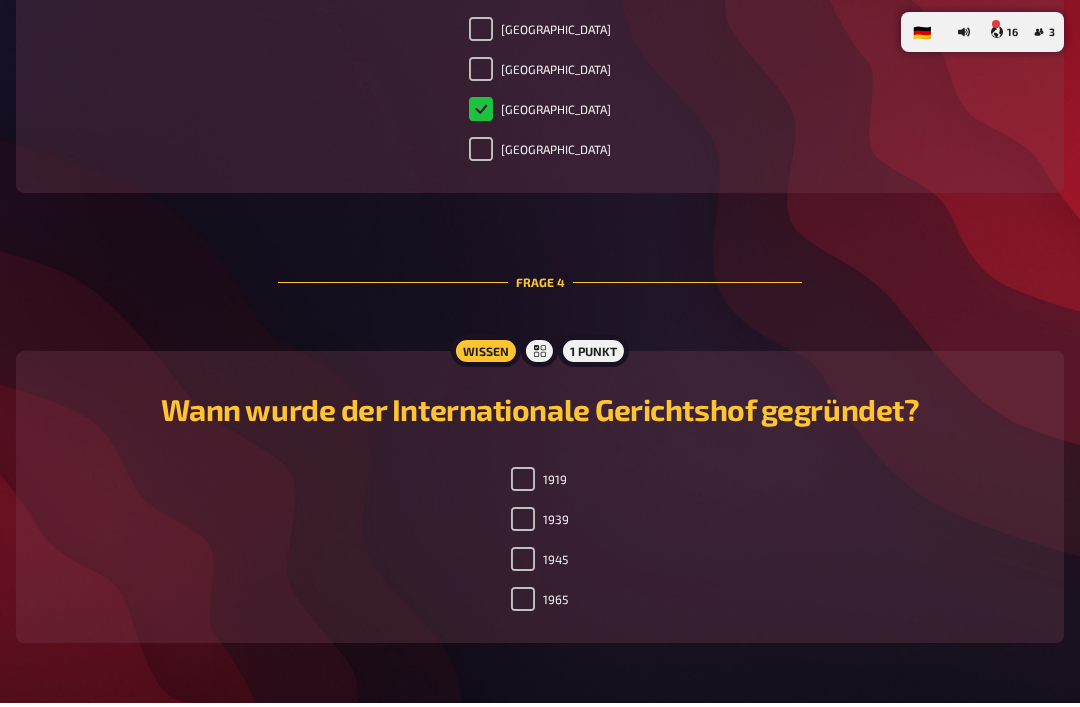 scroll, scrollTop: 1768, scrollLeft: 0, axis: vertical 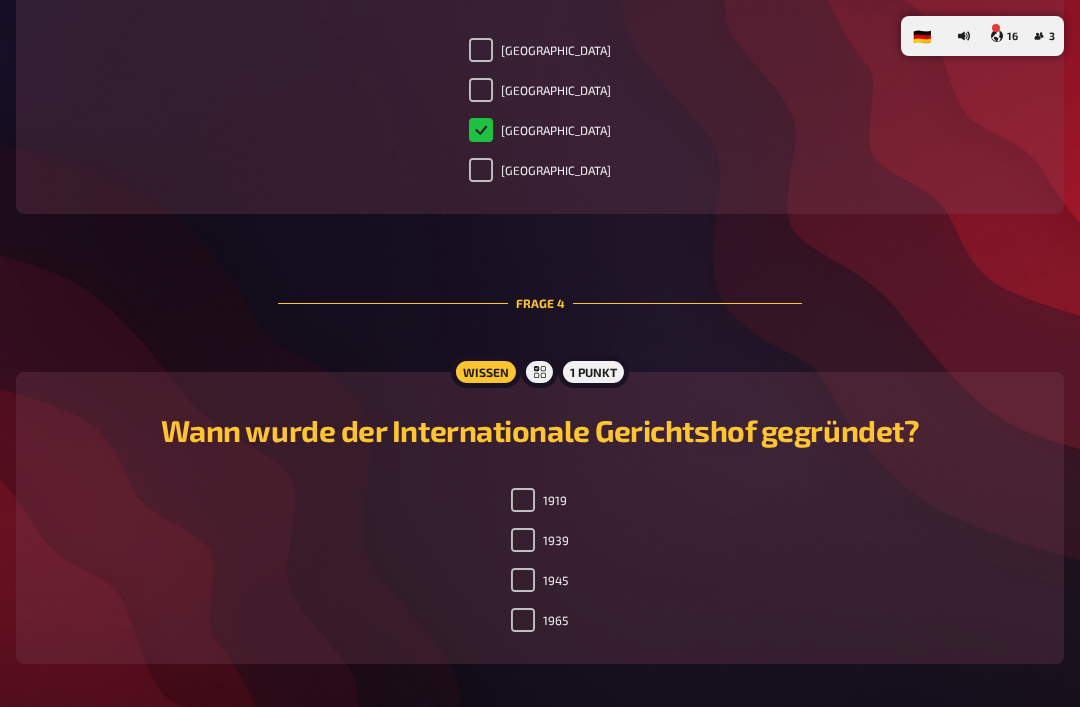 click on "[GEOGRAPHIC_DATA]" at bounding box center (481, 170) 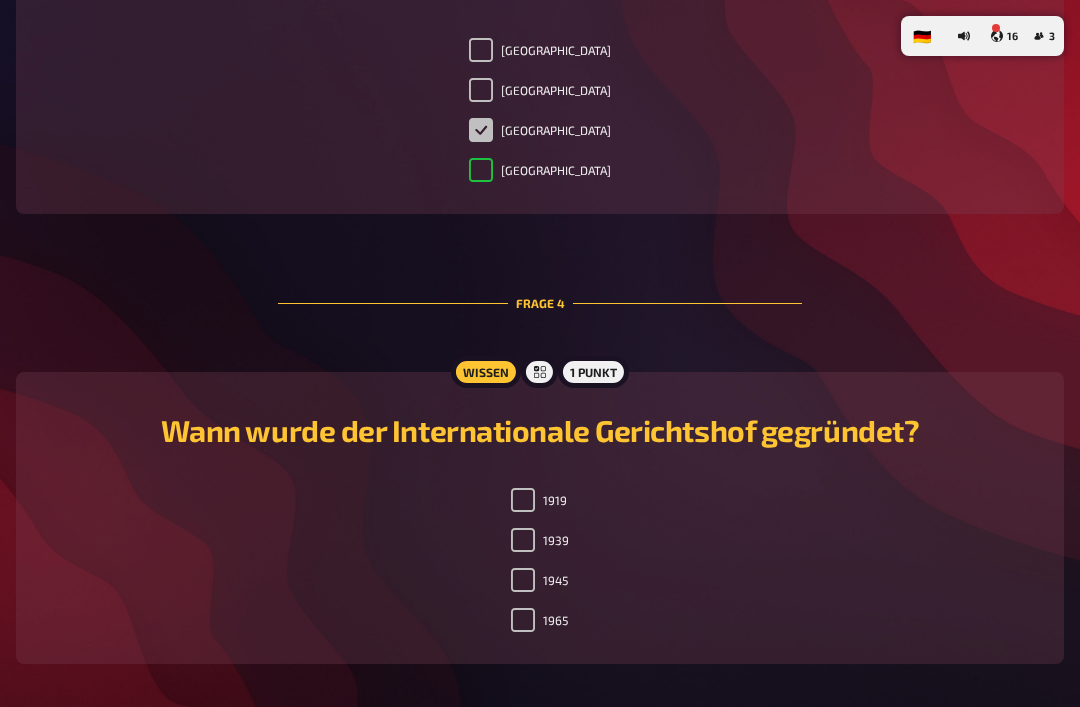 checkbox on "true" 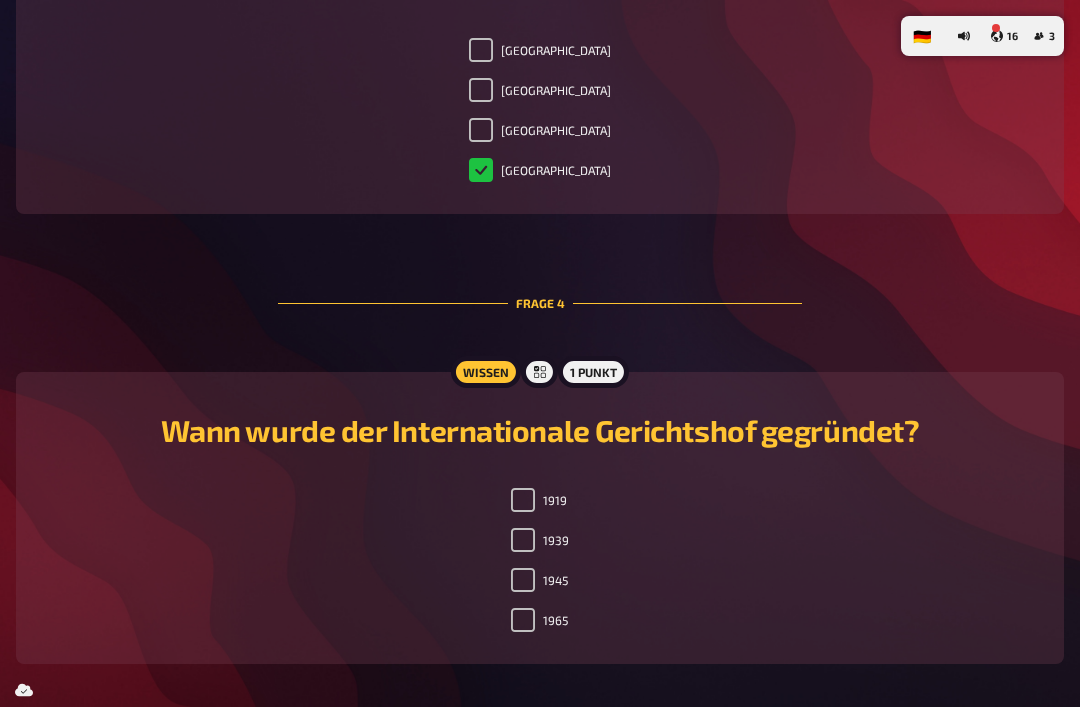 click on "[GEOGRAPHIC_DATA]" at bounding box center [481, 130] 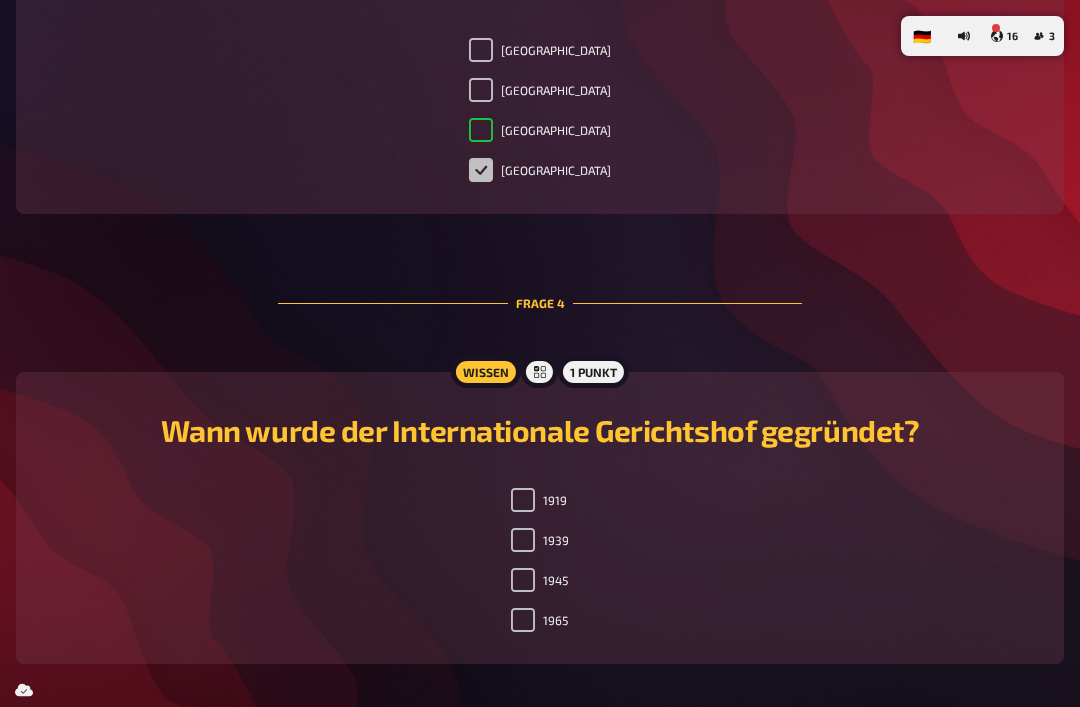 checkbox on "true" 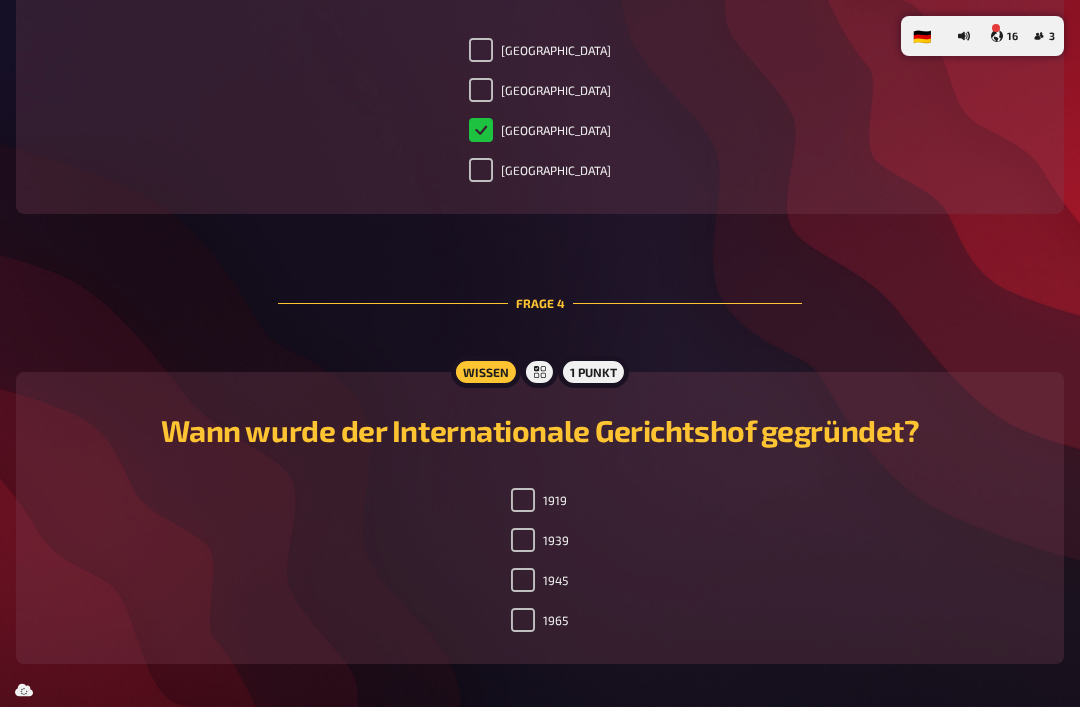 checkbox on "false" 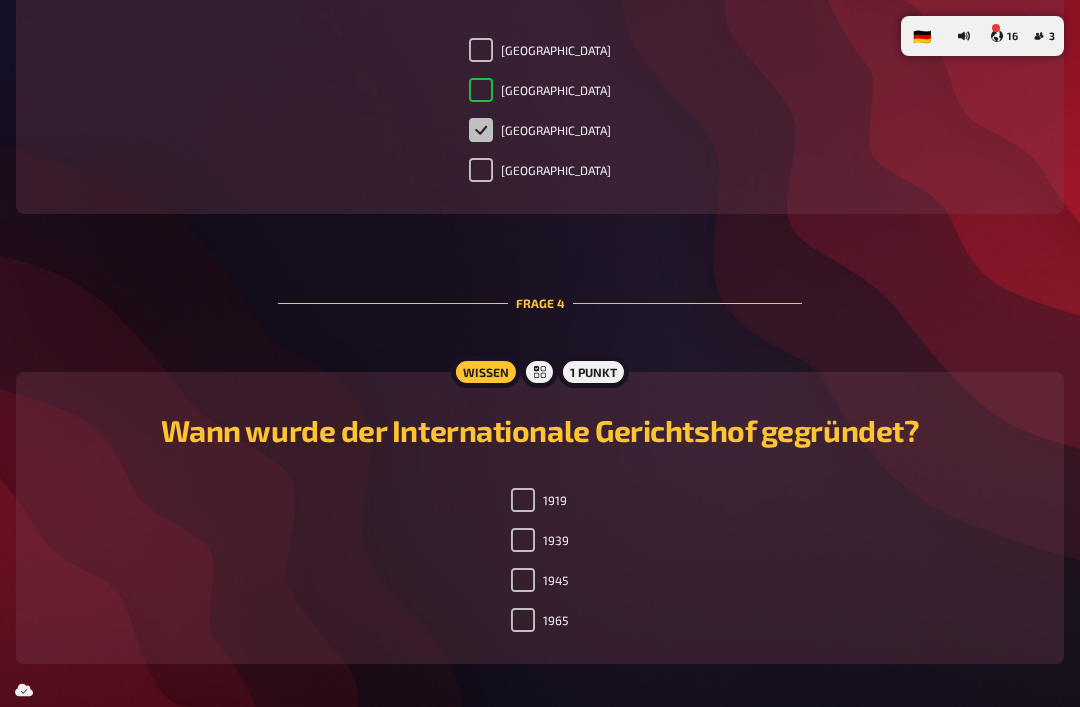 checkbox on "true" 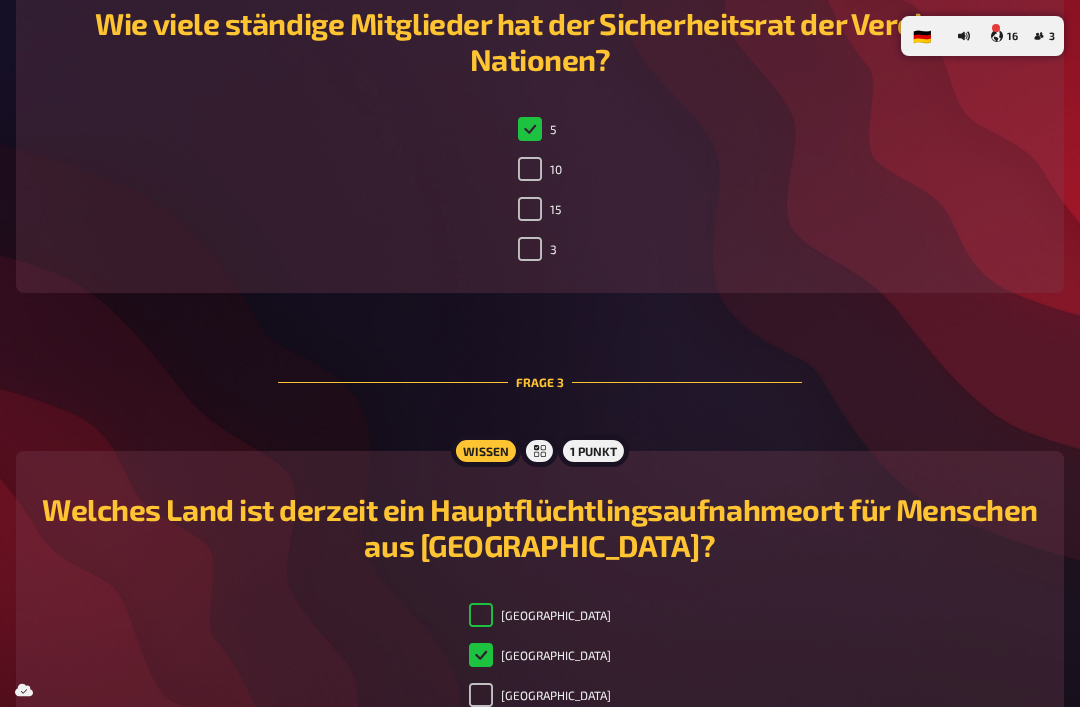 checkbox on "true" 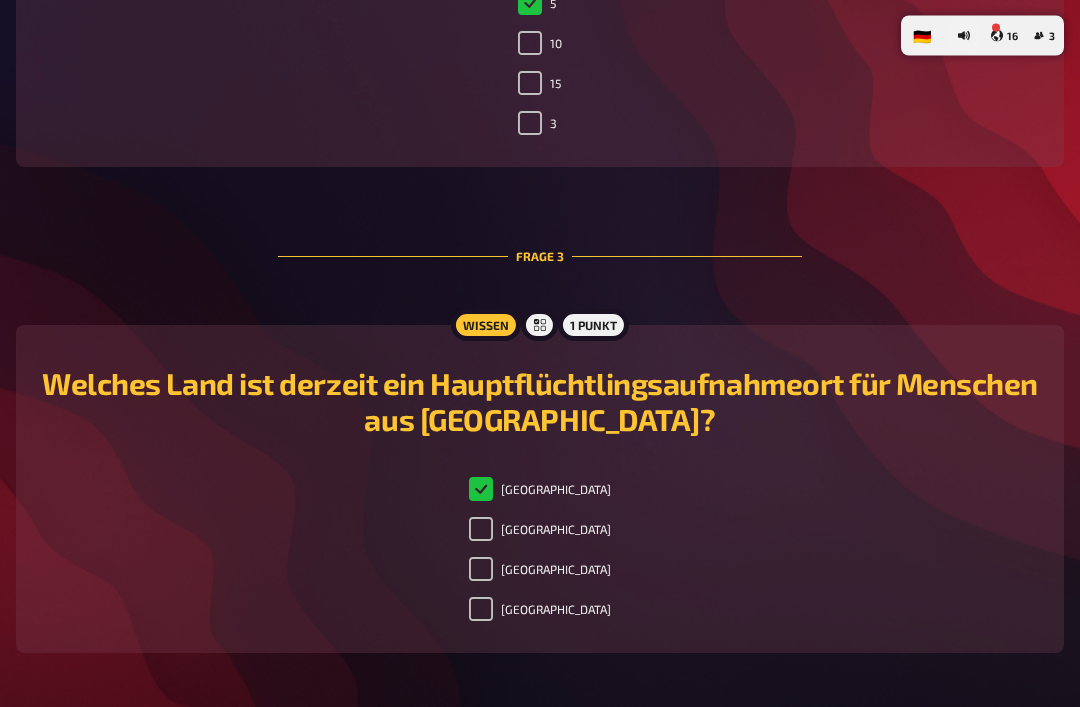 scroll, scrollTop: 1330, scrollLeft: 0, axis: vertical 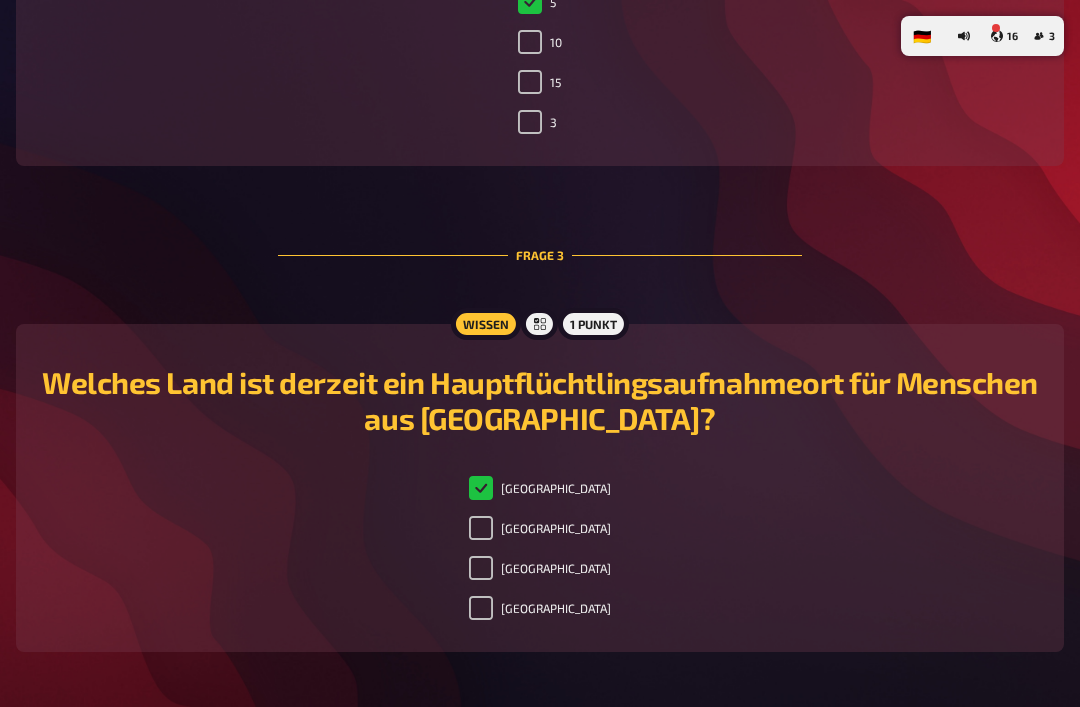 click on "[GEOGRAPHIC_DATA]" at bounding box center (540, 572) 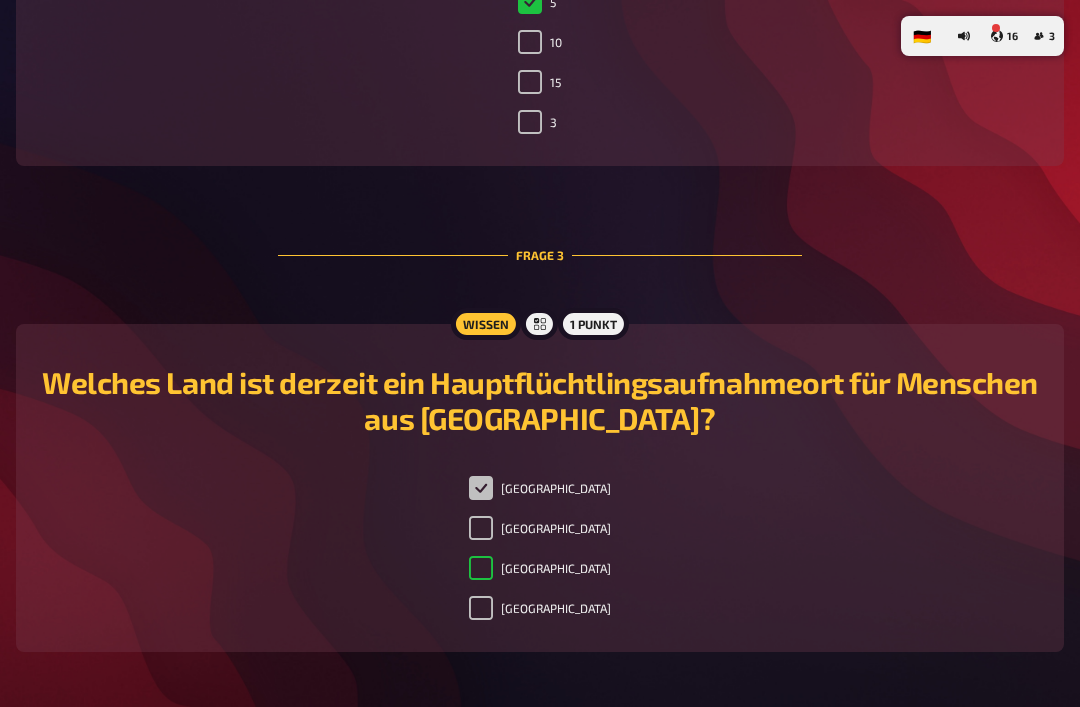 checkbox on "true" 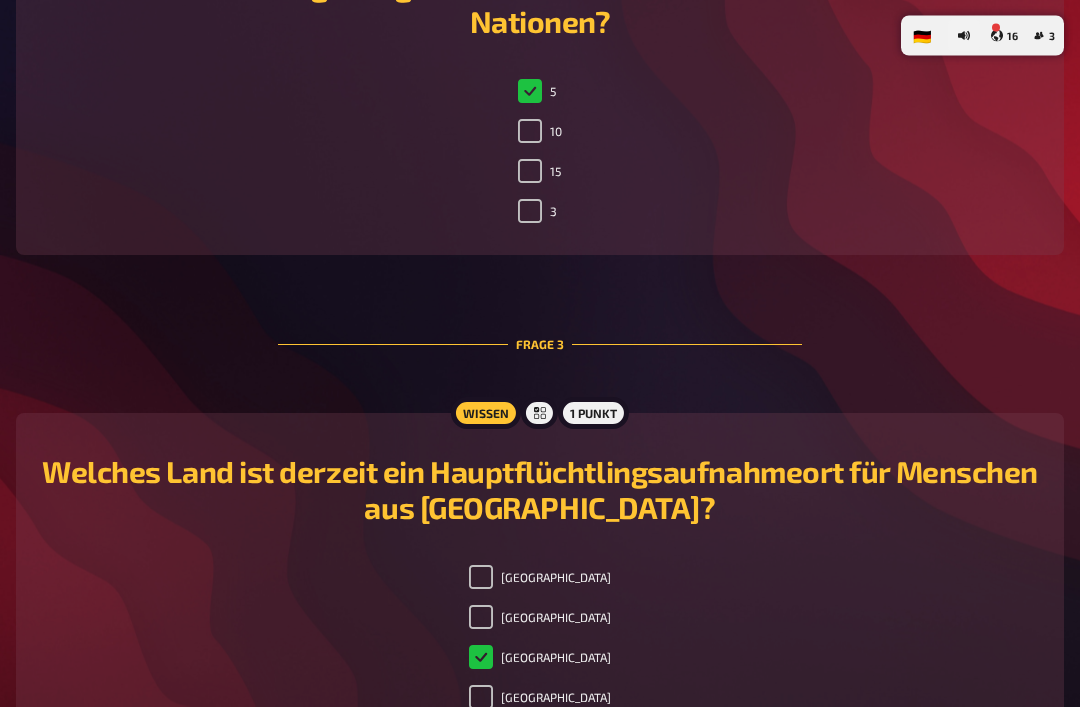 scroll, scrollTop: 1240, scrollLeft: 0, axis: vertical 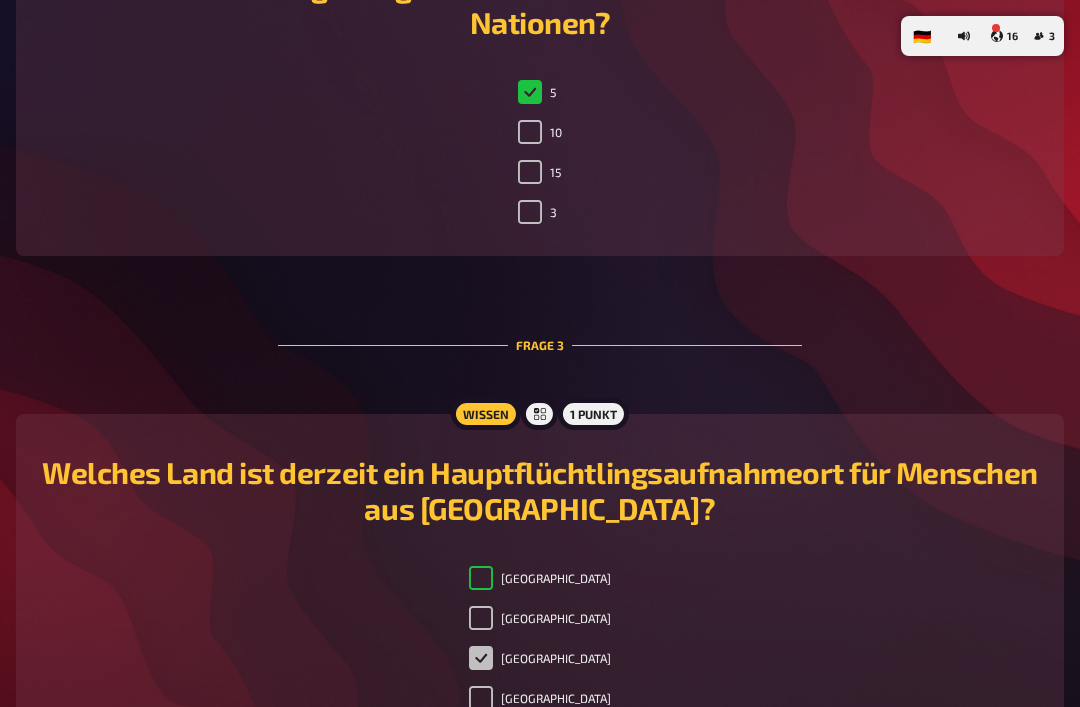 checkbox on "true" 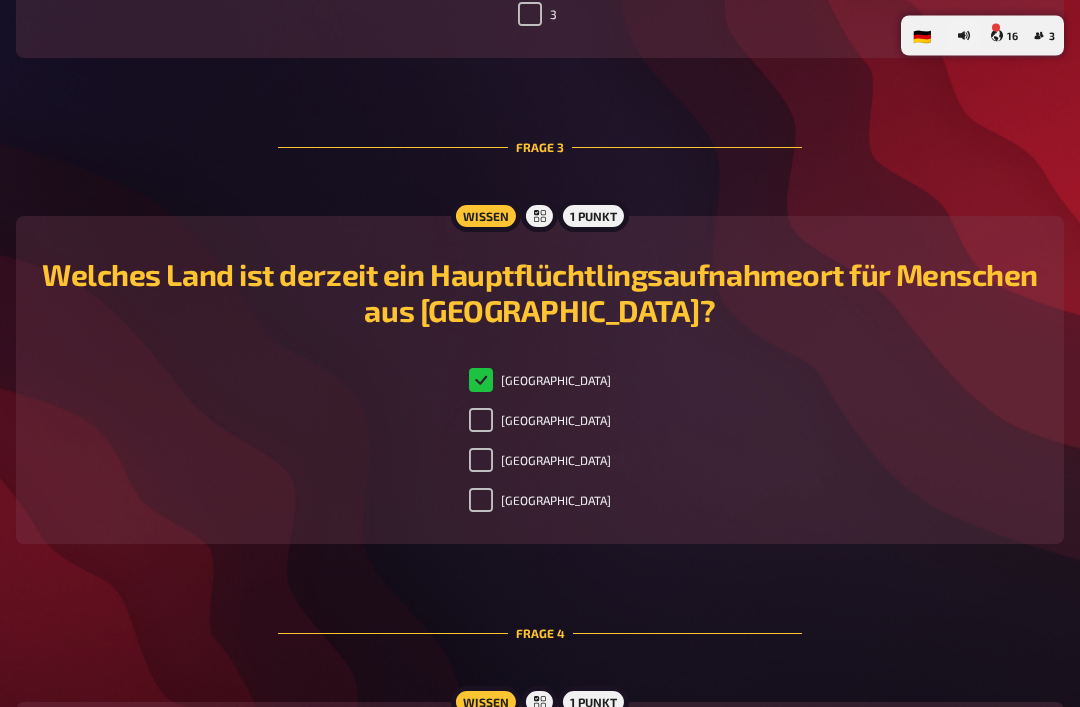 scroll, scrollTop: 1440, scrollLeft: 0, axis: vertical 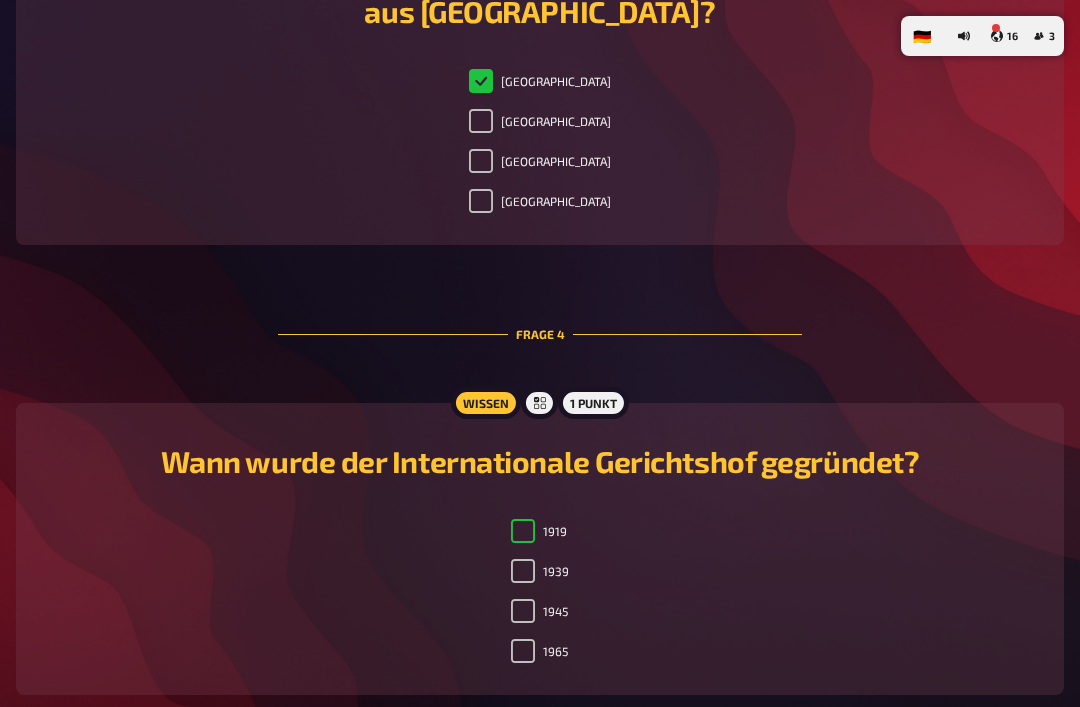 checkbox on "true" 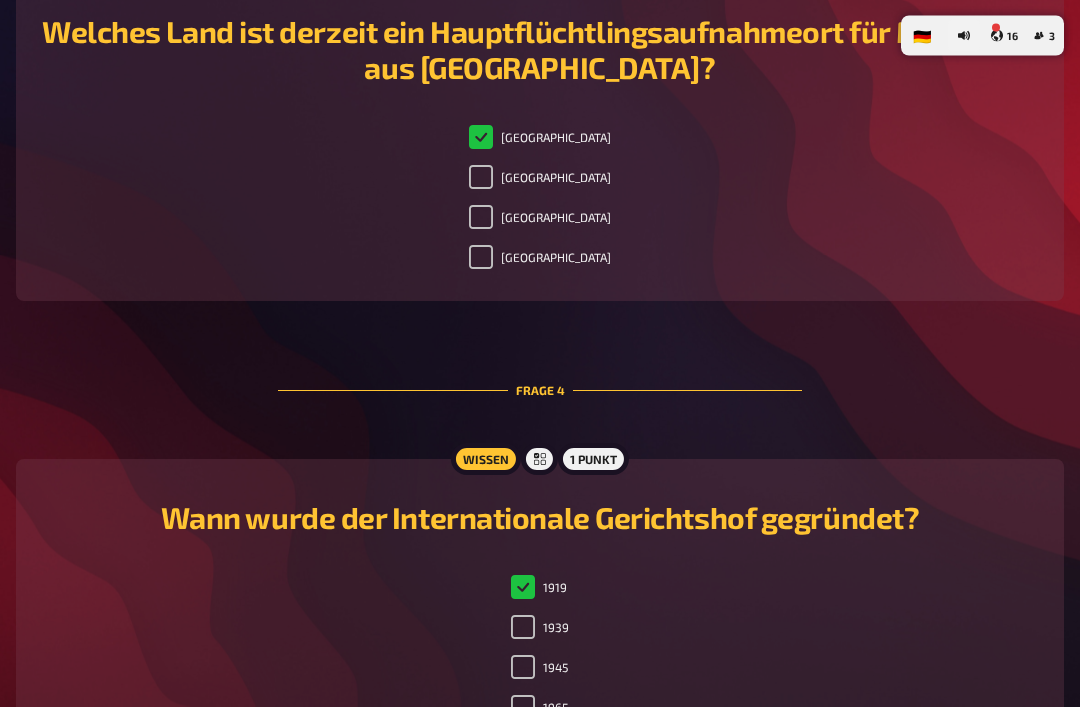 click on "[GEOGRAPHIC_DATA]" at bounding box center (481, 178) 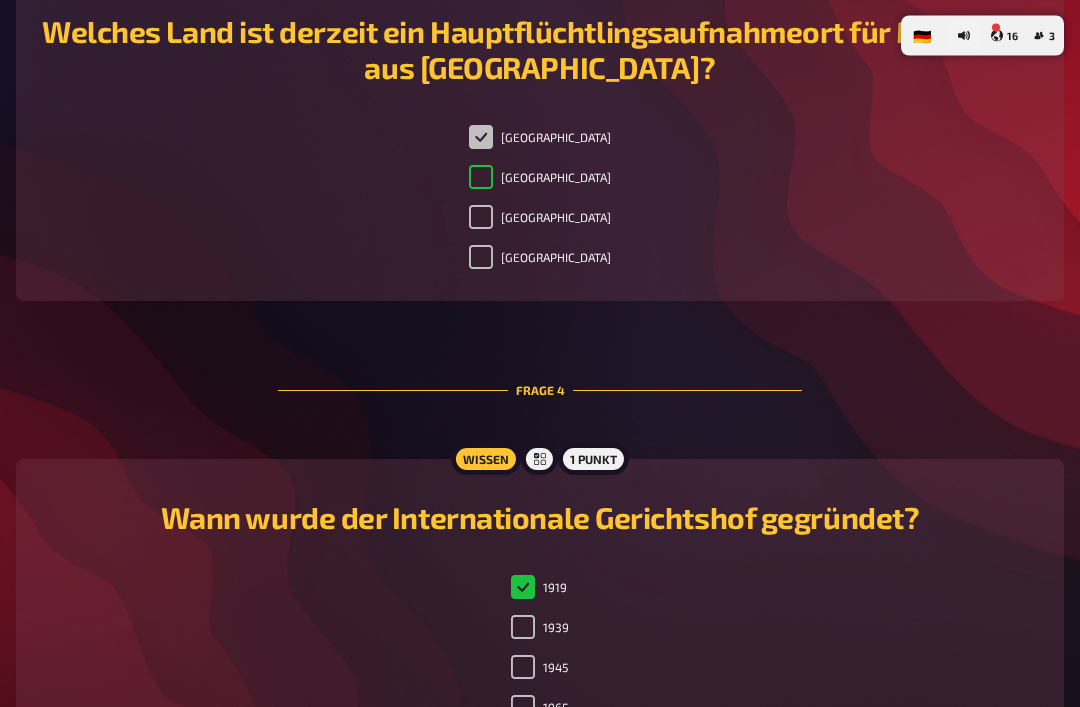 checkbox on "true" 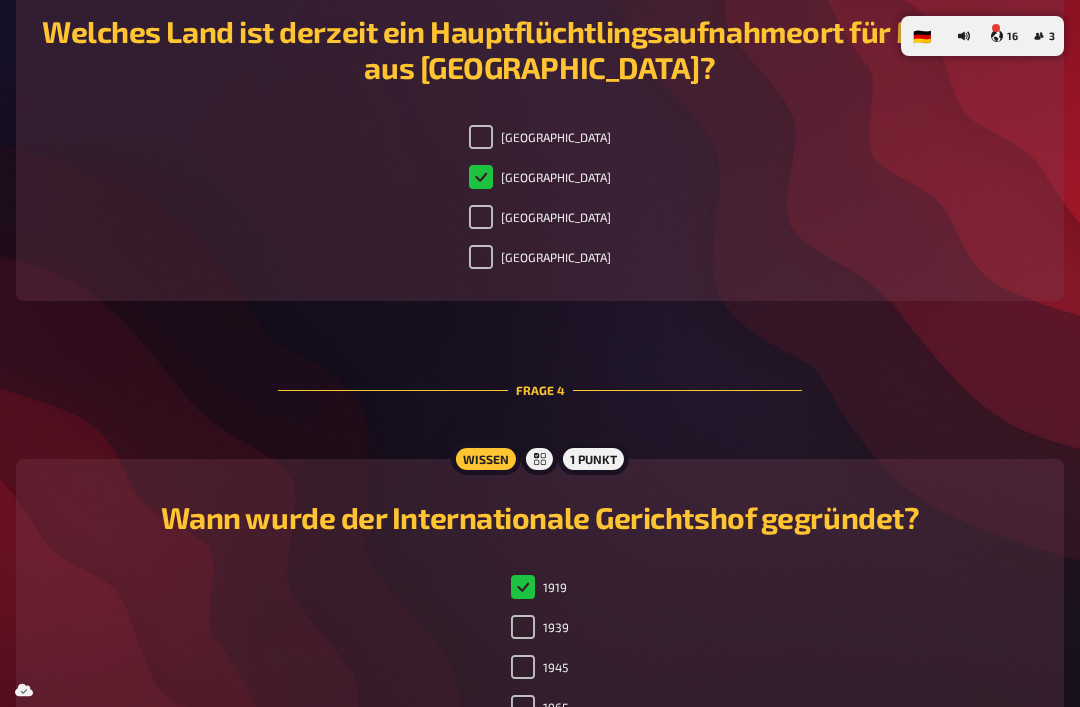 click on "[GEOGRAPHIC_DATA]" at bounding box center (481, 217) 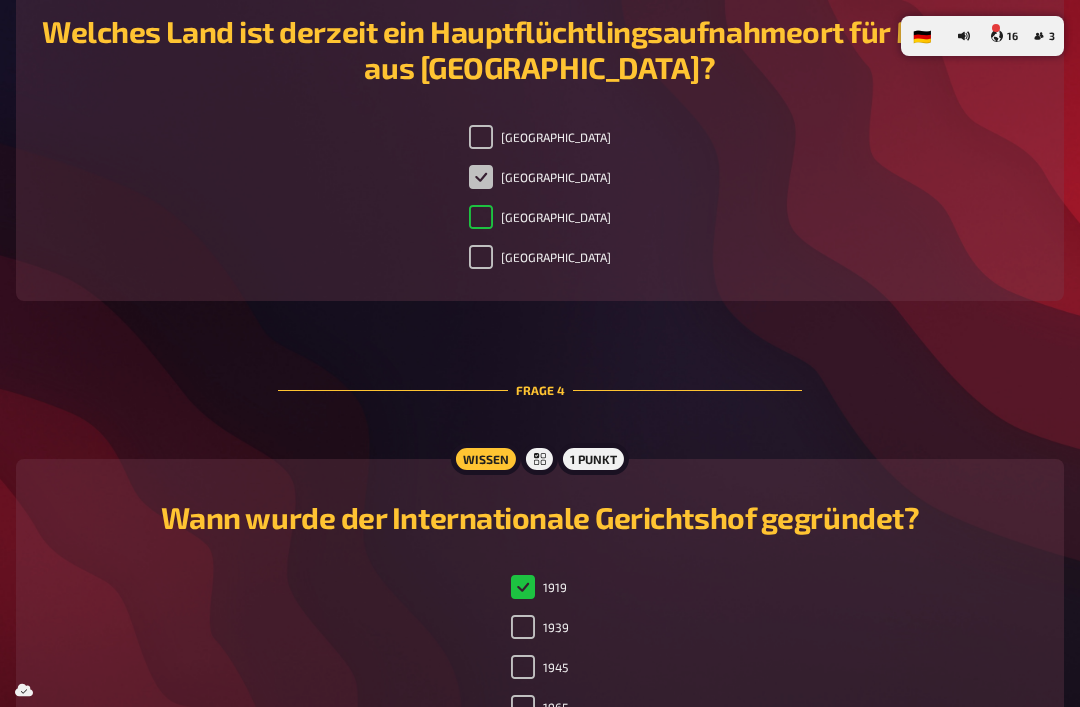 checkbox on "true" 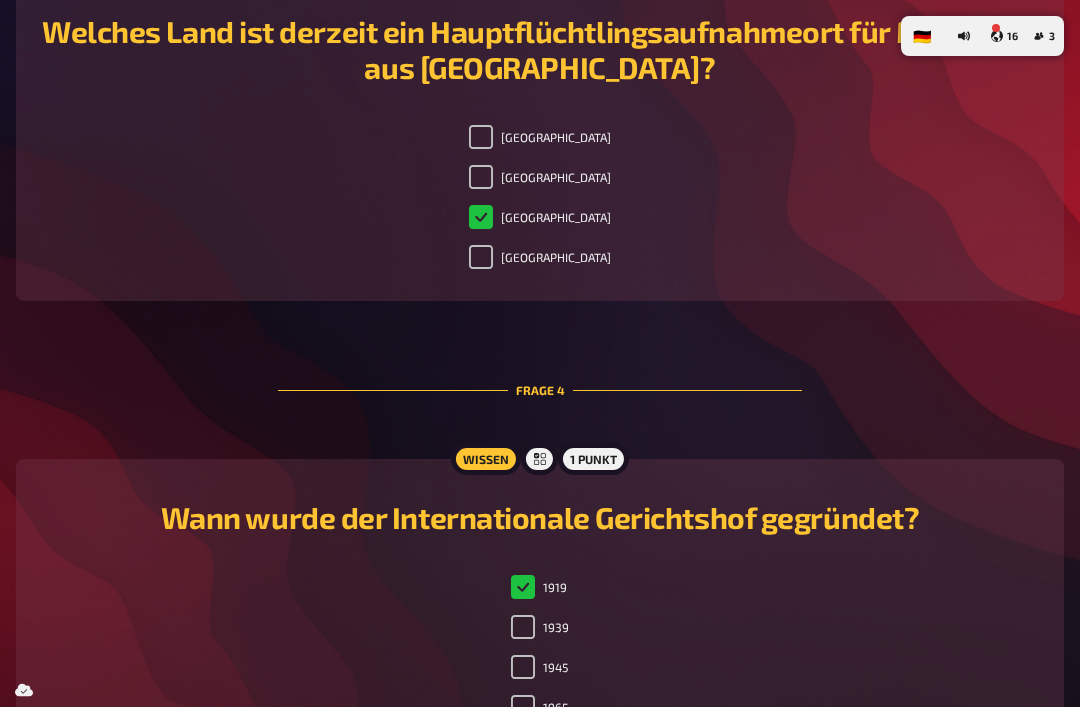 click on "[GEOGRAPHIC_DATA]" at bounding box center [481, 257] 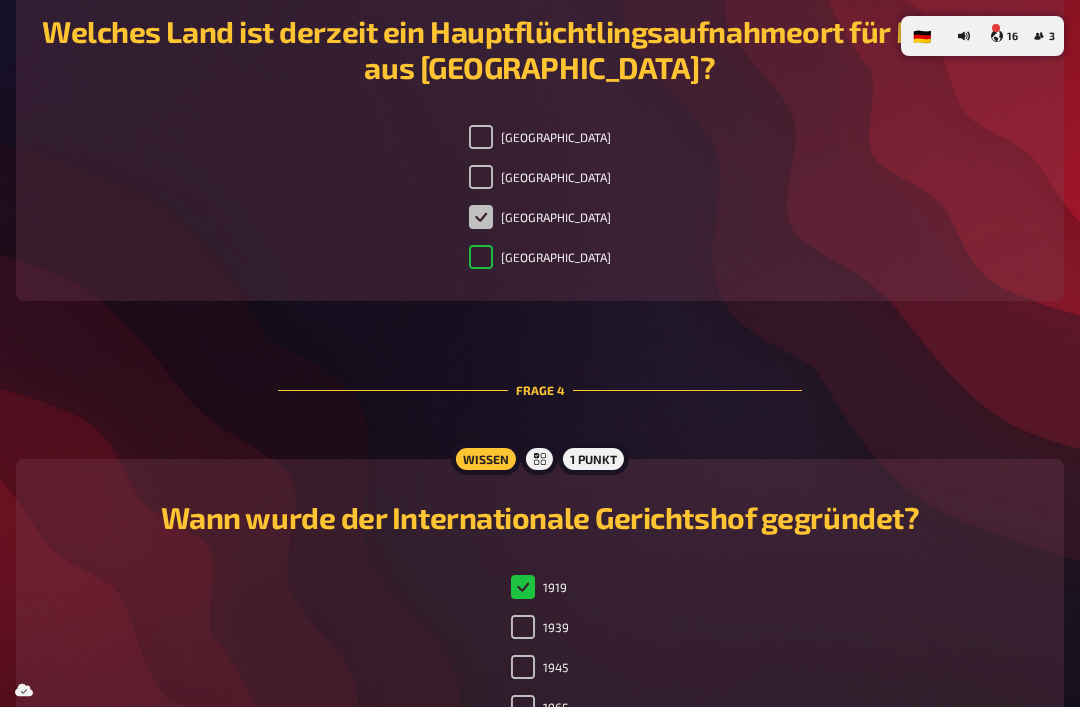 checkbox on "true" 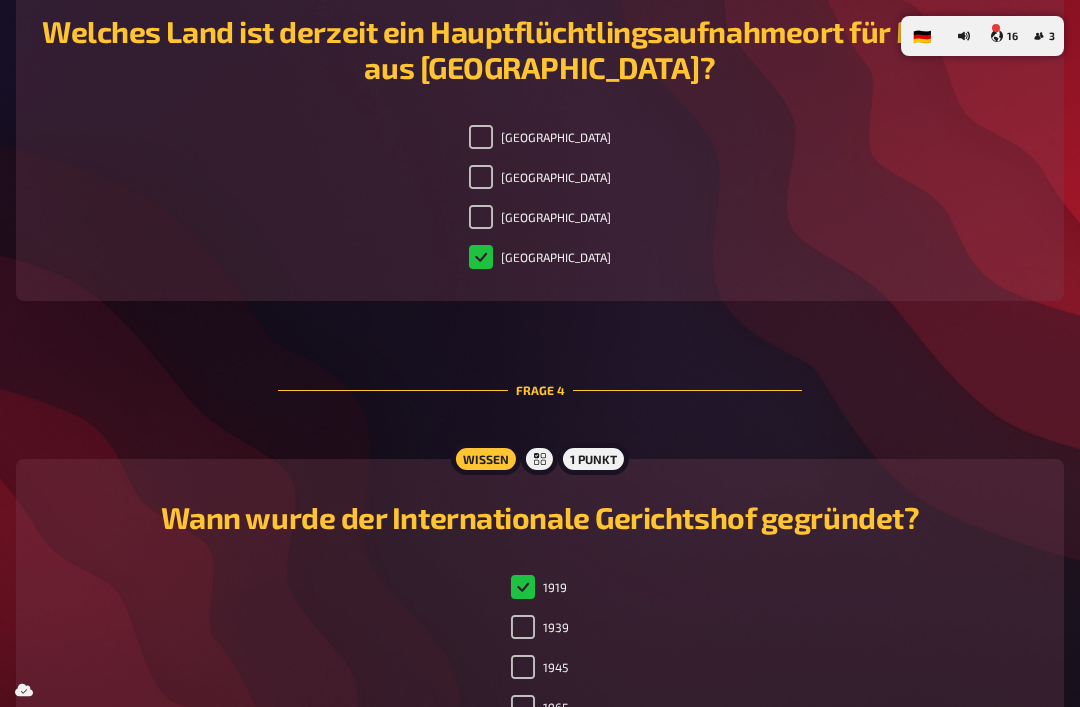 click on "[GEOGRAPHIC_DATA]" at bounding box center [481, 217] 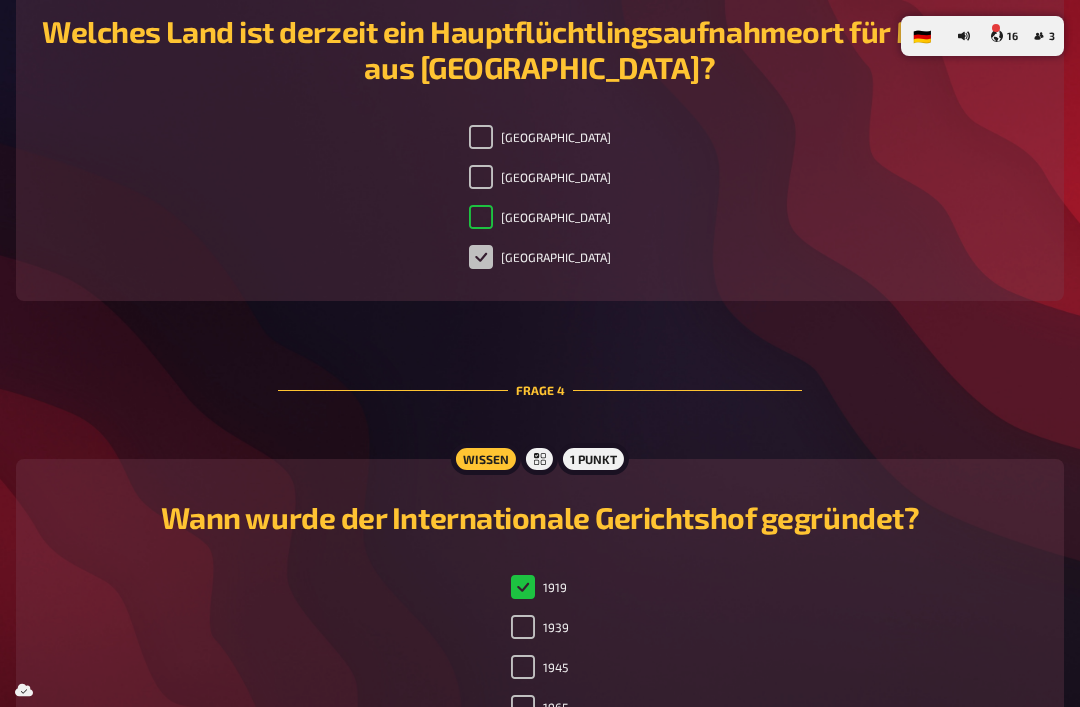 checkbox on "true" 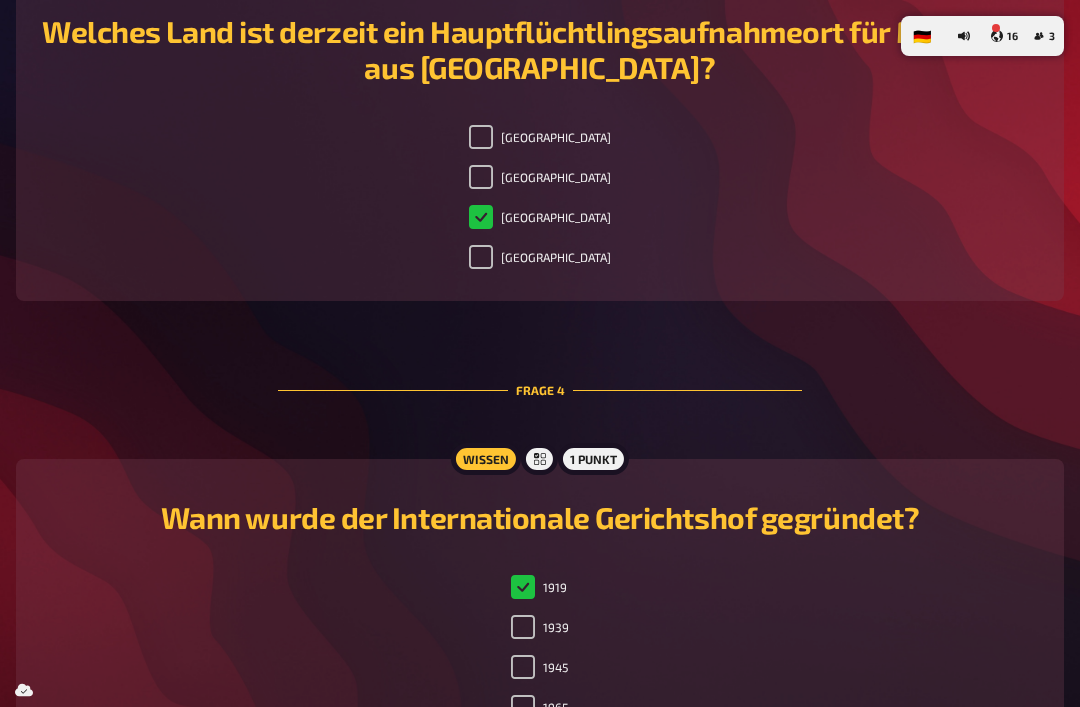 click on "[GEOGRAPHIC_DATA] [GEOGRAPHIC_DATA] [GEOGRAPHIC_DATA] [GEOGRAPHIC_DATA]" at bounding box center [540, 201] 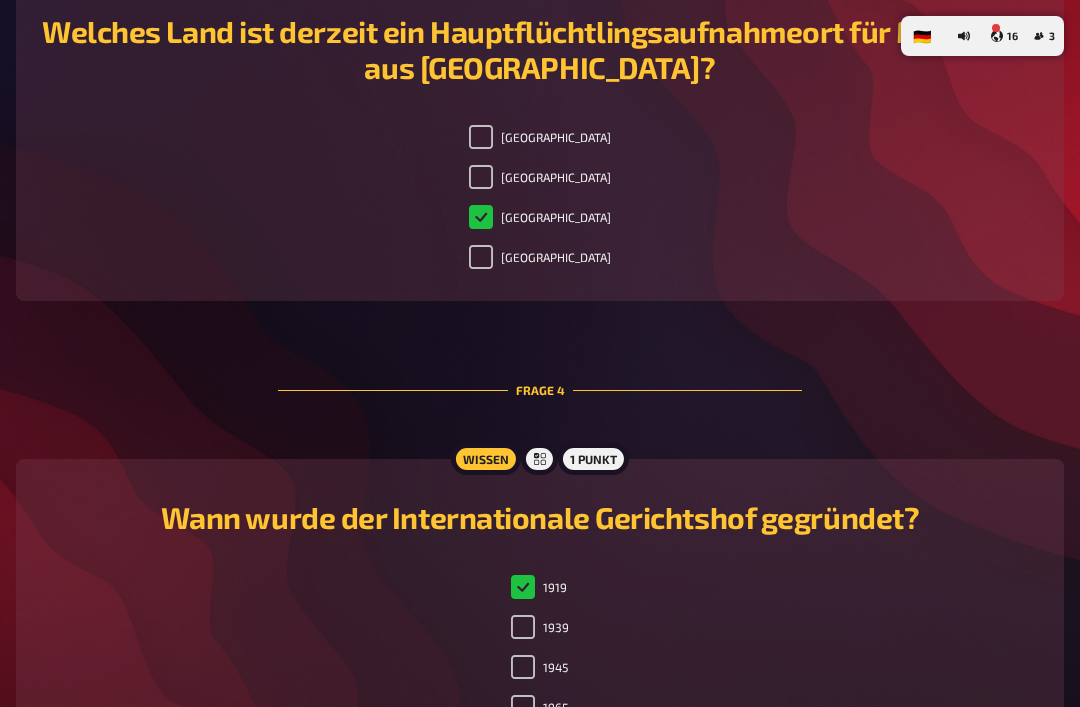 click on "[GEOGRAPHIC_DATA]" at bounding box center [540, 137] 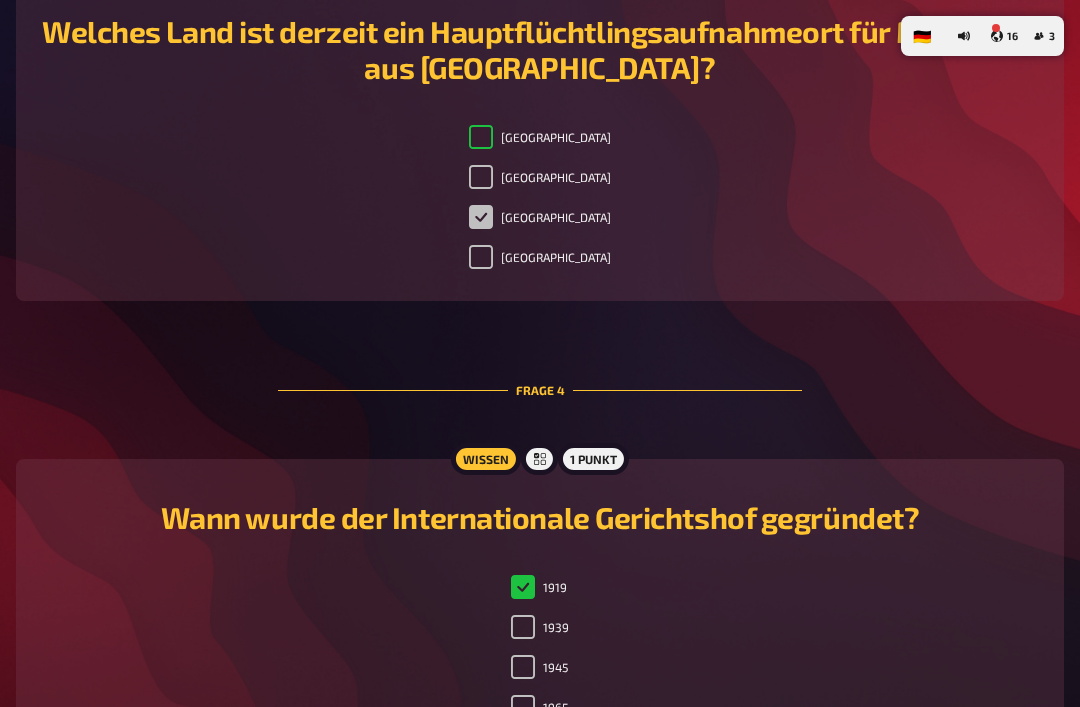 checkbox on "true" 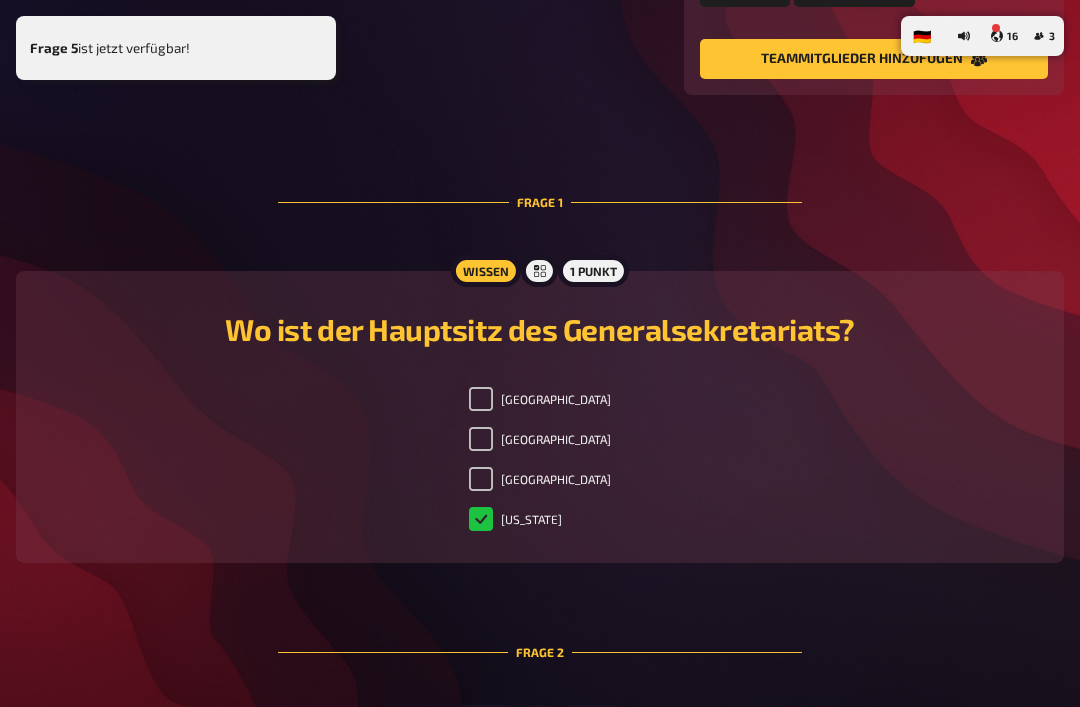 scroll, scrollTop: 453, scrollLeft: 0, axis: vertical 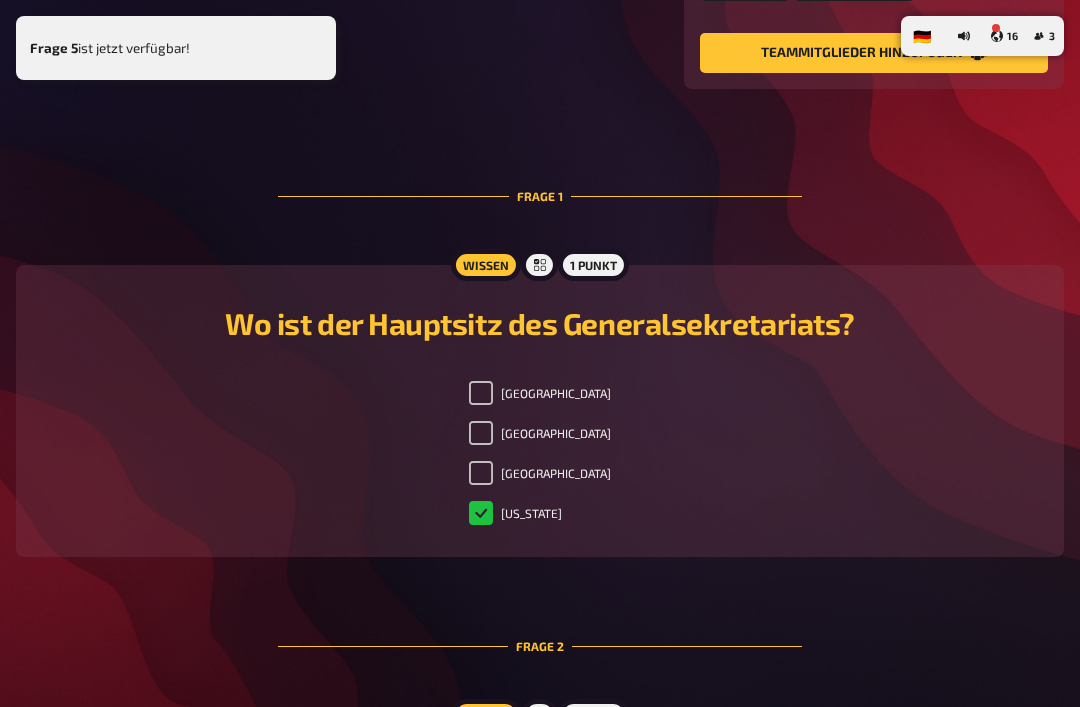 click on "[GEOGRAPHIC_DATA]" at bounding box center (481, 393) 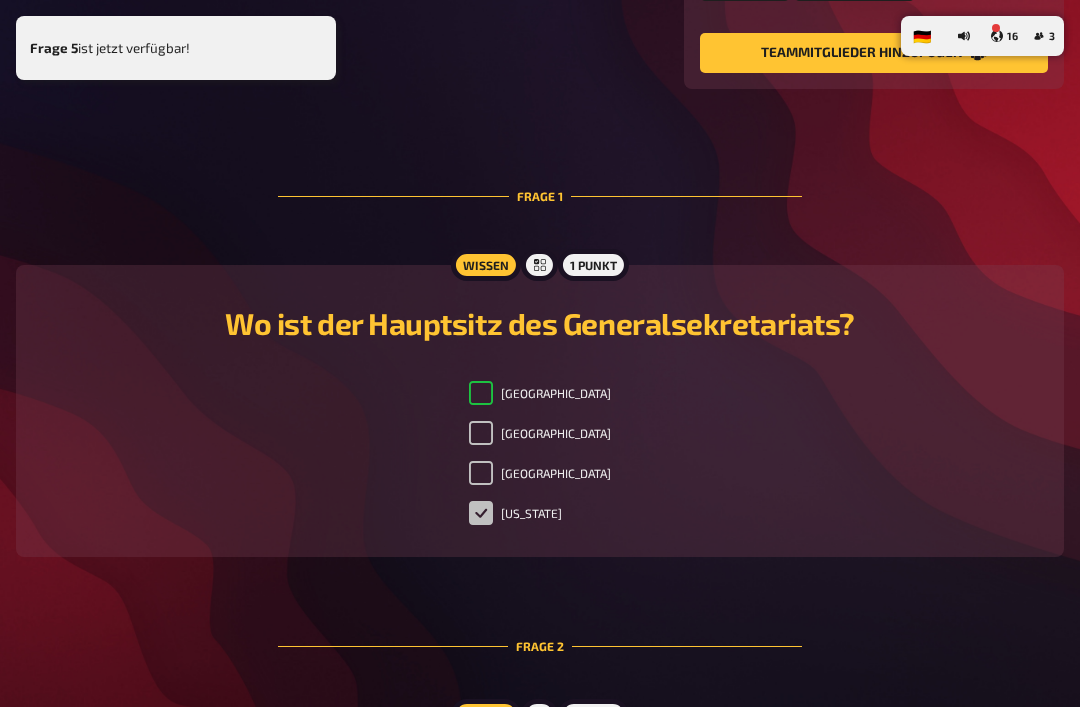 checkbox on "true" 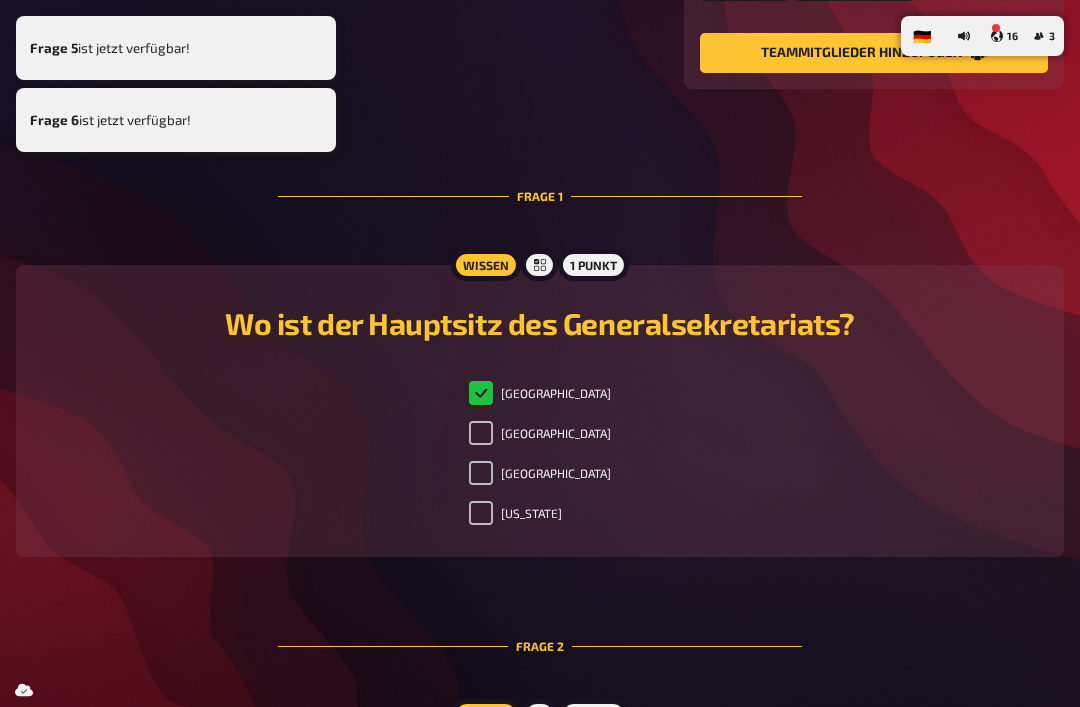 click on "[US_STATE]" at bounding box center [481, 513] 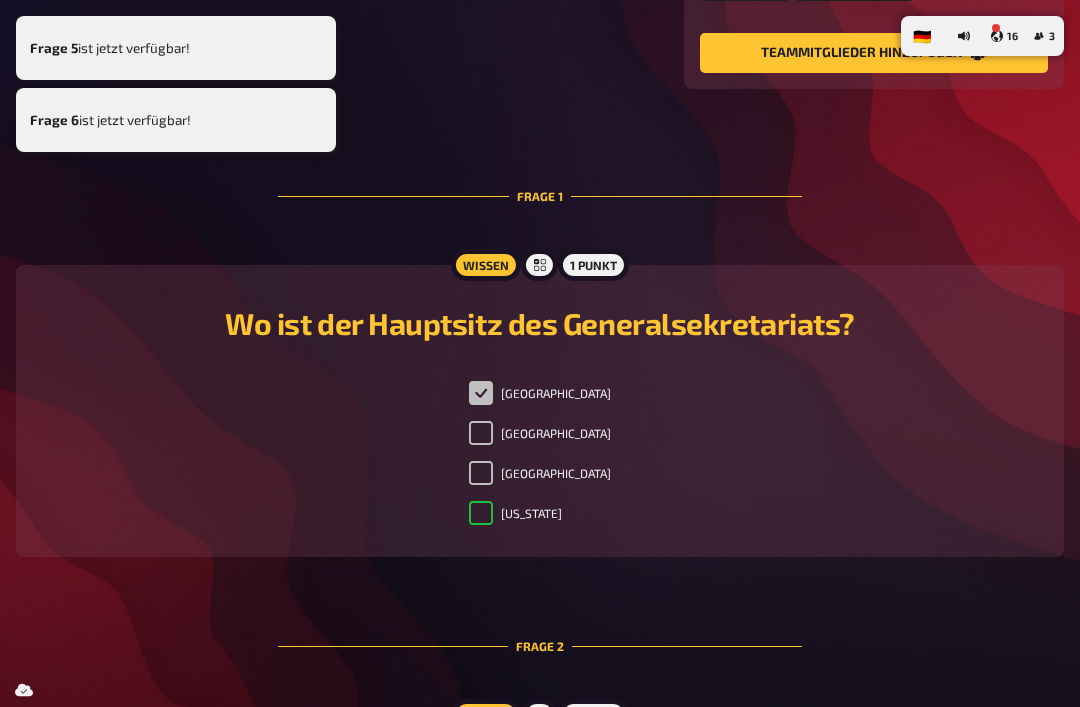 checkbox on "true" 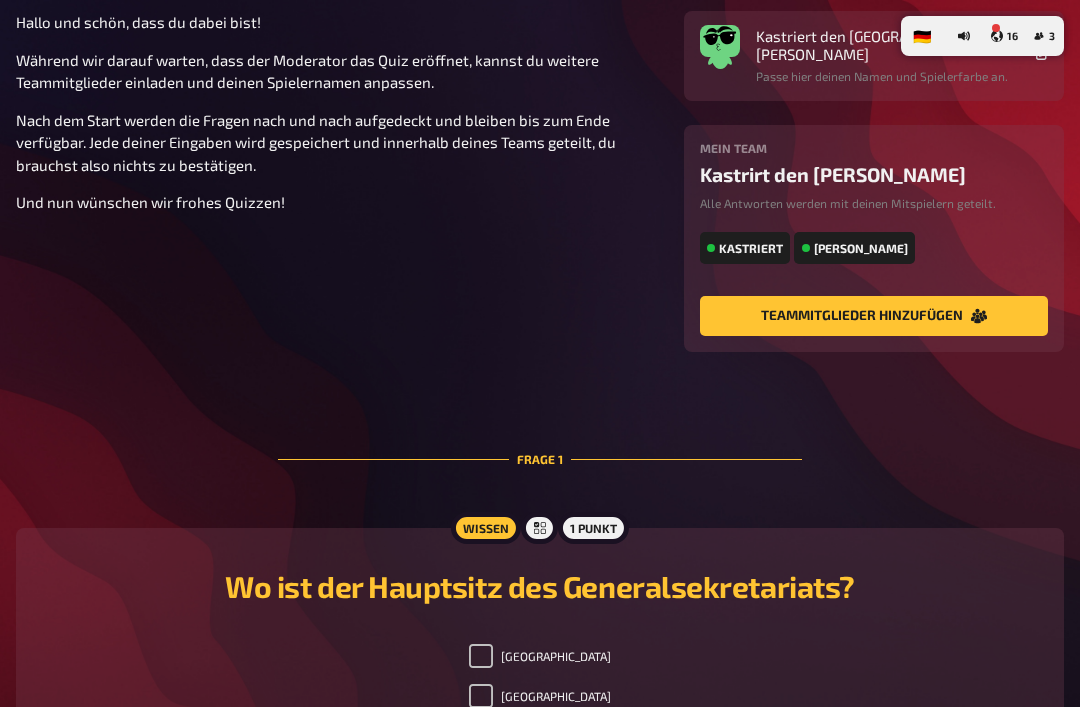 scroll, scrollTop: 170, scrollLeft: 0, axis: vertical 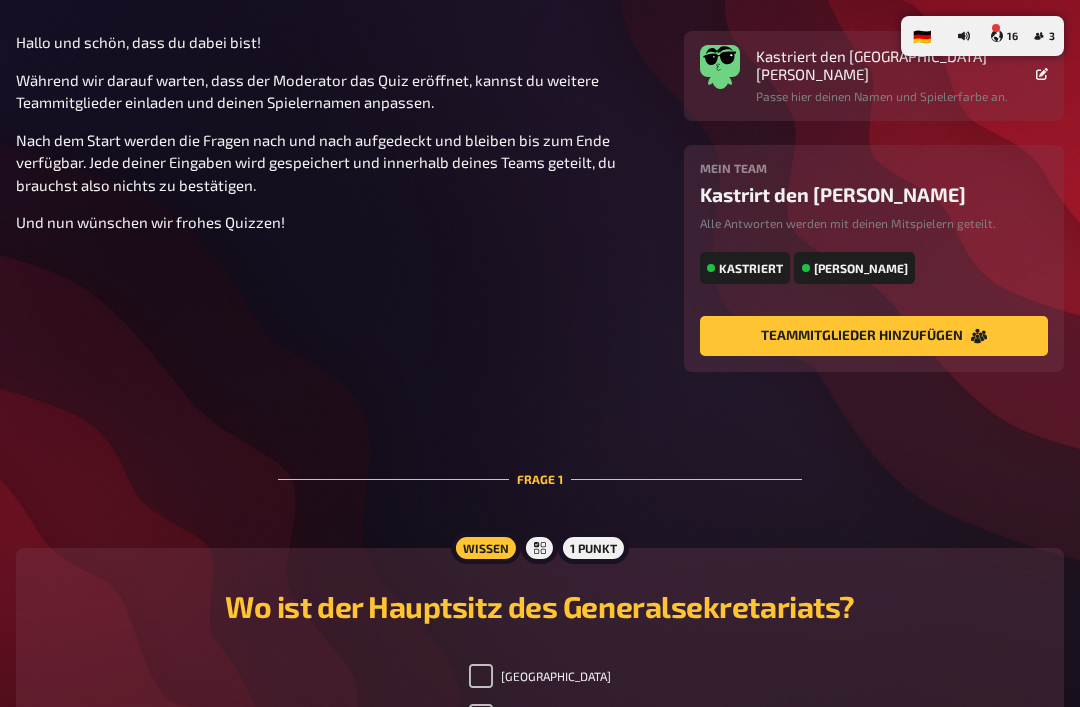 checkbox on "true" 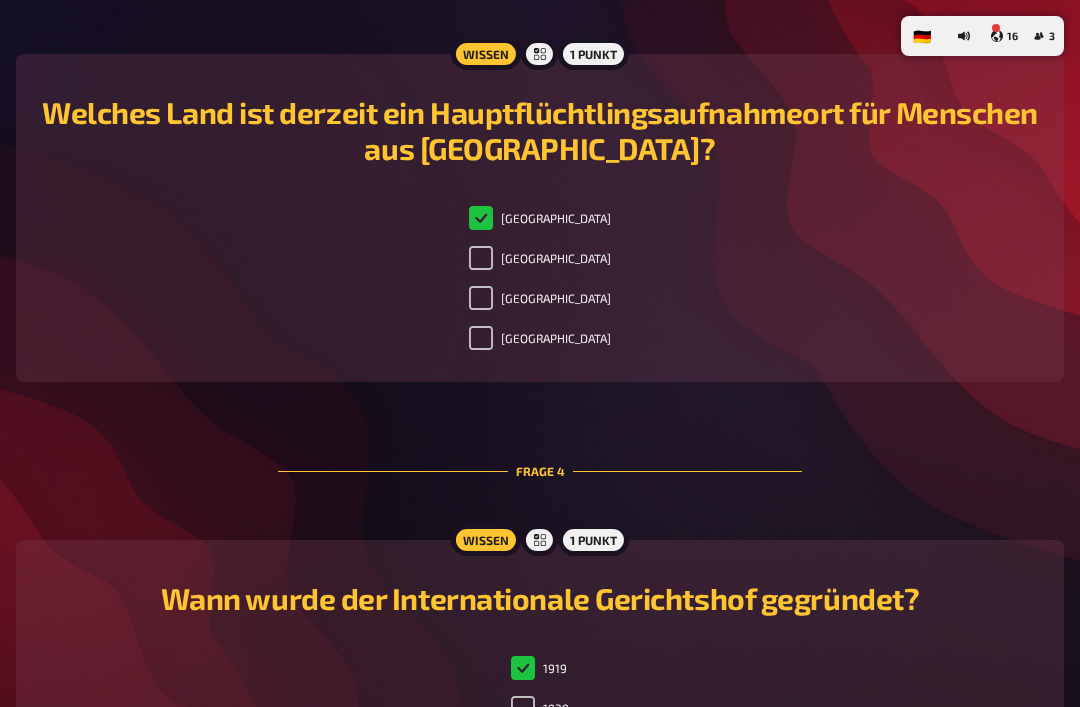 checkbox on "true" 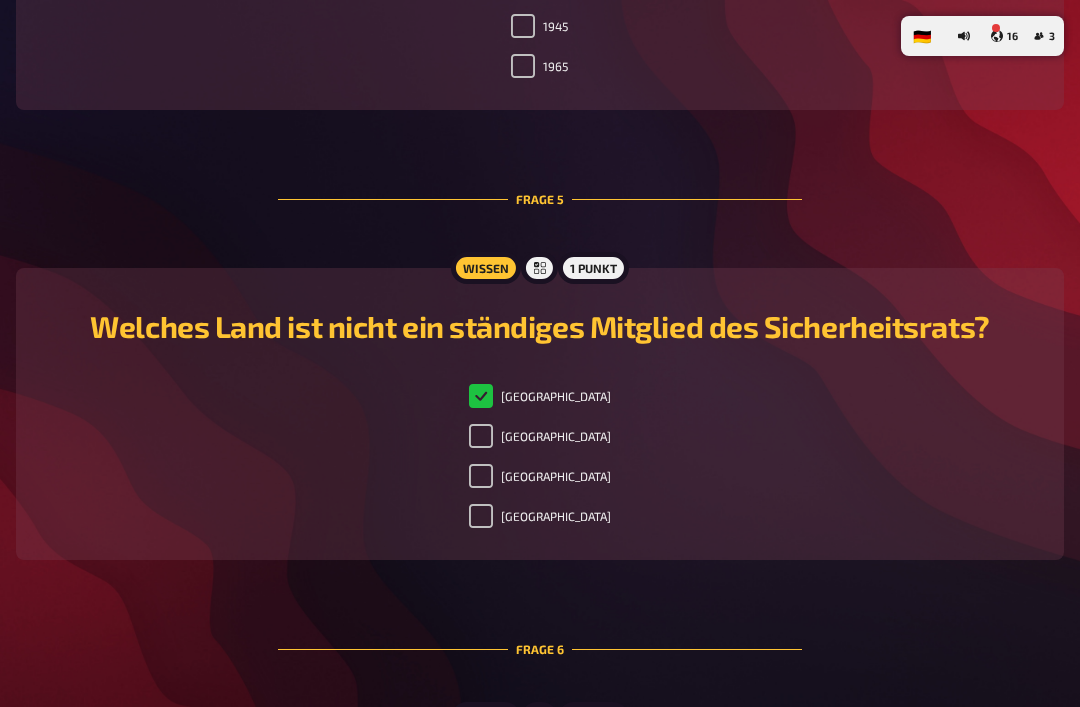 checkbox on "true" 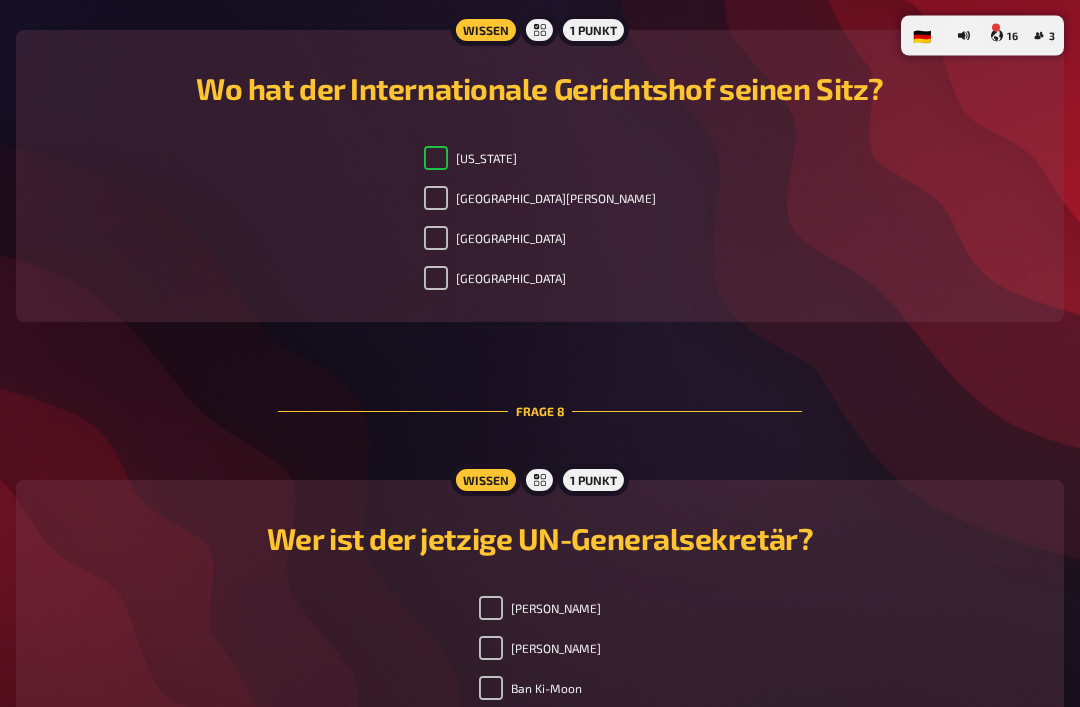 scroll, scrollTop: 3496, scrollLeft: 0, axis: vertical 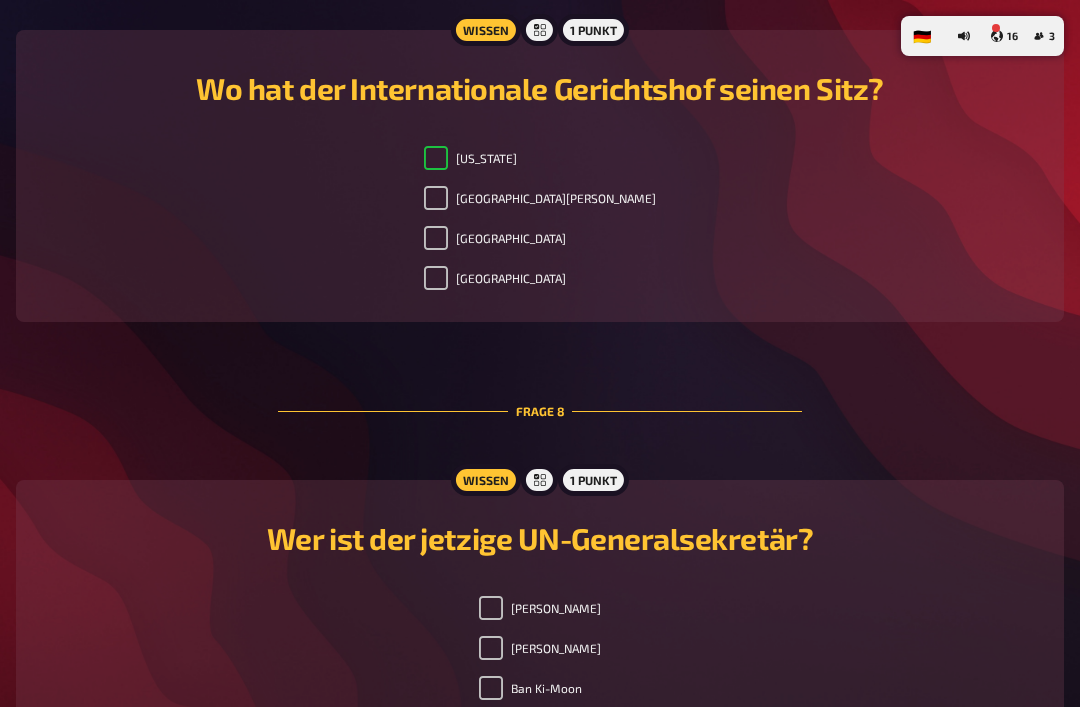 checkbox on "true" 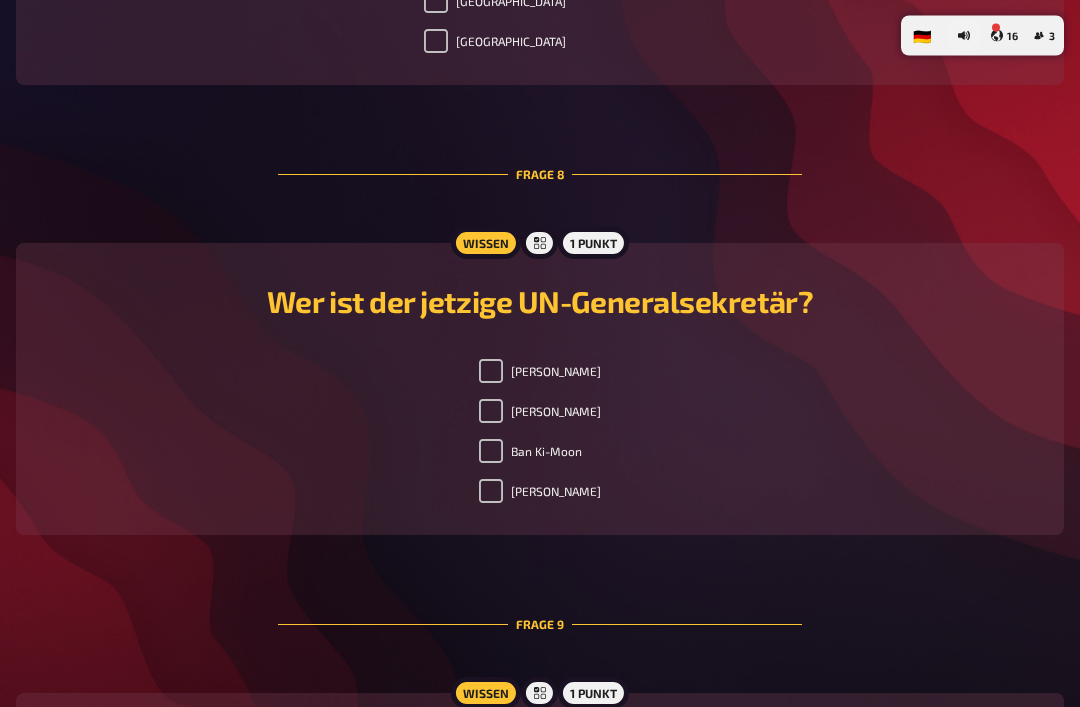scroll, scrollTop: 3734, scrollLeft: 0, axis: vertical 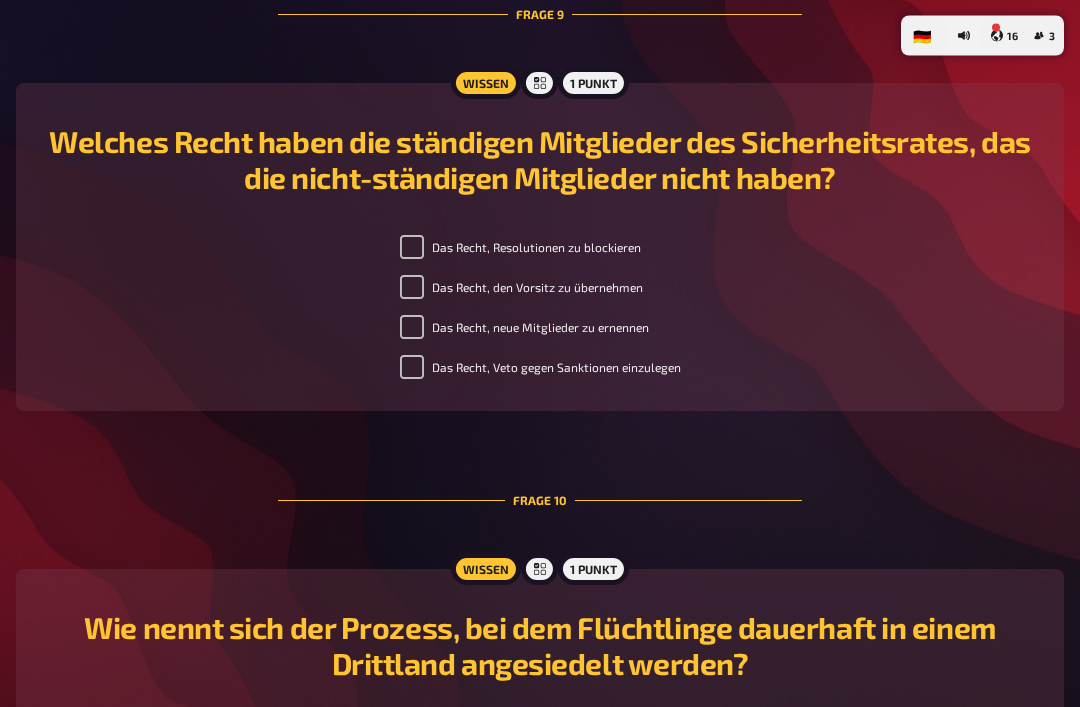 checkbox on "false" 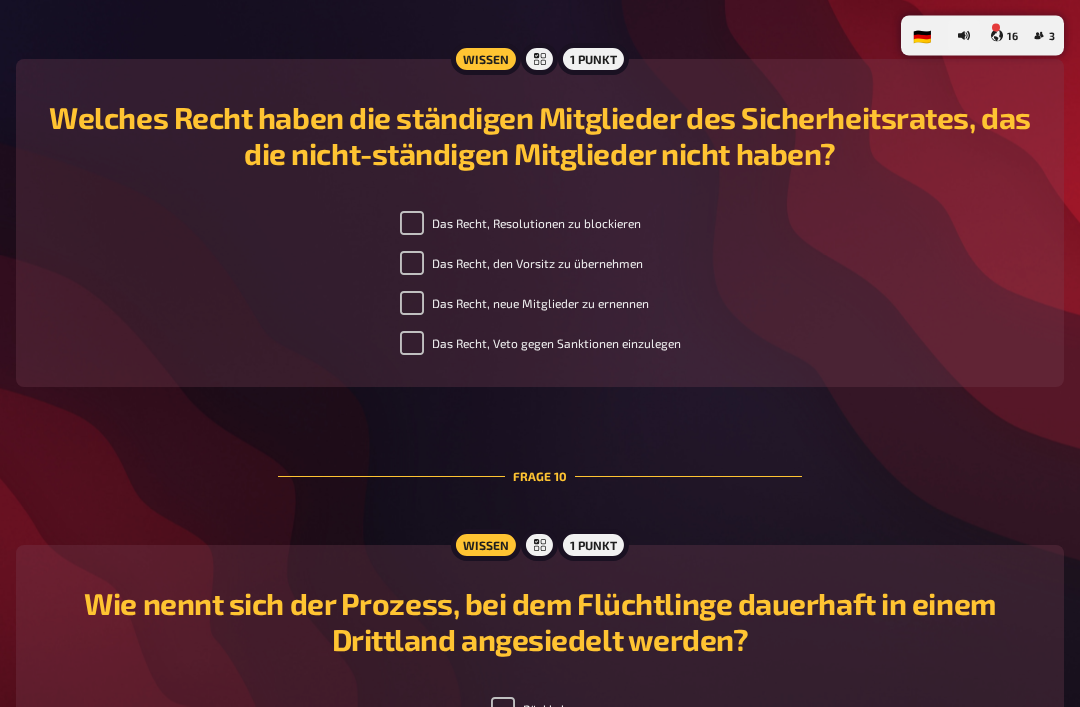 scroll, scrollTop: 4367, scrollLeft: 0, axis: vertical 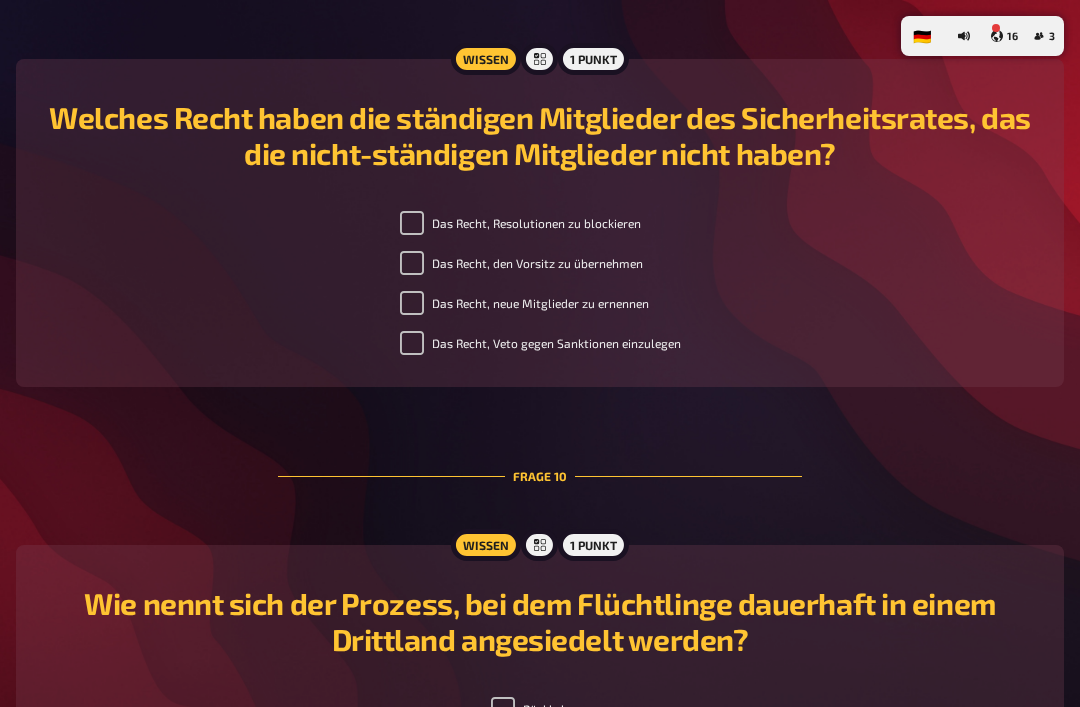 checkbox on "true" 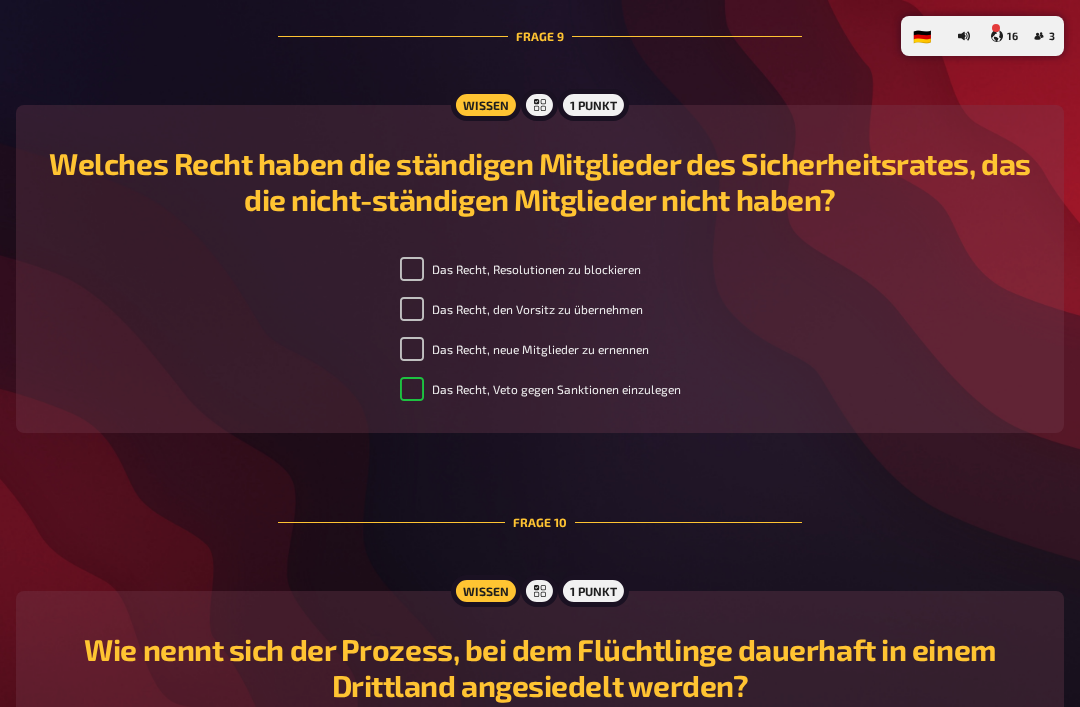 checkbox on "true" 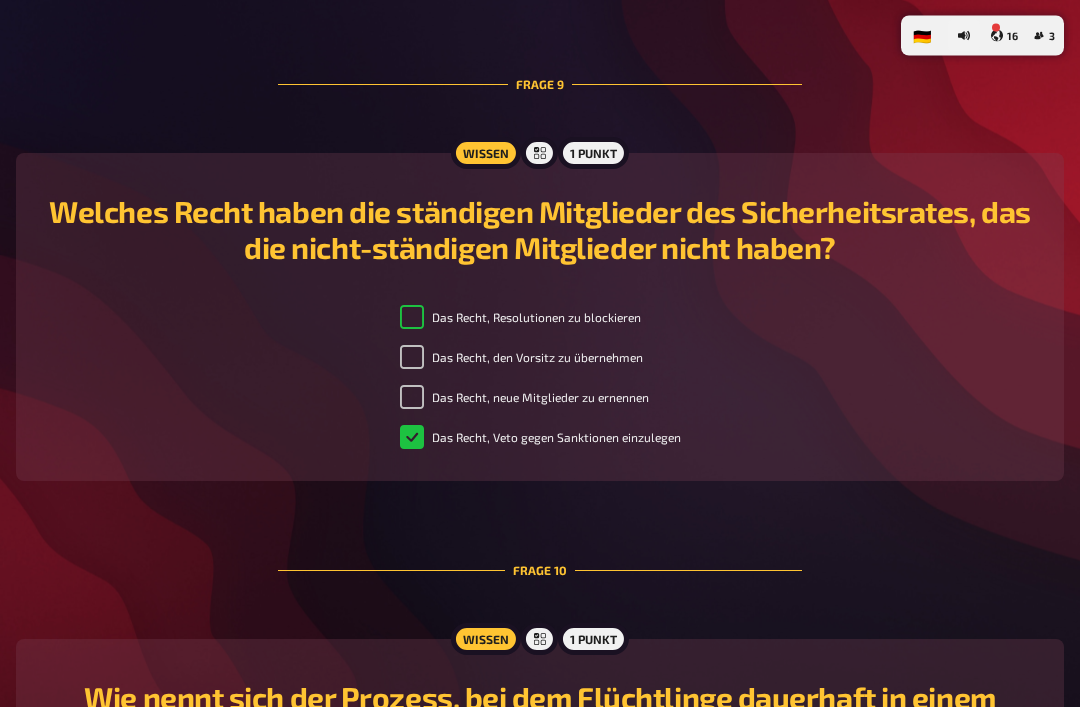 checkbox on "true" 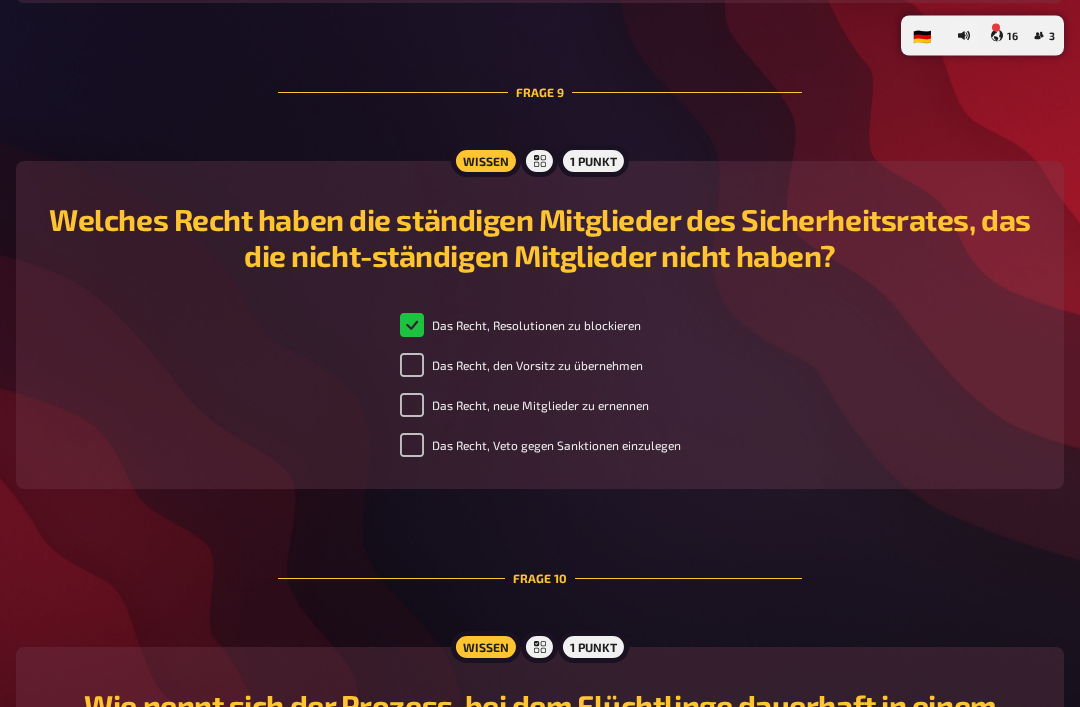scroll, scrollTop: 4263, scrollLeft: 0, axis: vertical 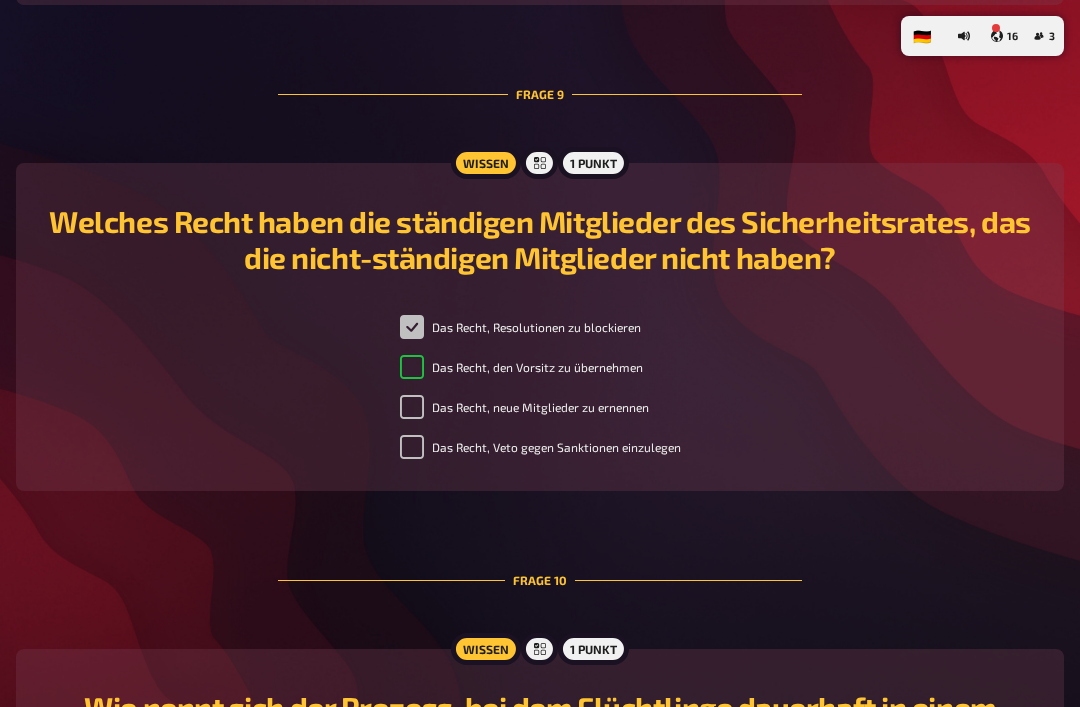 checkbox on "false" 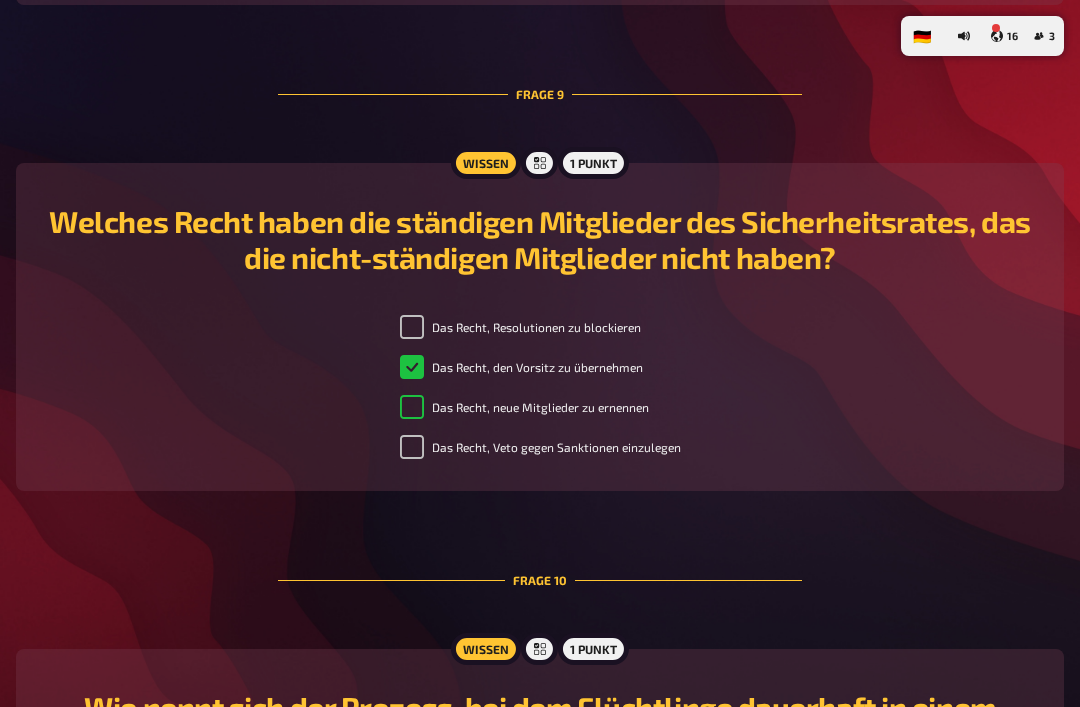 checkbox on "false" 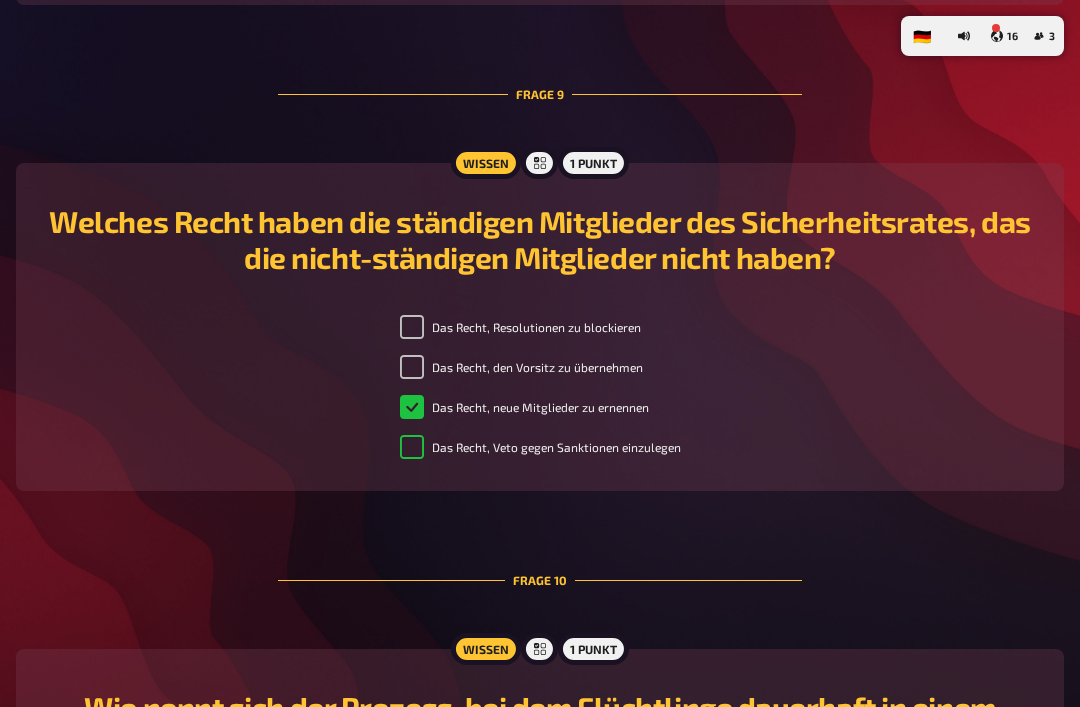 checkbox on "false" 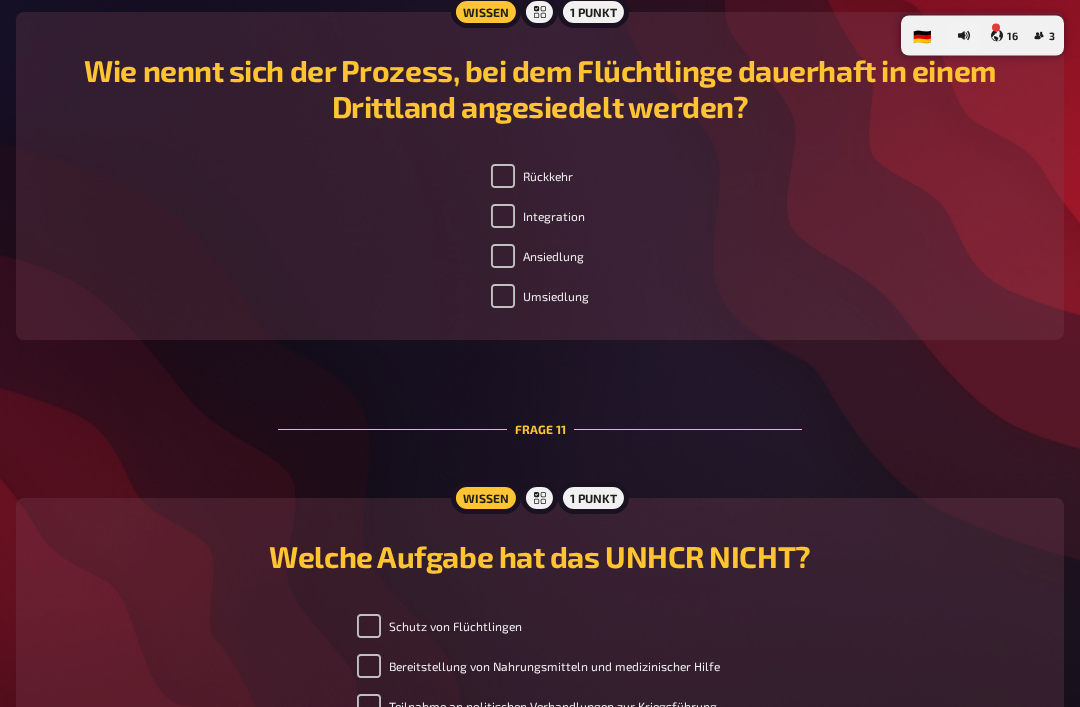 scroll, scrollTop: 4919, scrollLeft: 0, axis: vertical 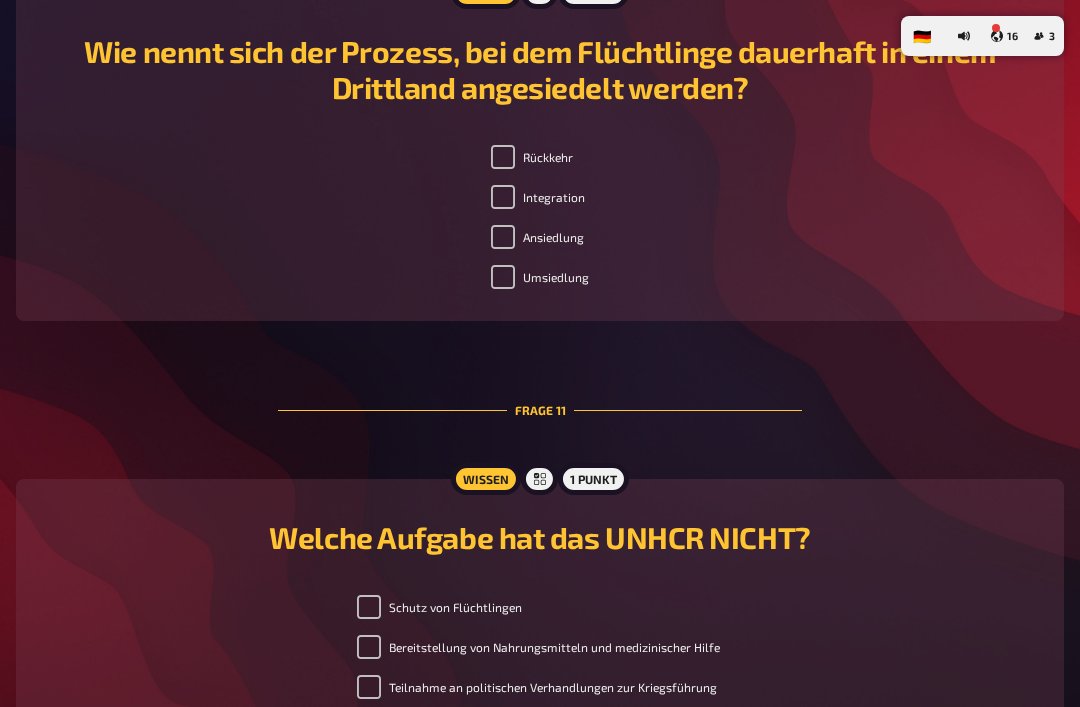 click on "3" at bounding box center [1044, 36] 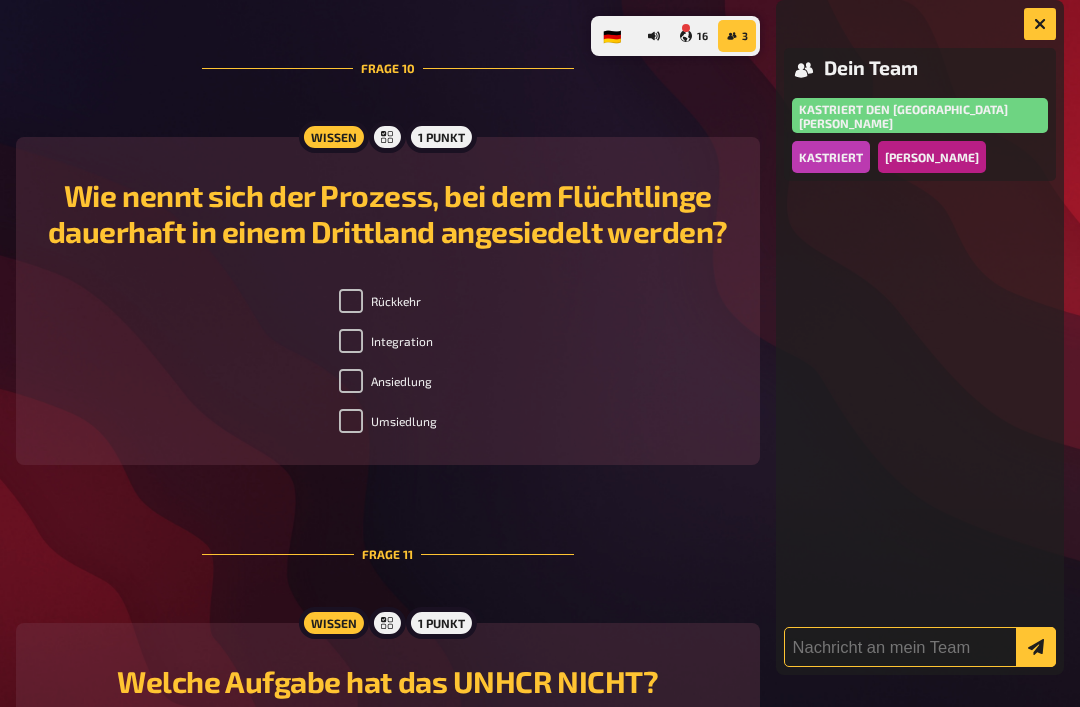 click at bounding box center (920, 647) 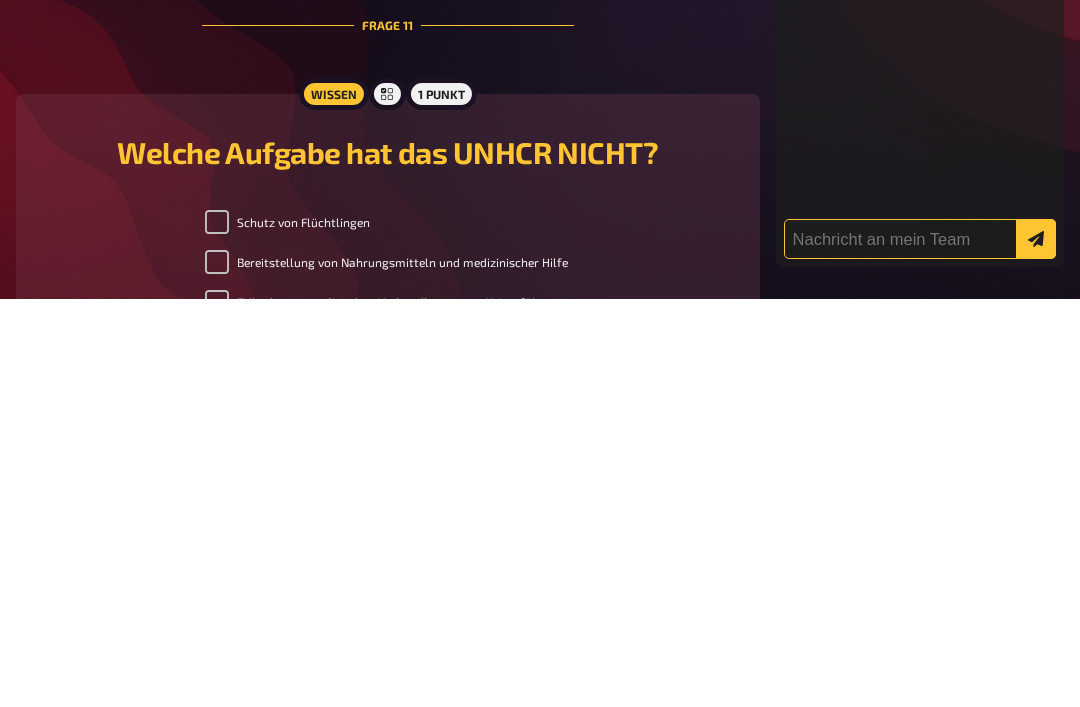 checkbox on "true" 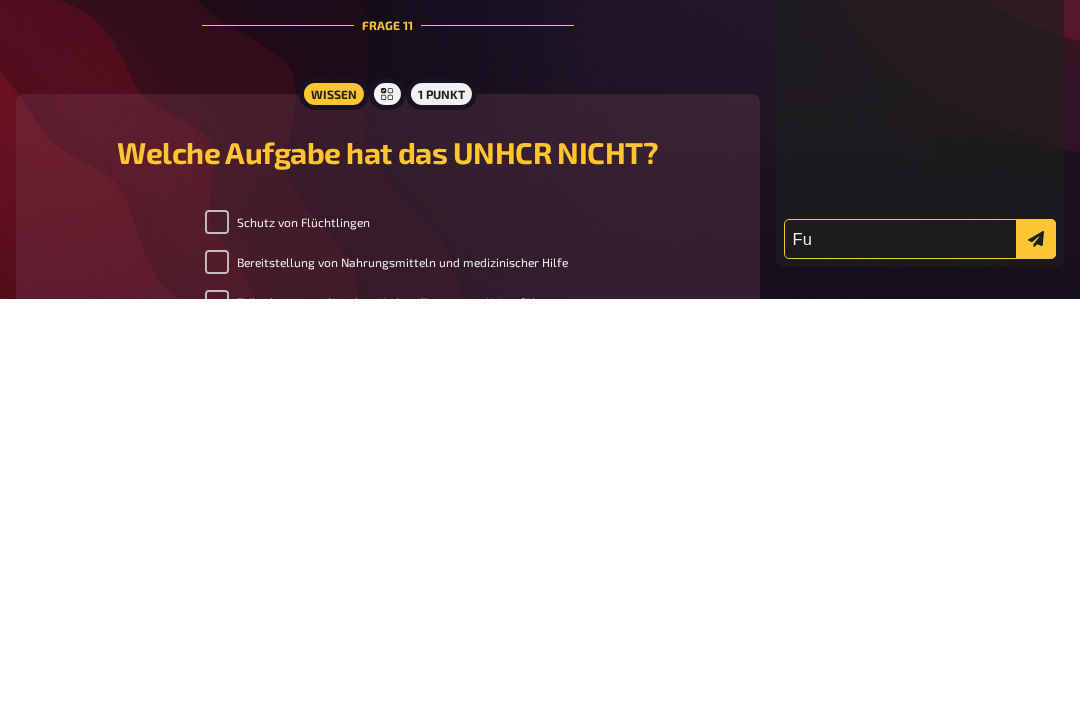 type on "F" 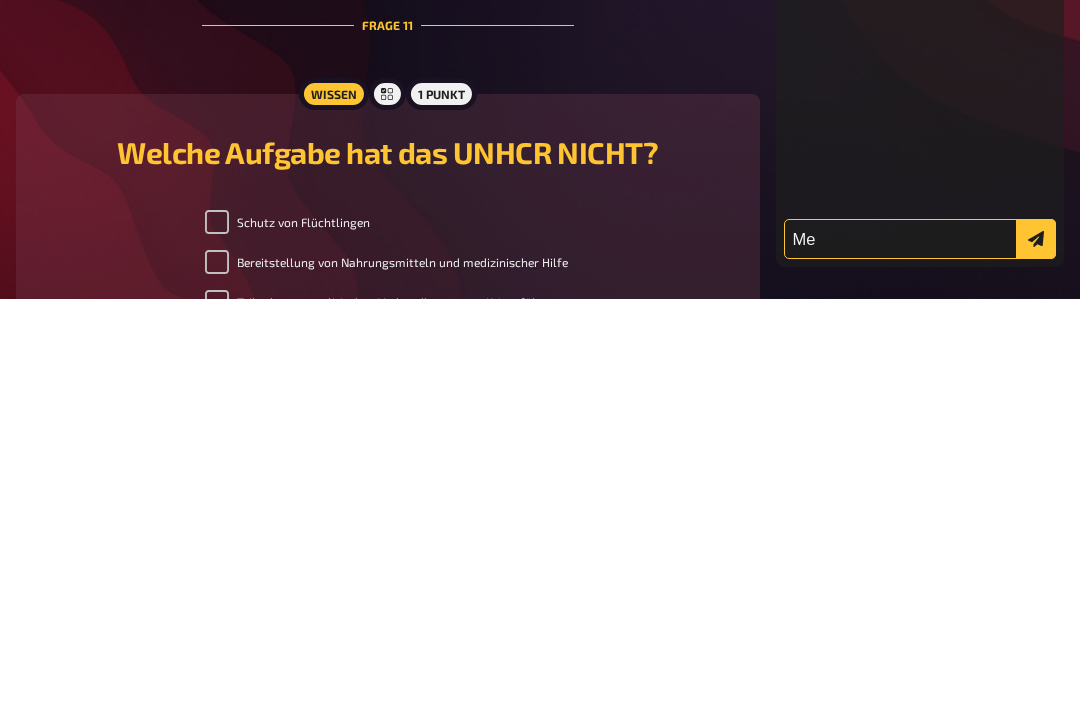 type on "M" 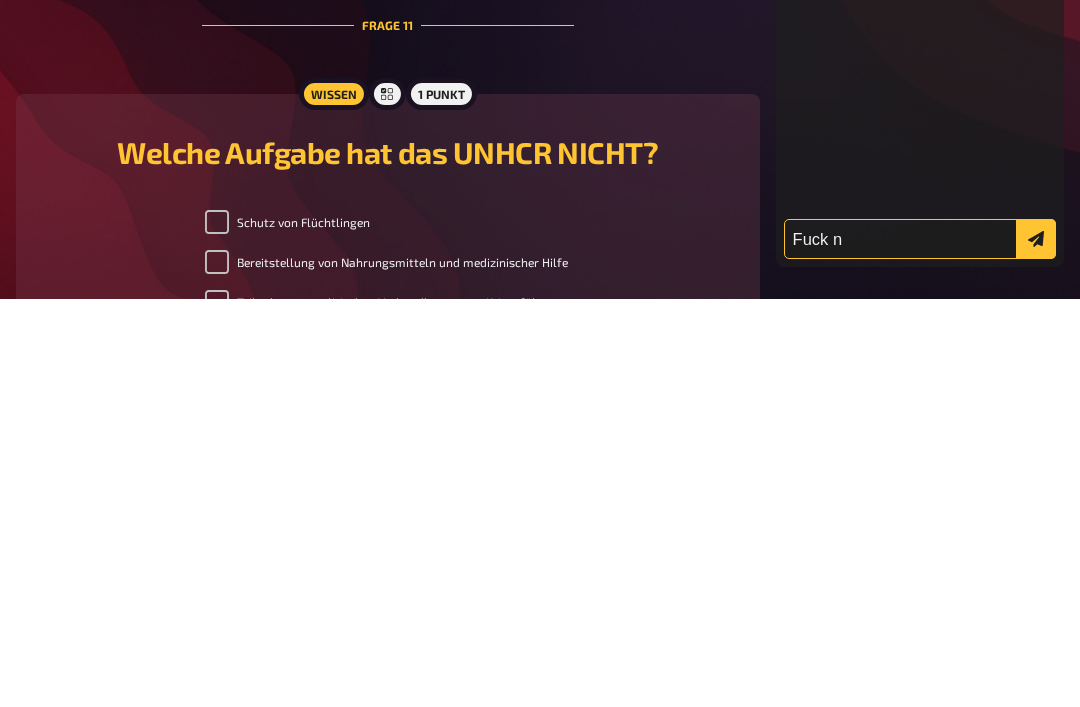 type on "Fuck ne" 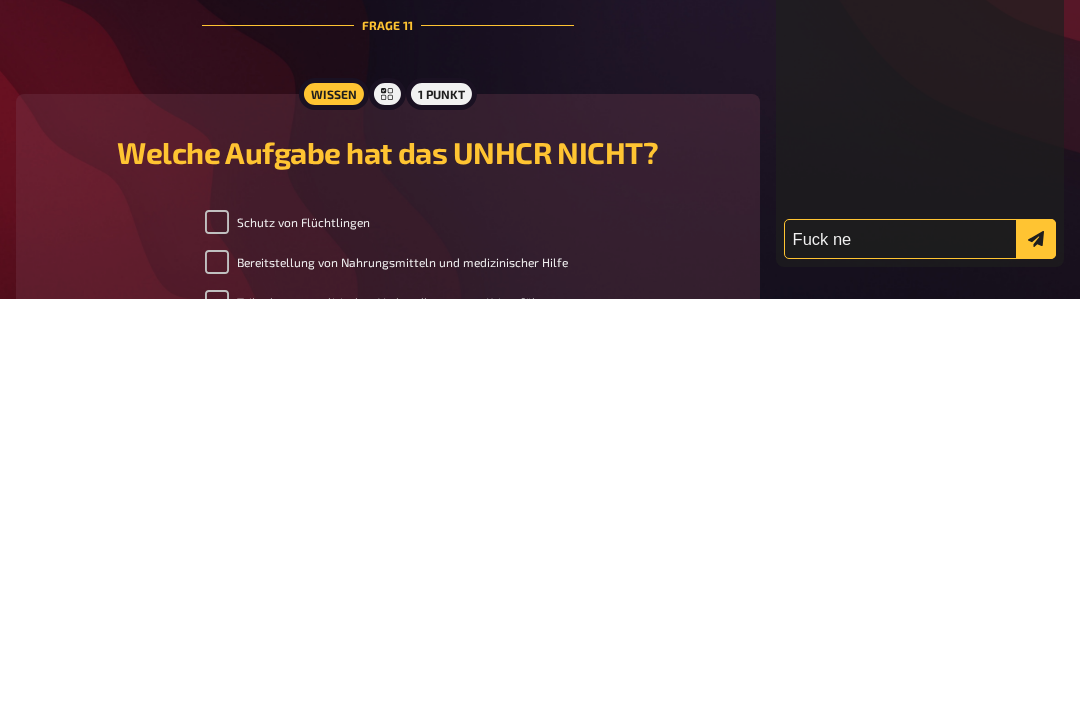 checkbox on "true" 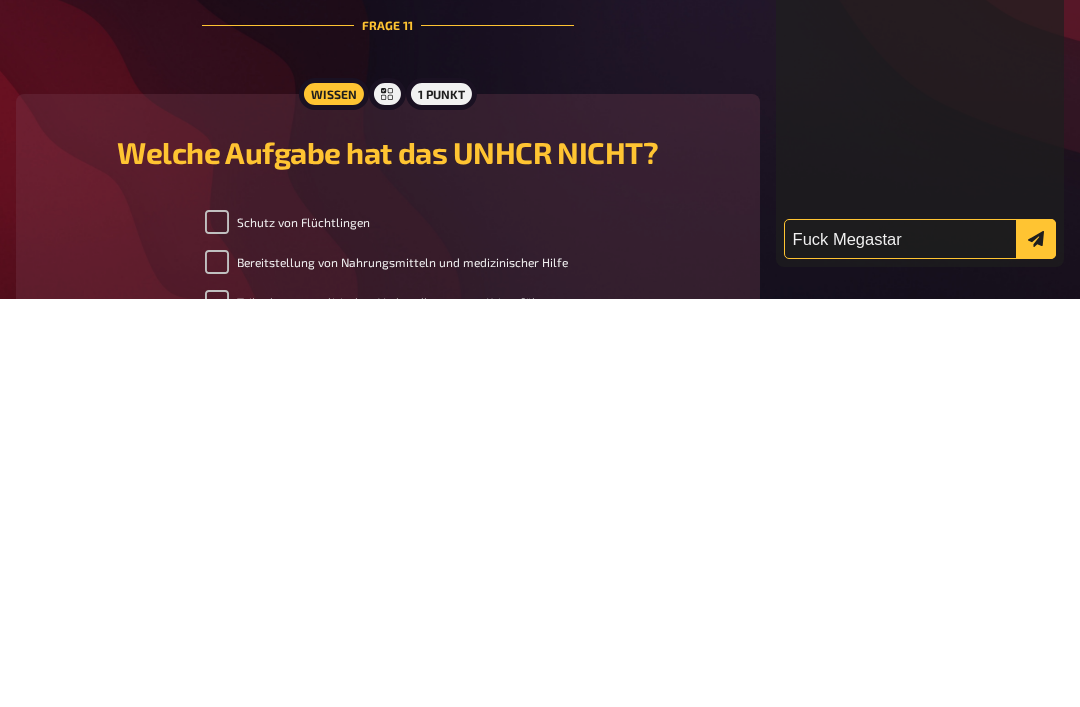 type on "Fuck Megastar" 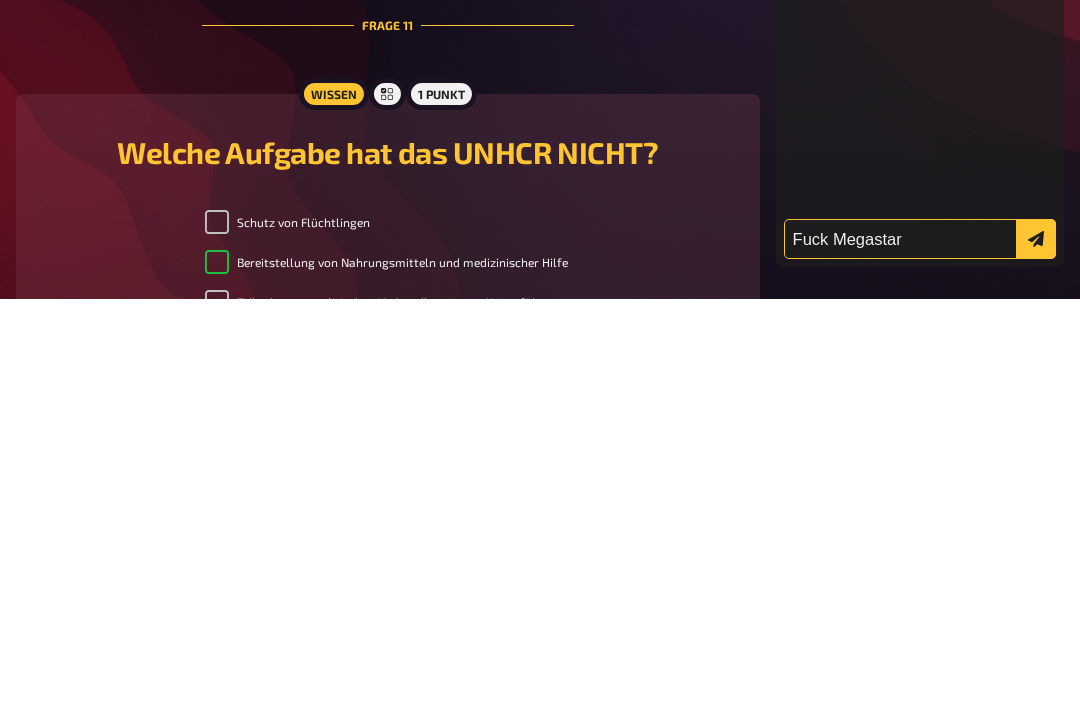 checkbox on "true" 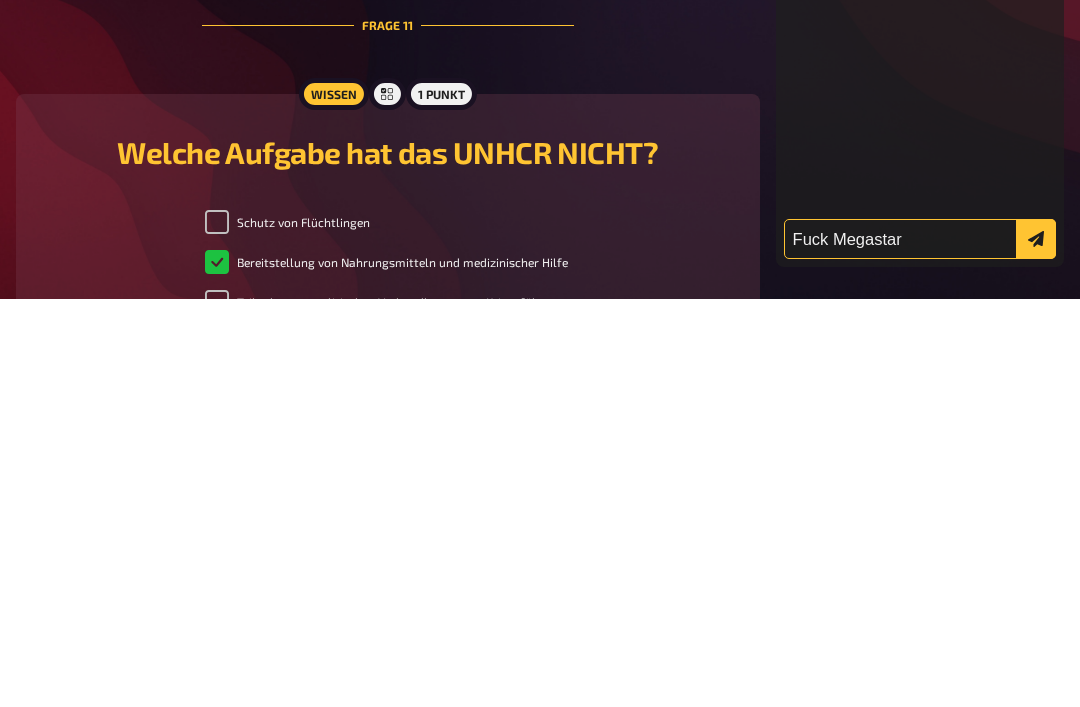 type on "Fuck Megastar" 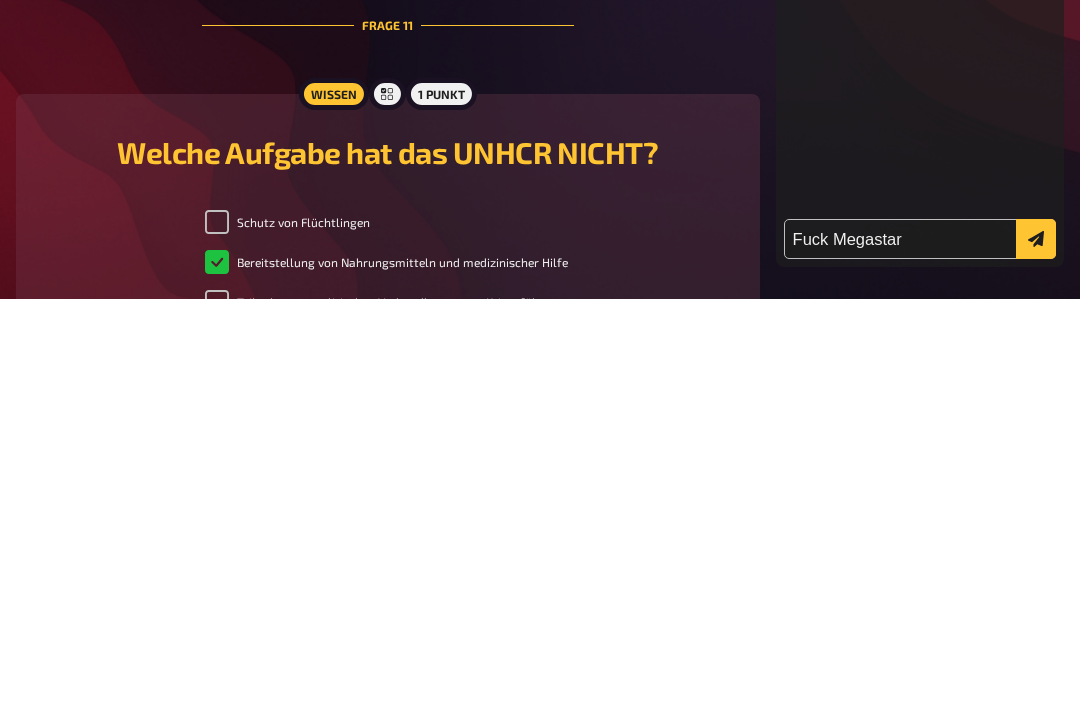 click at bounding box center [1036, 647] 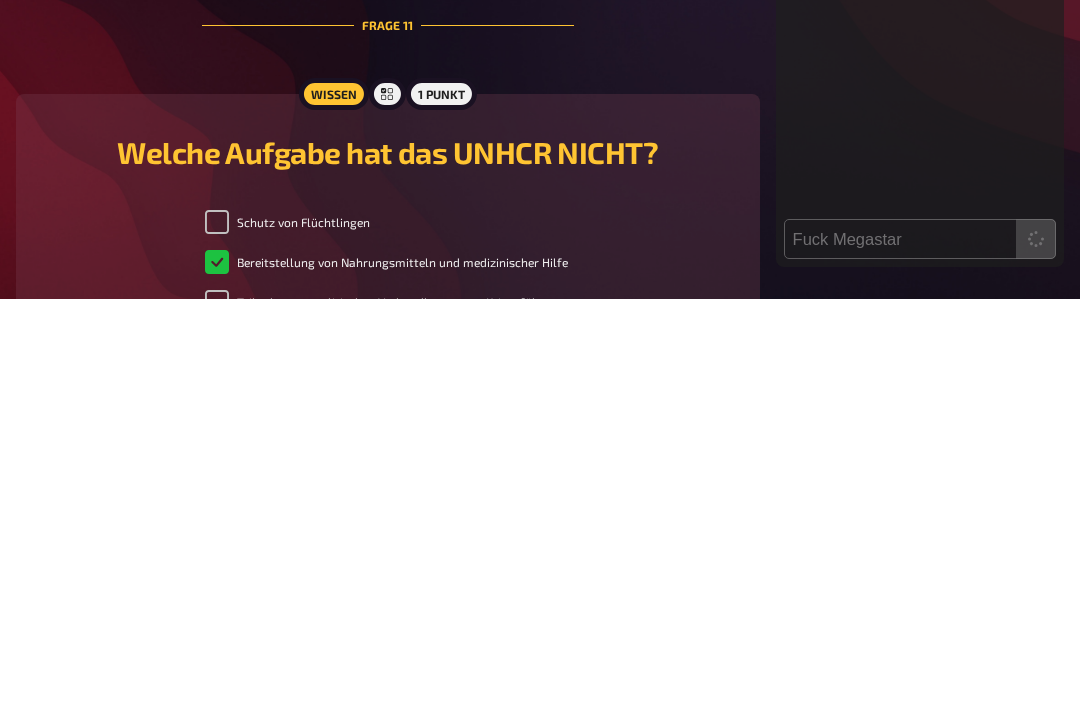 checkbox on "true" 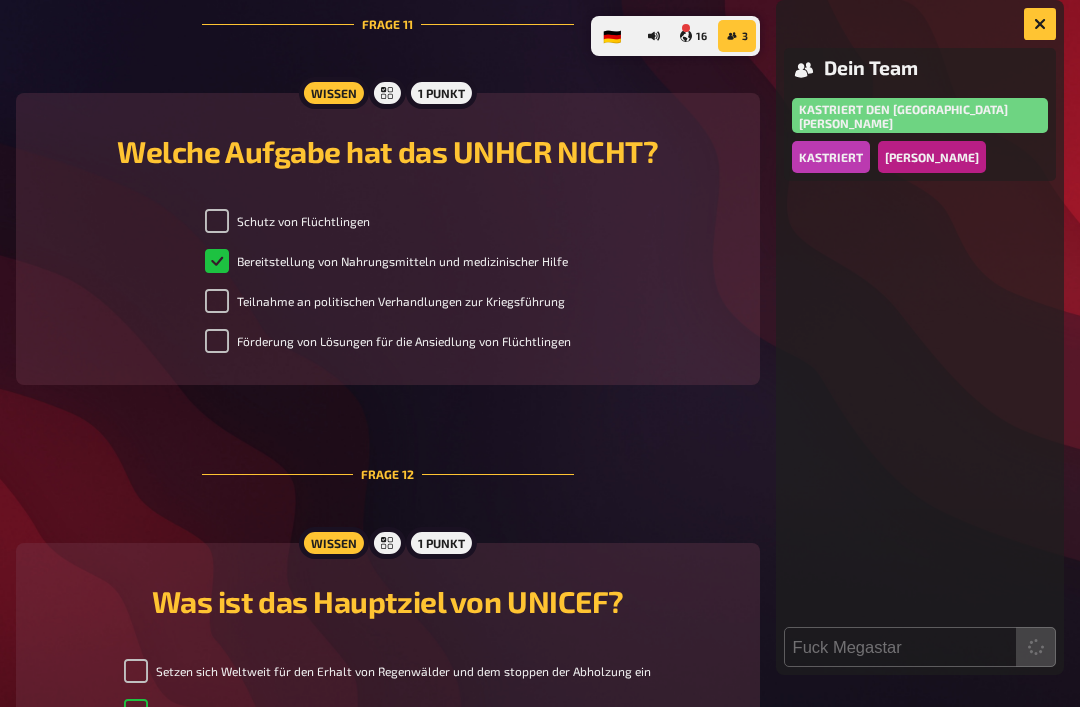 type 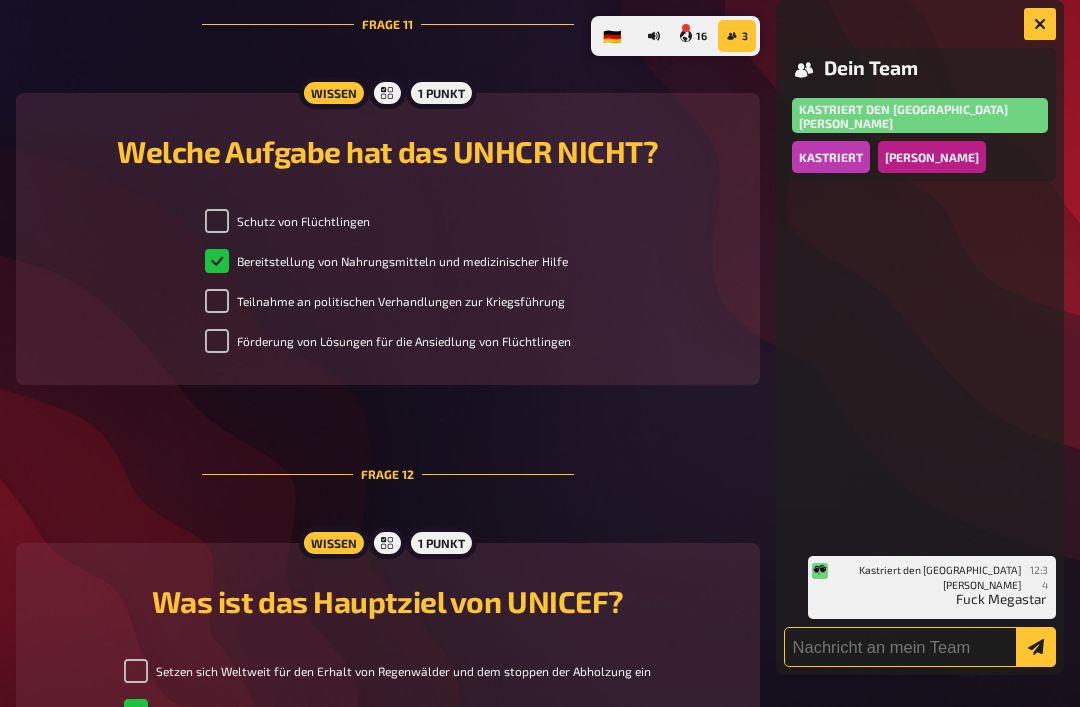 click at bounding box center (920, 647) 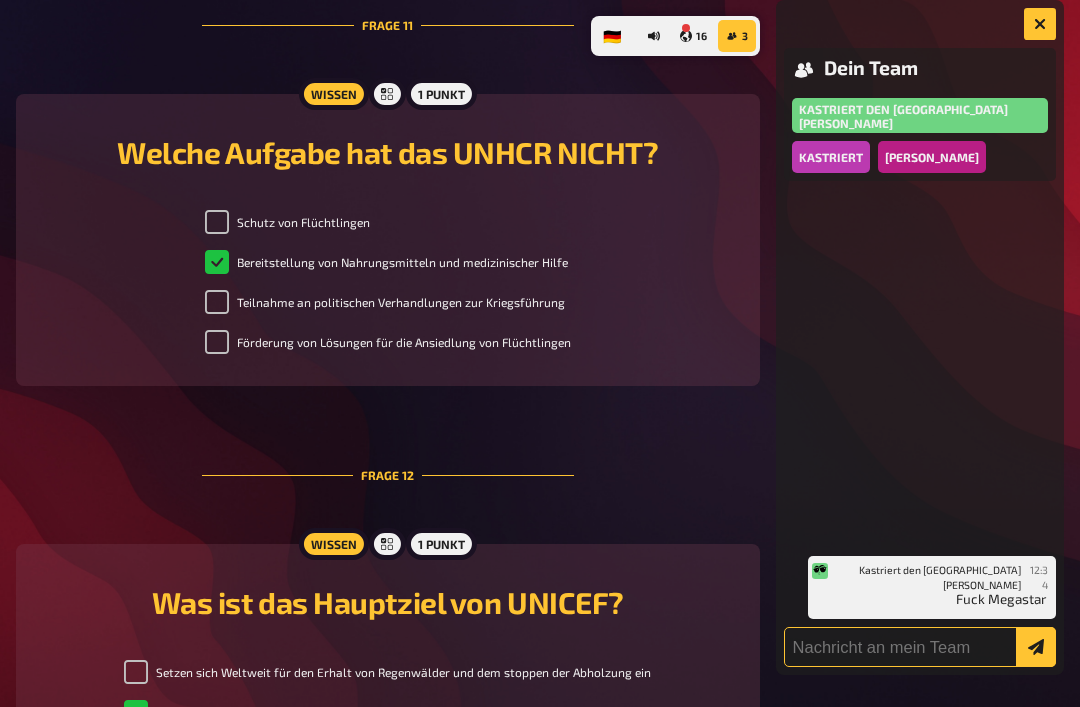 scroll, scrollTop: 5570, scrollLeft: 0, axis: vertical 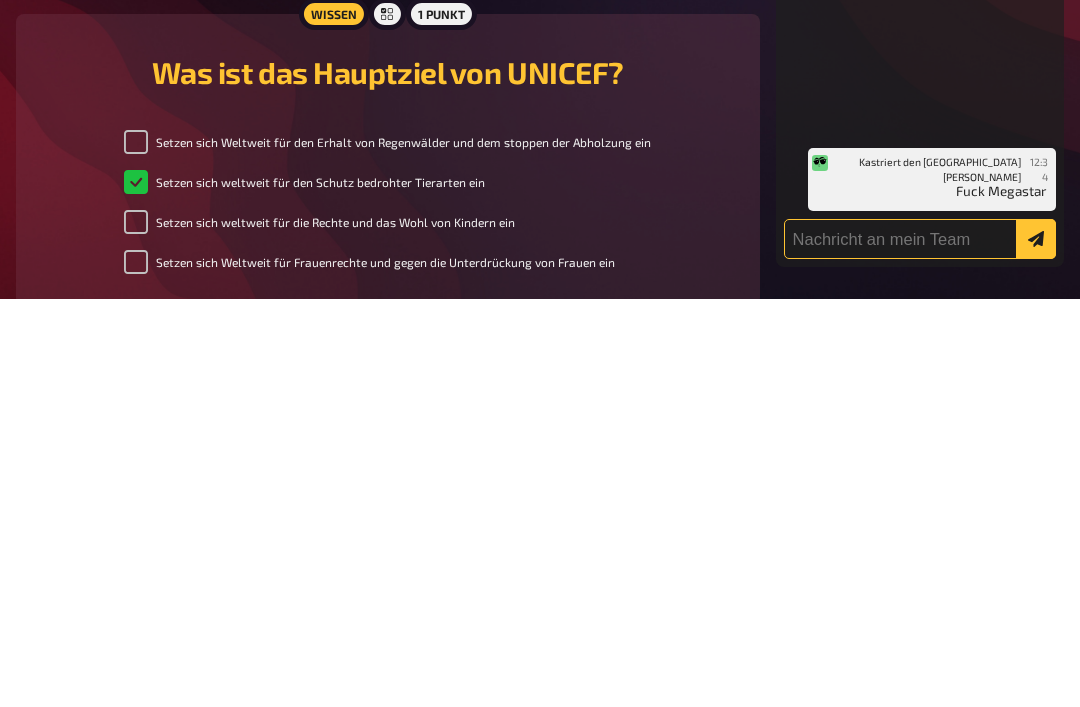 checkbox on "true" 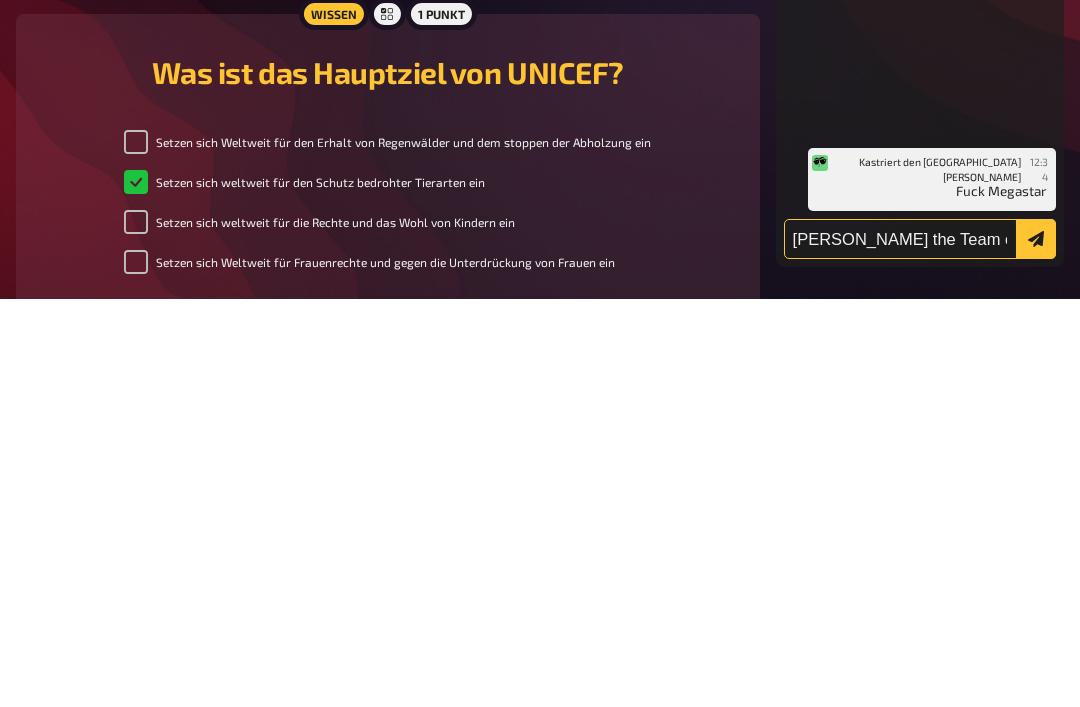 type on "[PERSON_NAME] the Team of gius" 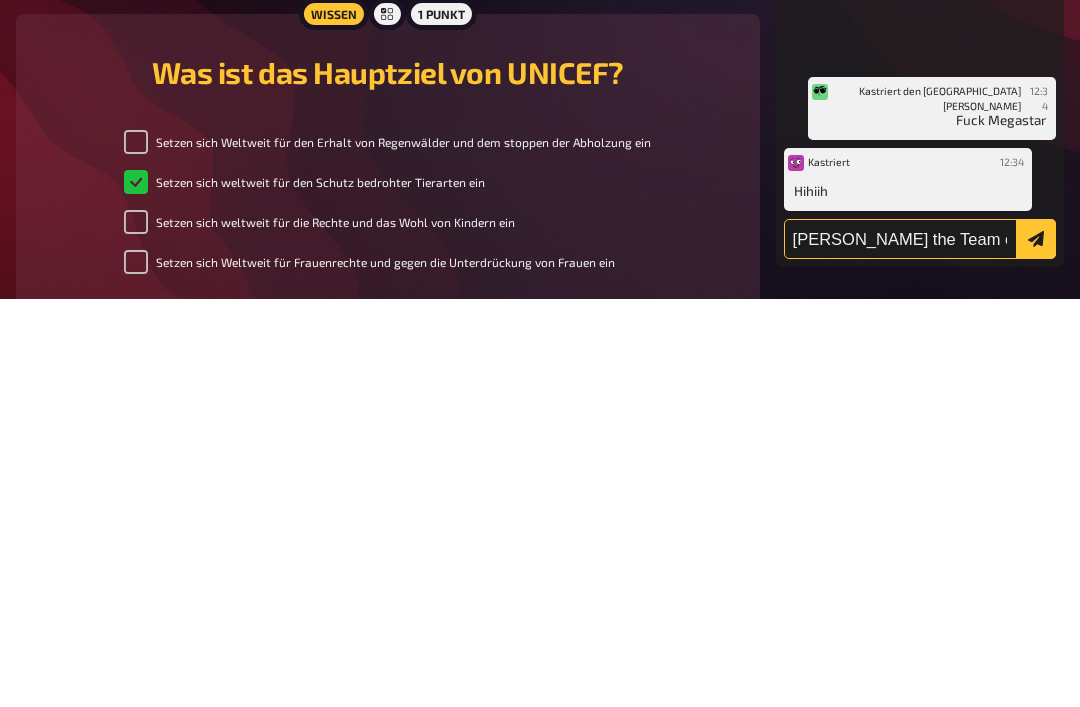 type on "[PERSON_NAME] the Team of [PERSON_NAME] all lil Bierchen b Head as" 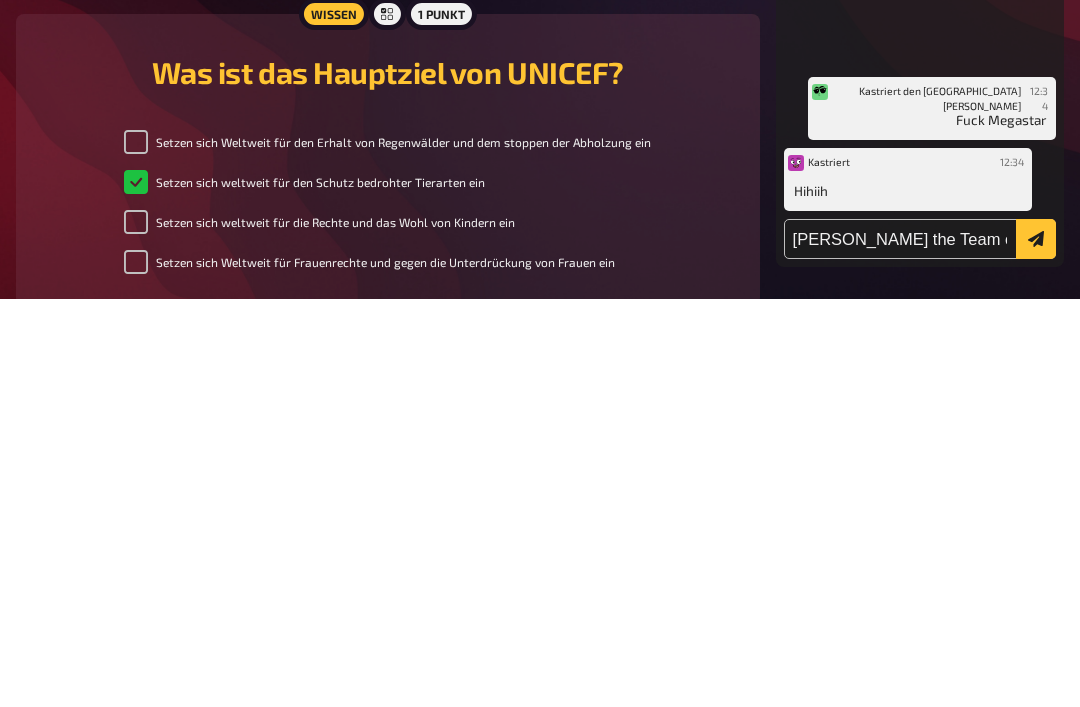 click at bounding box center [1036, 647] 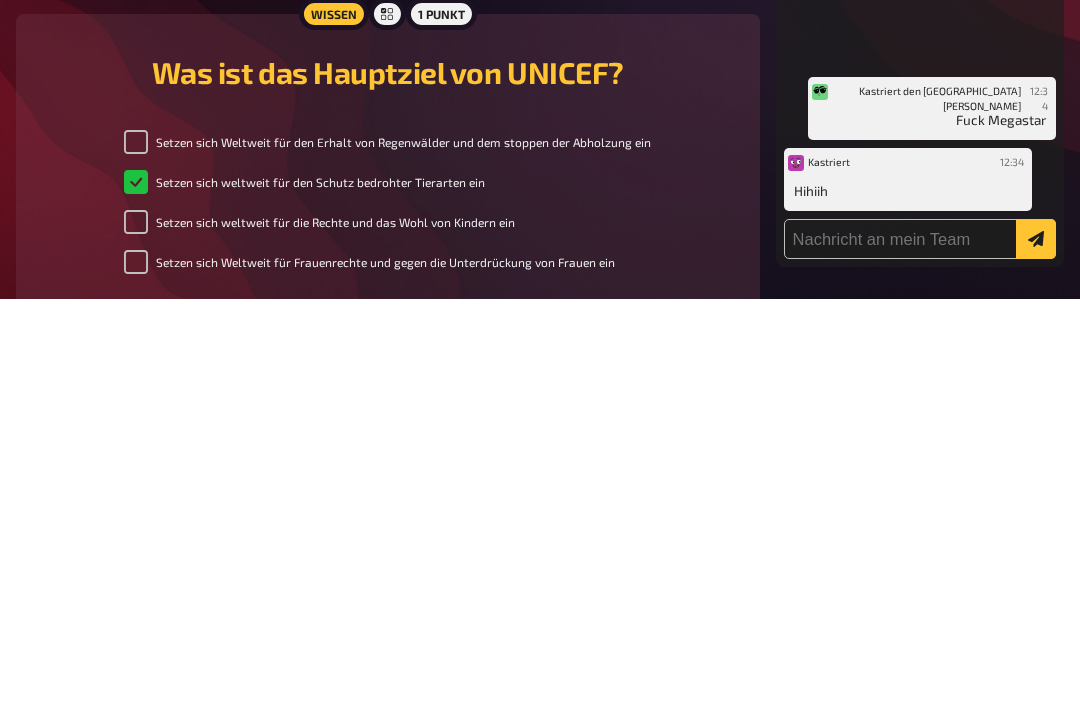 scroll, scrollTop: 5979, scrollLeft: 0, axis: vertical 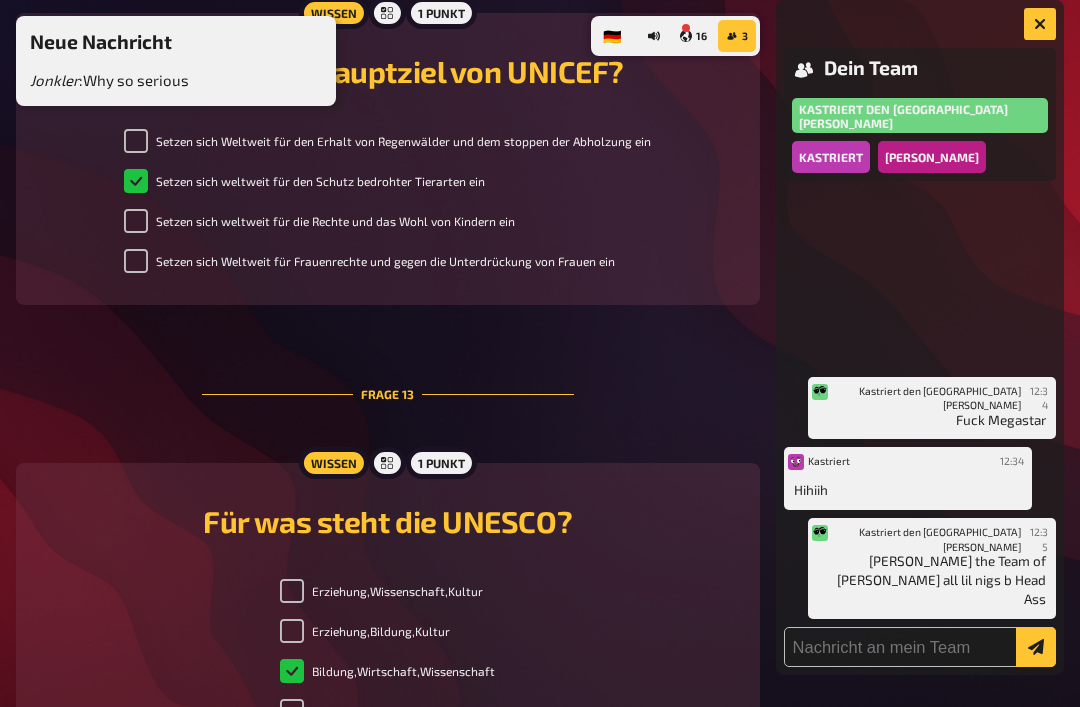 click on "Neue Nachricht [PERSON_NAME] :  Why so serious" at bounding box center (109, 61) 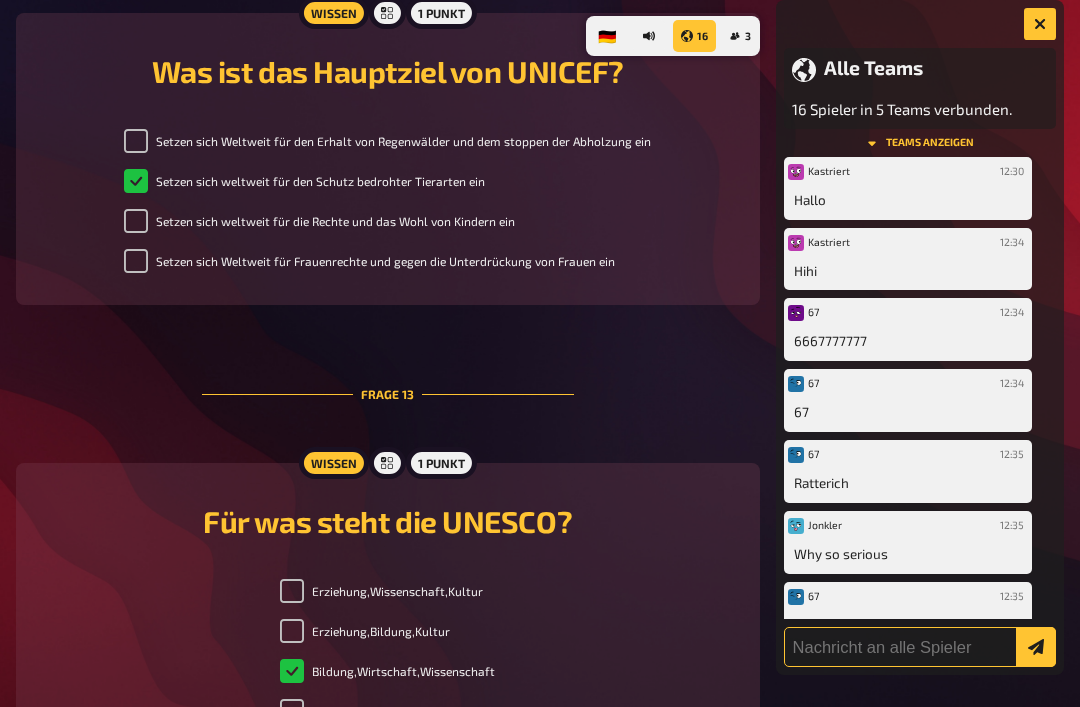 click at bounding box center [920, 647] 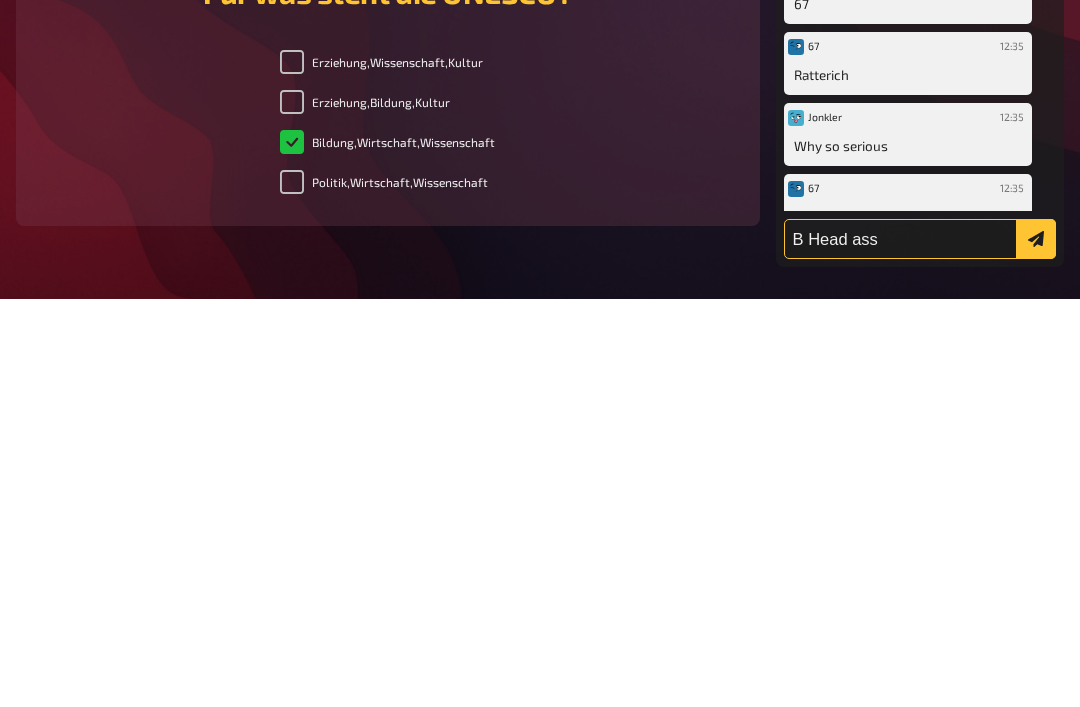 click on "B Head ass" at bounding box center (920, 647) 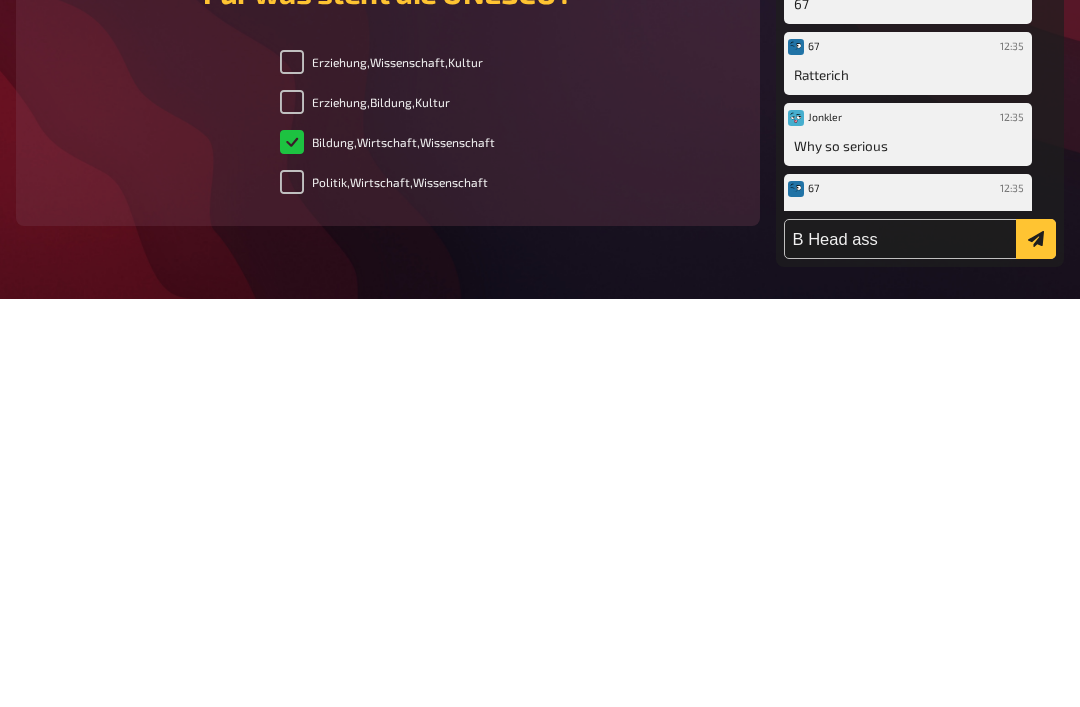 click 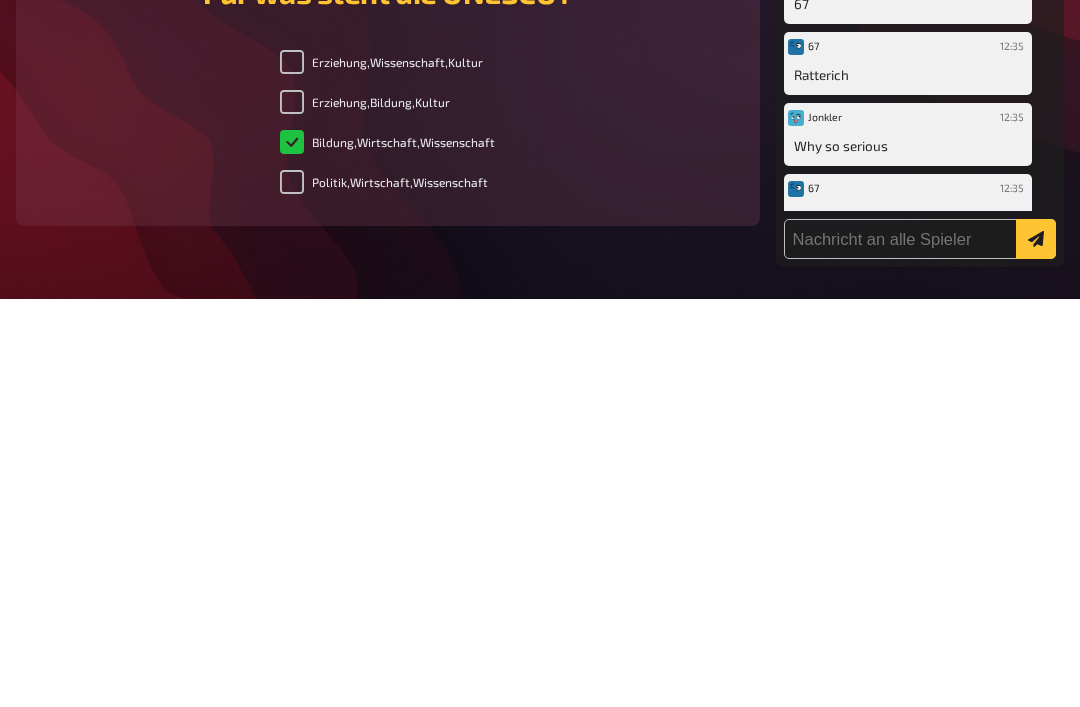scroll, scrollTop: 6509, scrollLeft: 0, axis: vertical 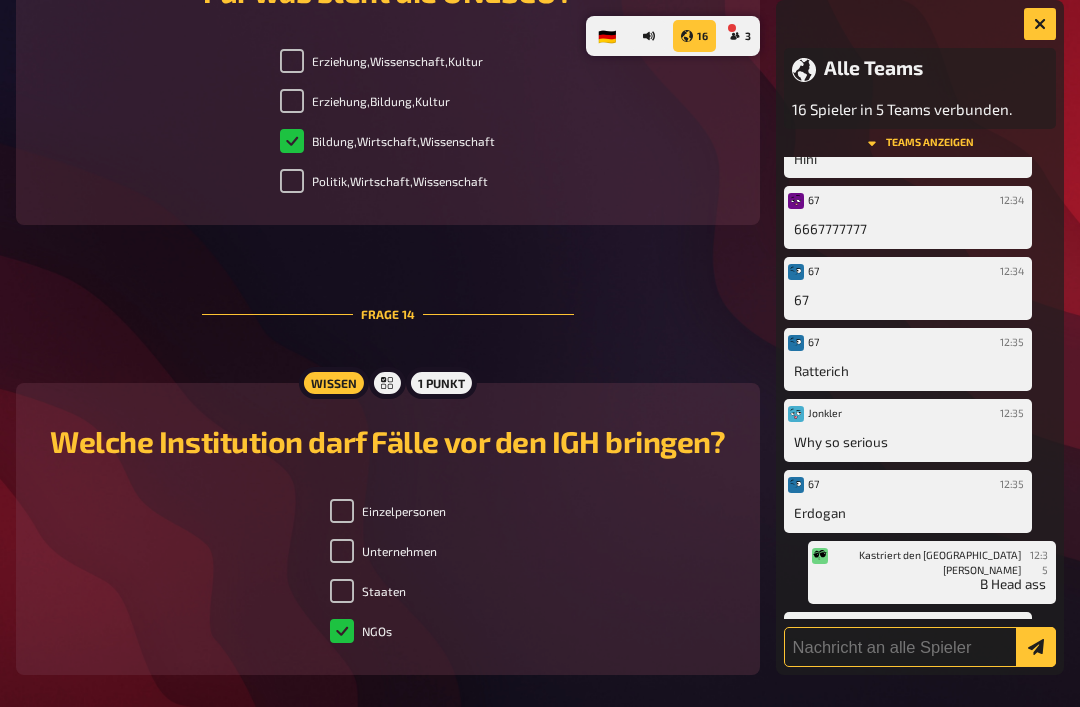 click at bounding box center [920, 647] 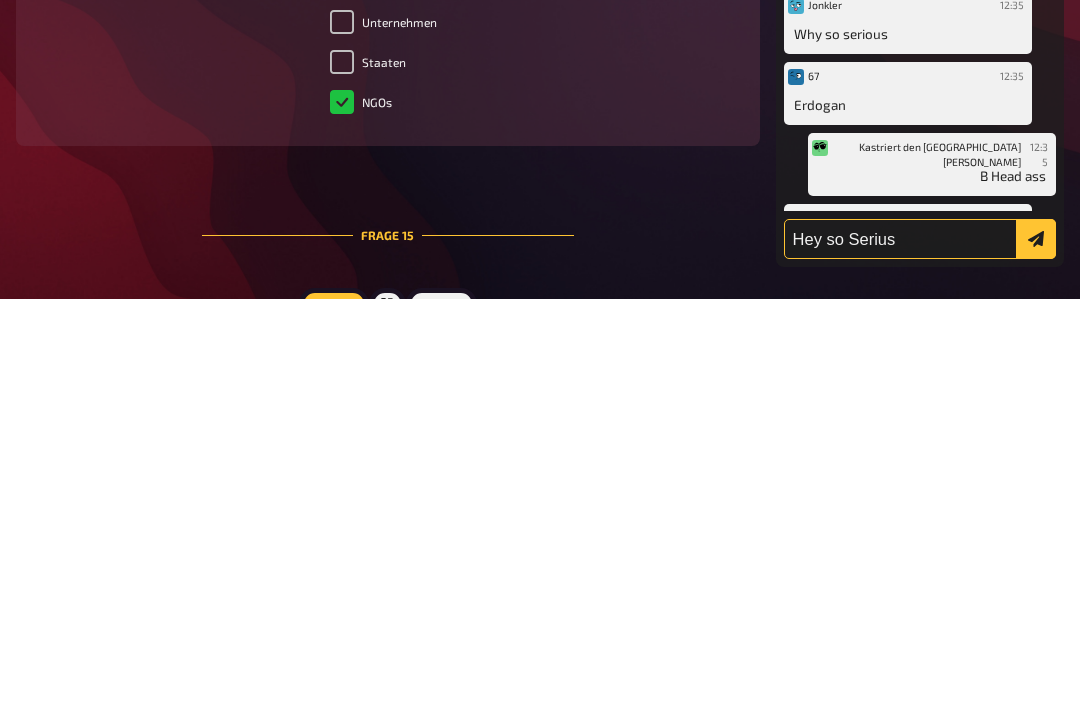 type on "Hey so Serius" 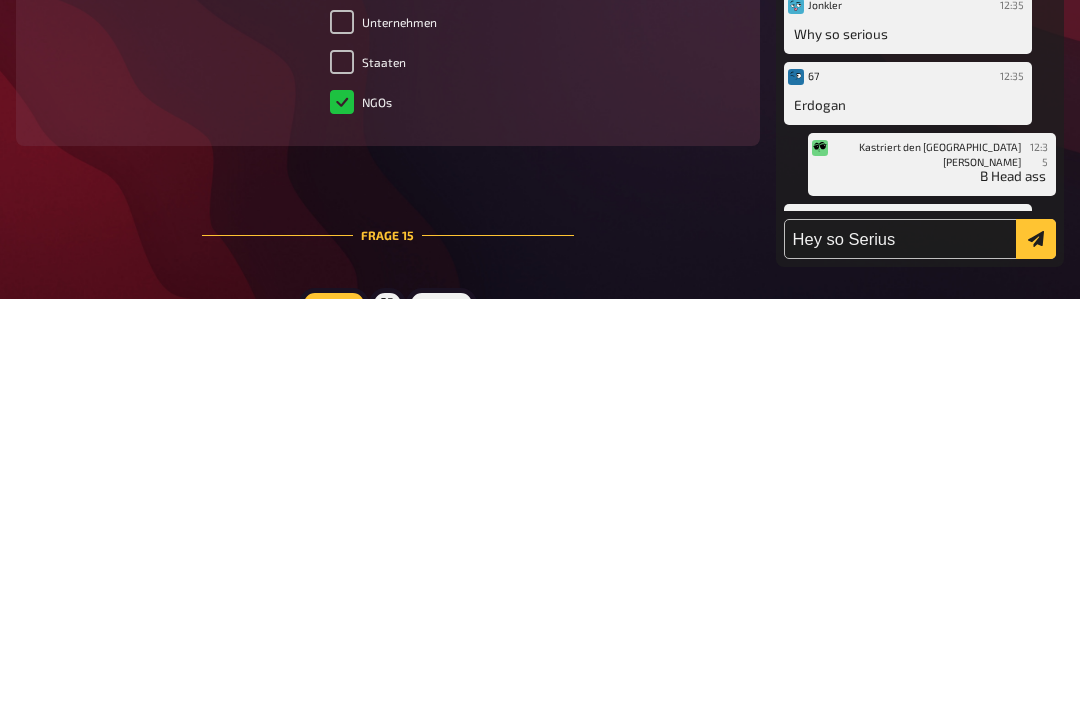click at bounding box center (1036, 647) 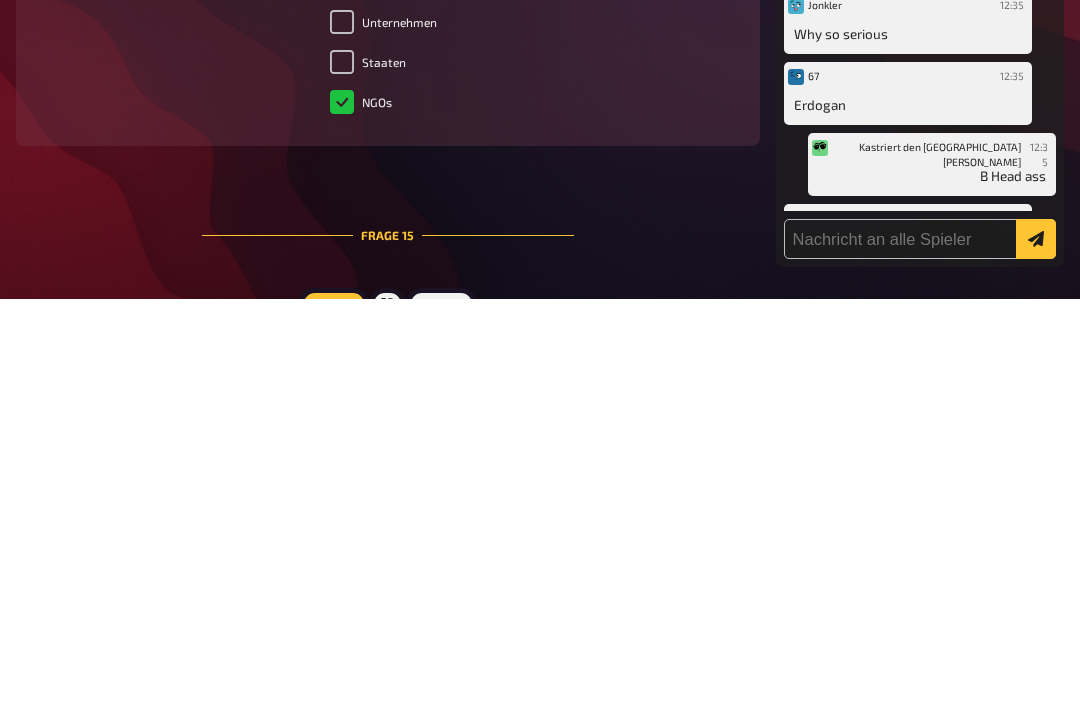 scroll, scrollTop: 7039, scrollLeft: 0, axis: vertical 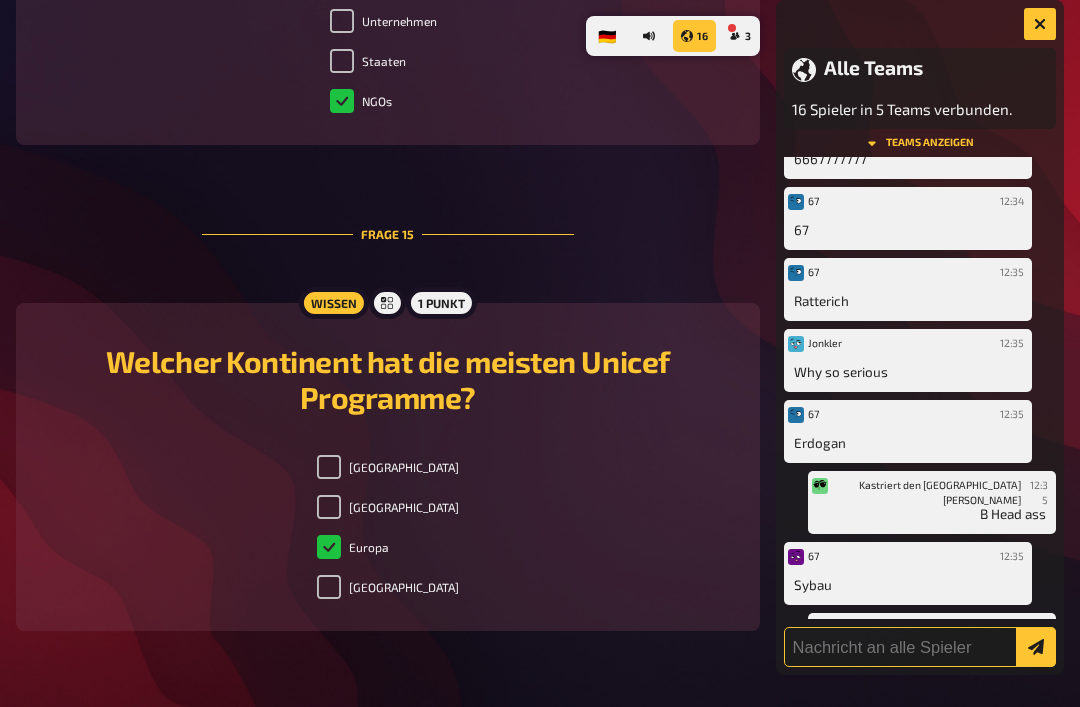 click at bounding box center (920, 647) 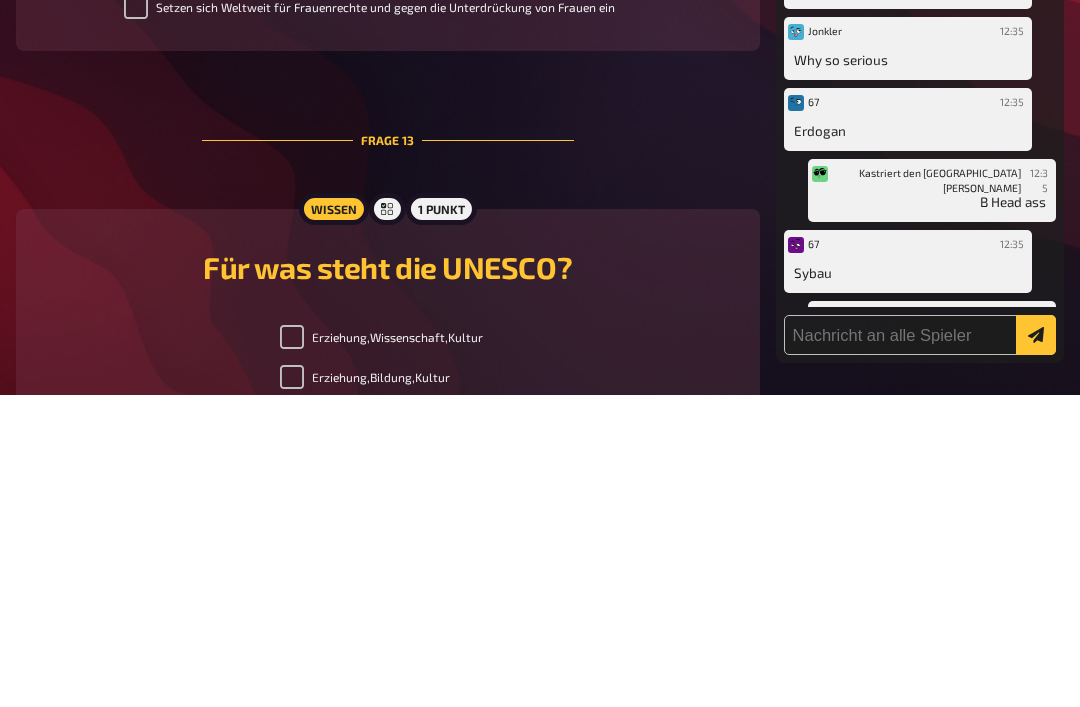 scroll, scrollTop: 5912, scrollLeft: 0, axis: vertical 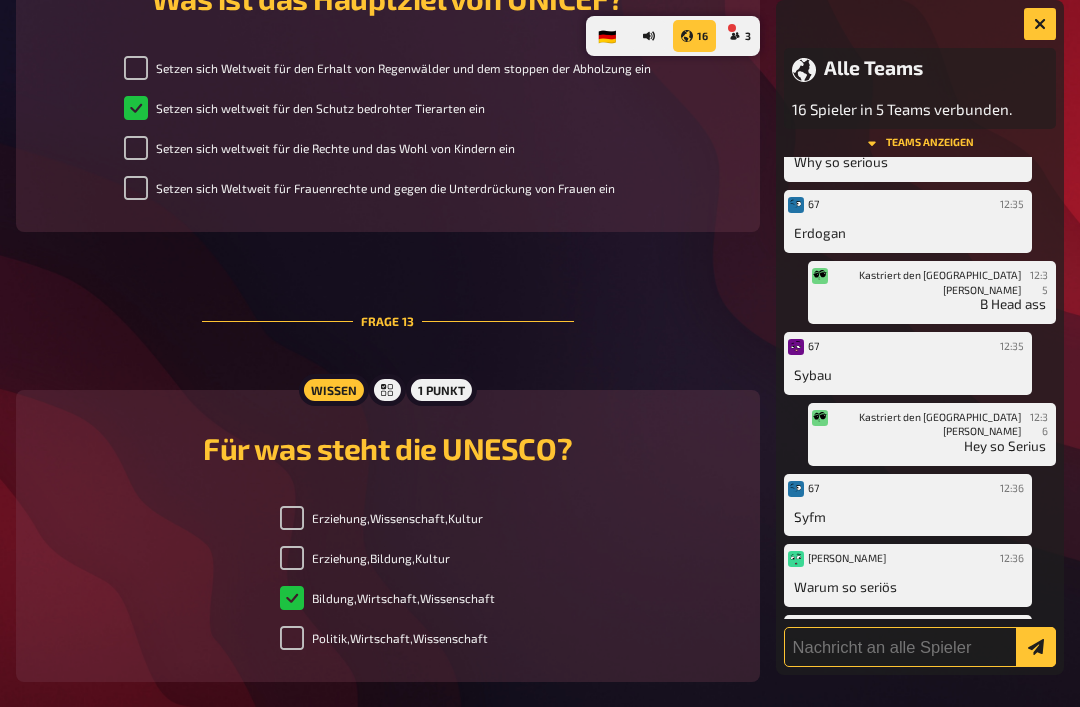 click at bounding box center [920, 647] 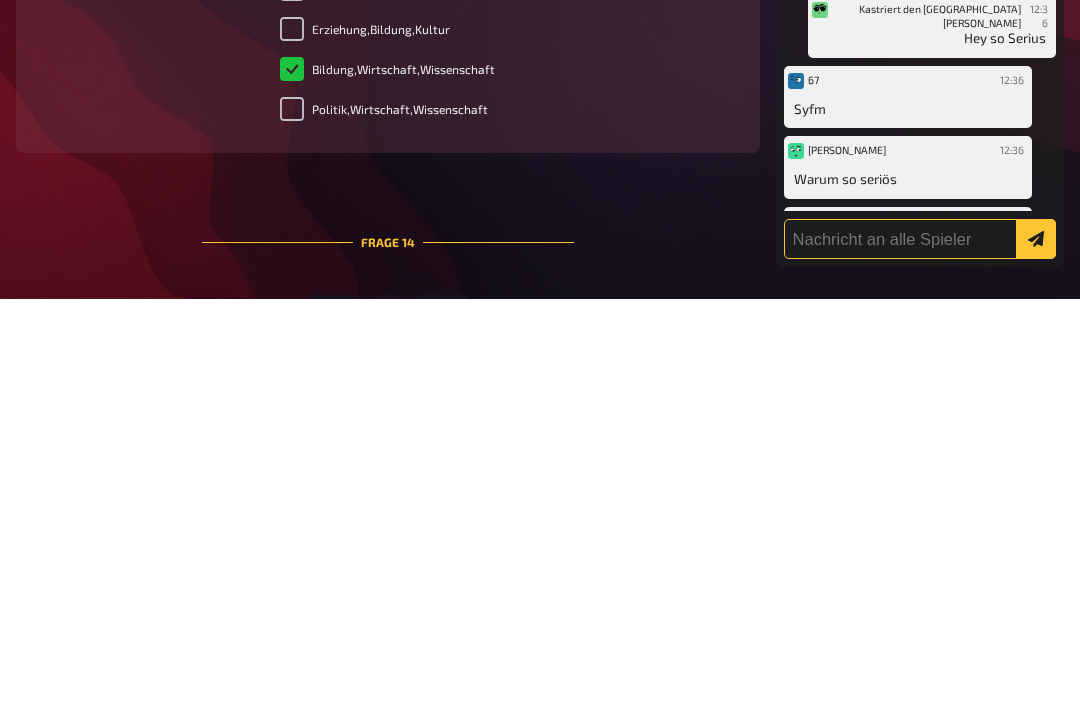 click at bounding box center (920, 647) 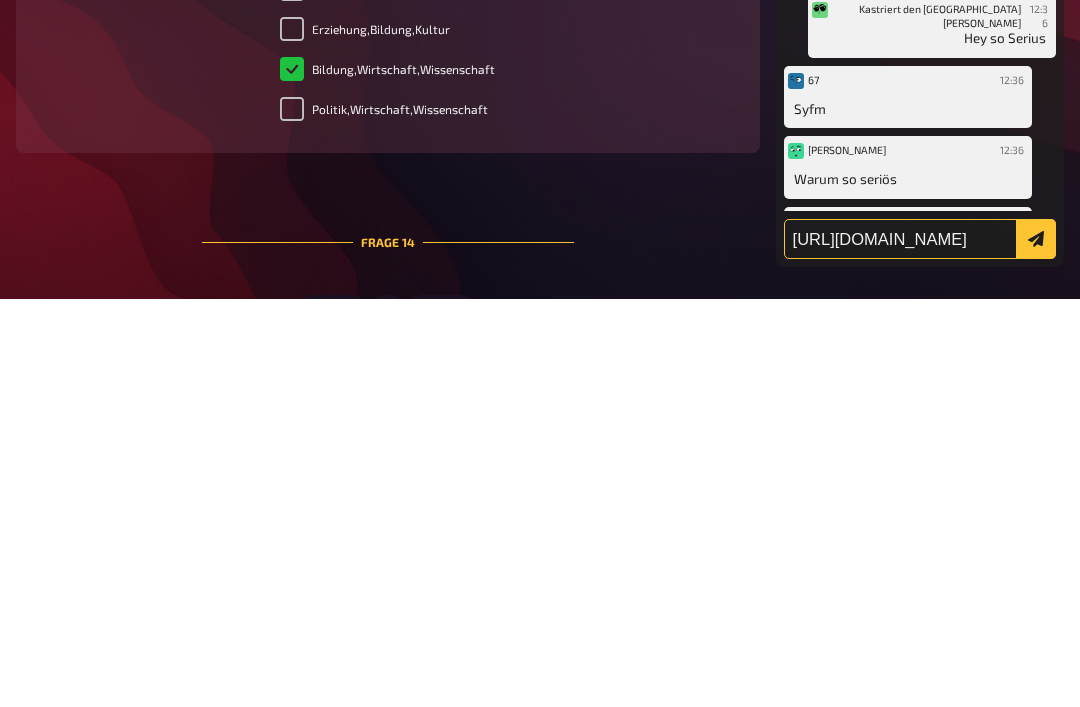 type on "[URL][DOMAIN_NAME]" 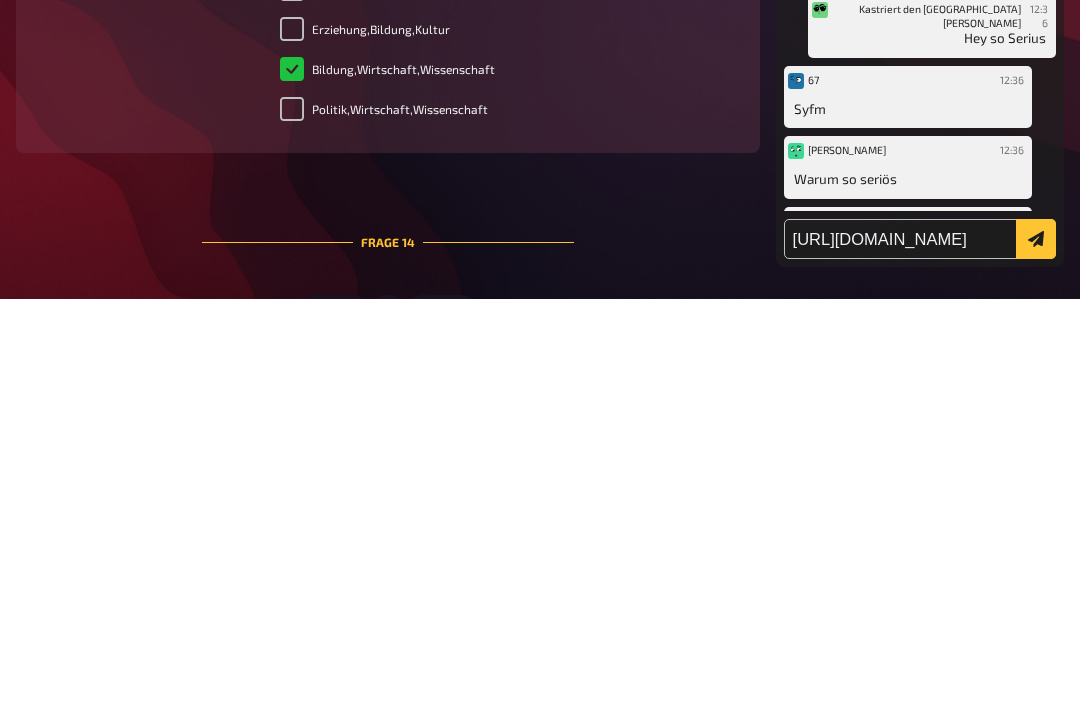 click at bounding box center [1036, 647] 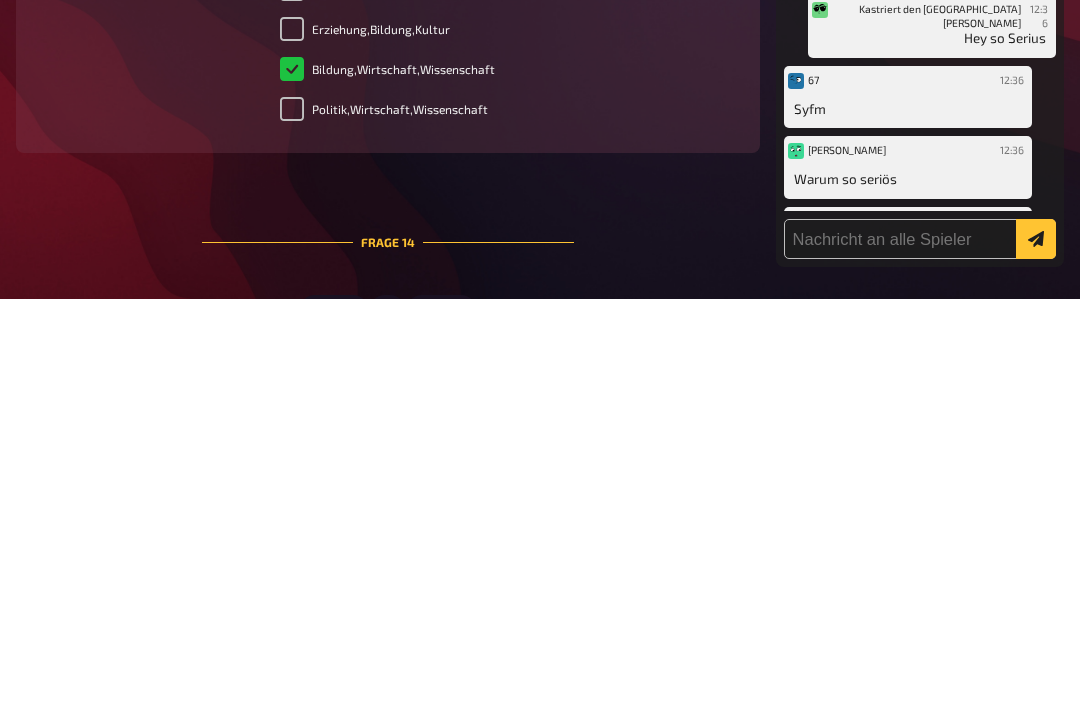 scroll, scrollTop: 6582, scrollLeft: 0, axis: vertical 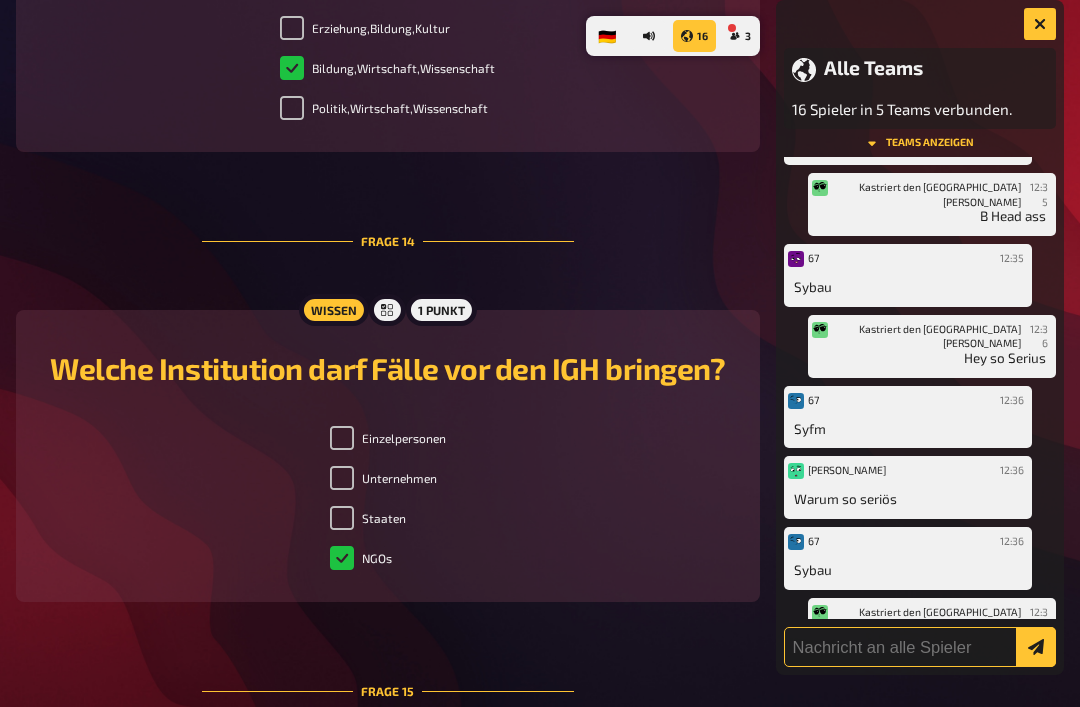 click at bounding box center [920, 647] 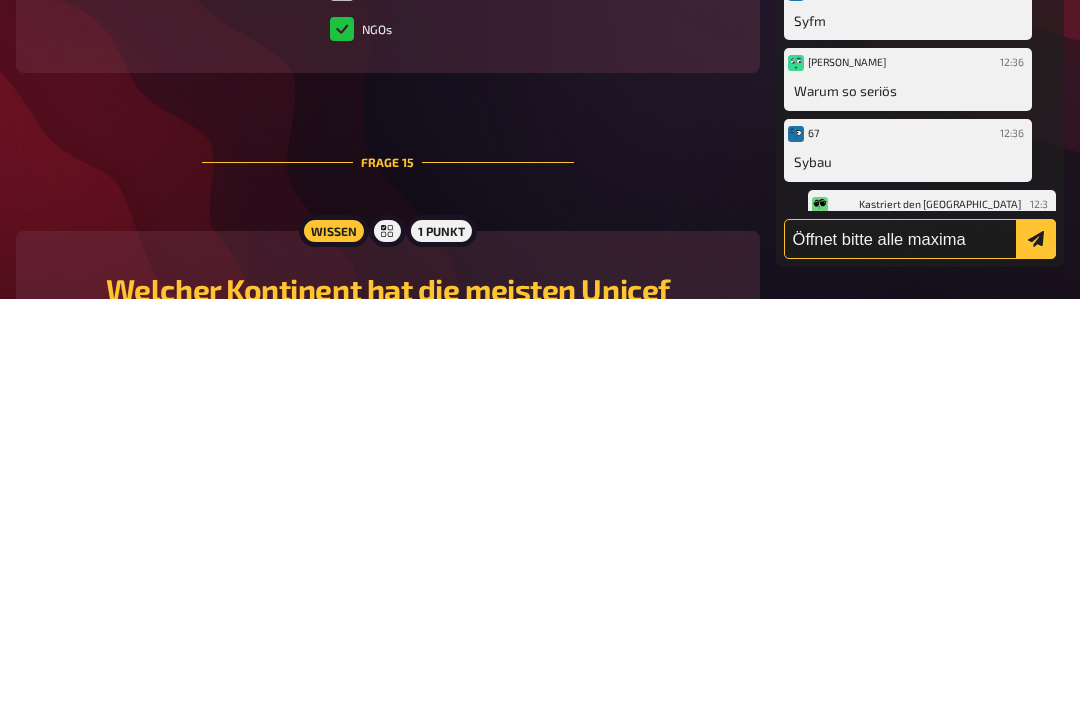 scroll, scrollTop: 550, scrollLeft: 0, axis: vertical 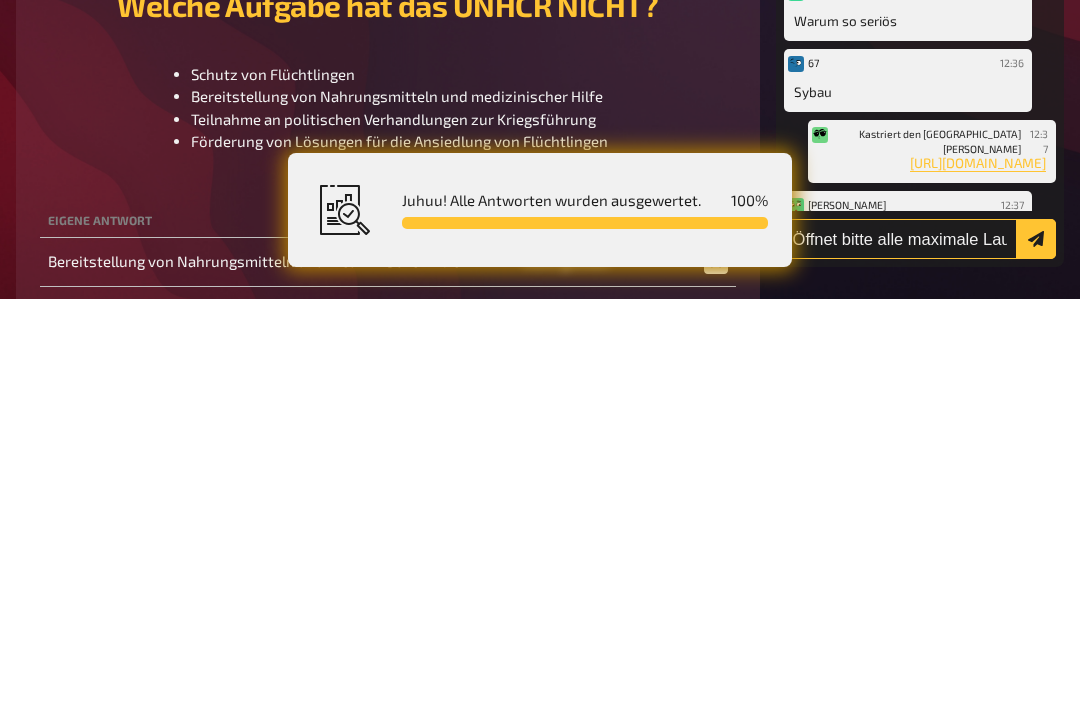type on "Öffnet bitte alle maximale Lautstärke" 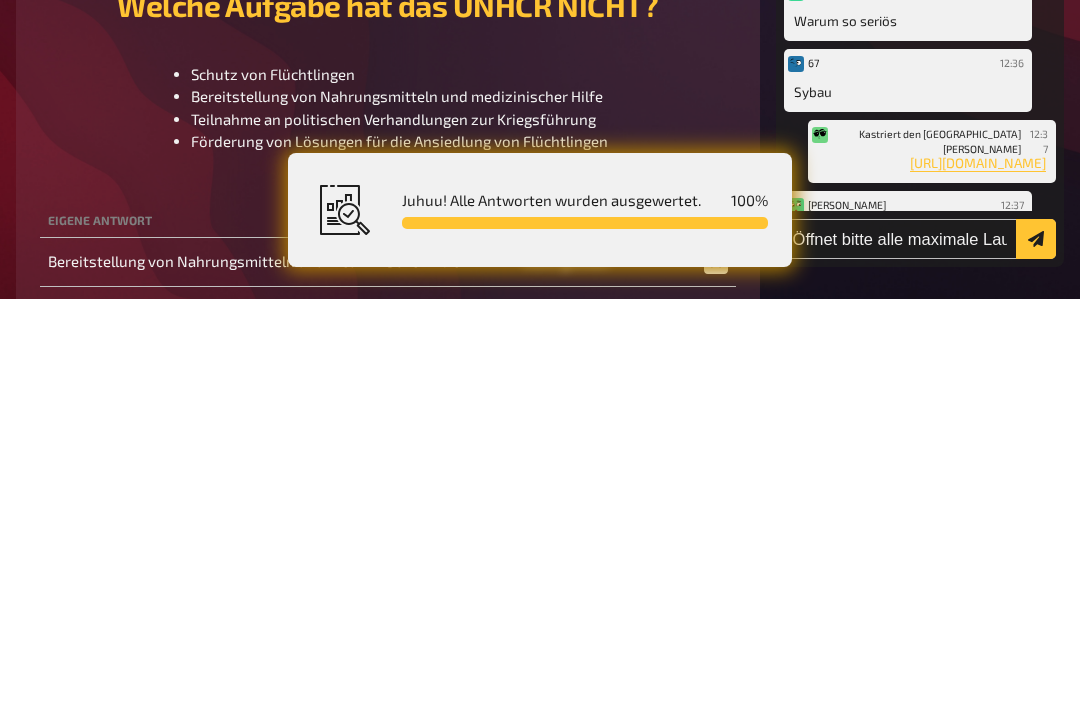 click at bounding box center [1036, 647] 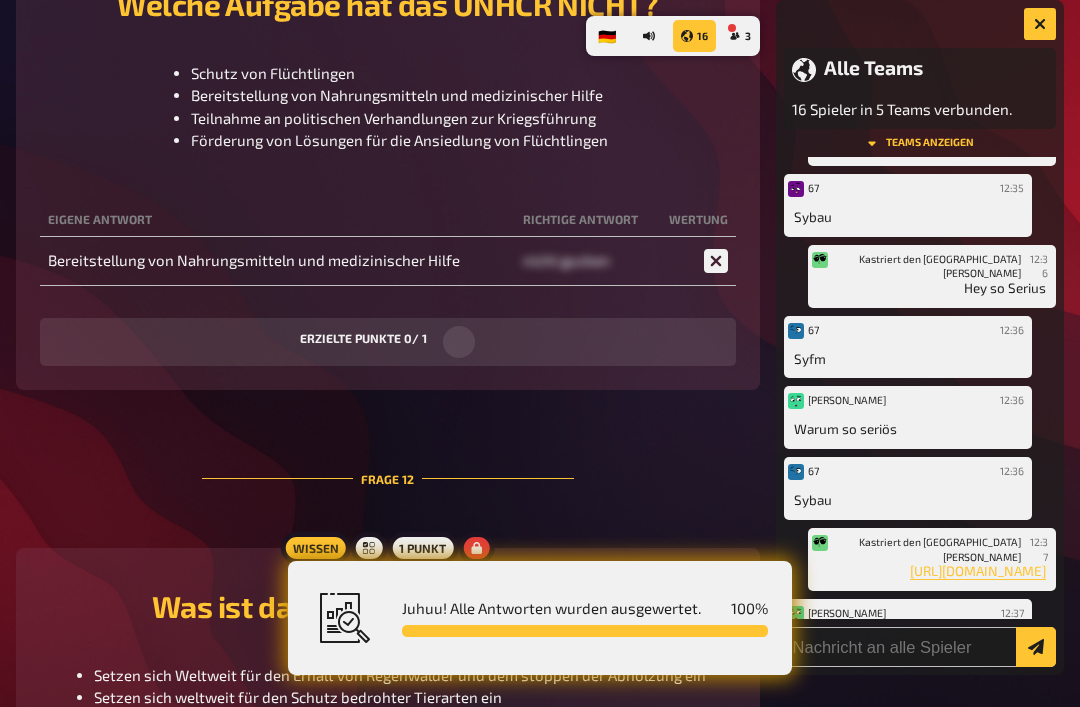 scroll, scrollTop: 620, scrollLeft: 0, axis: vertical 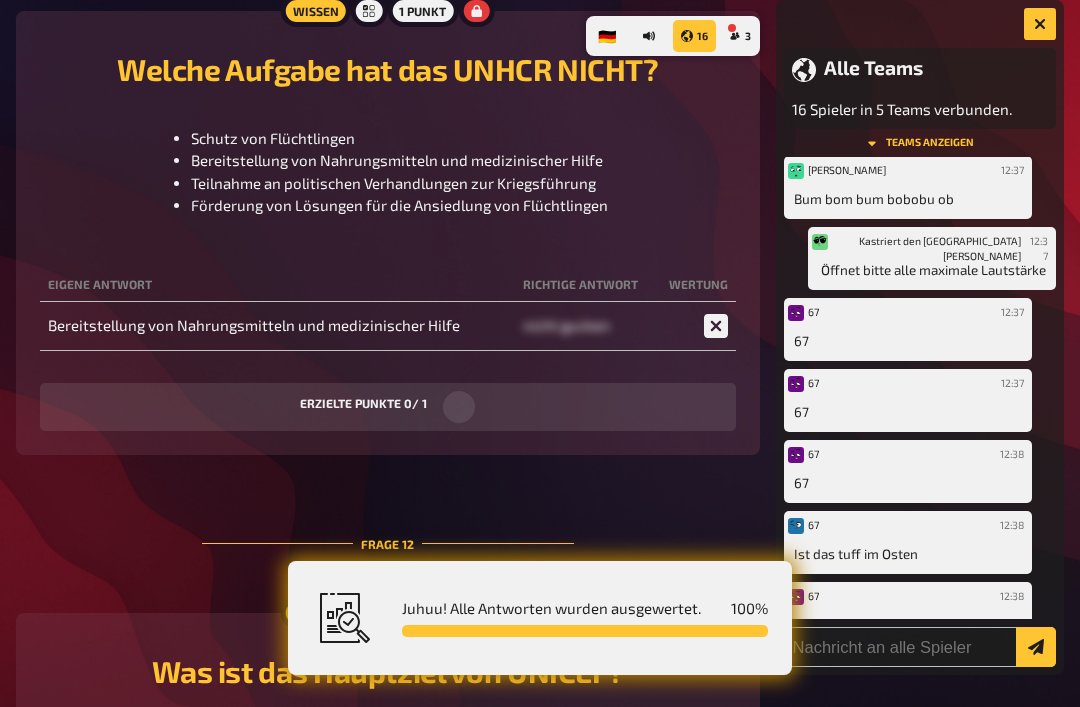 click on "Alle Teams 16 Spieler in 5 Teams verbunden. Teams anzeigen Kastriert 12:30 Hallo Kastriert 12:34 Hihi 67 12:34 6667777777 67 12:34 67 67 12:35 Ratterich Jonkler 12:35 Why so serious 67 12:35 [PERSON_NAME] den nahen [PERSON_NAME] 12:35 B Head ass 67 12:35 Sybau  Kastriert den [GEOGRAPHIC_DATA][PERSON_NAME] 12:36 Hey so Serius  67 12:36 Syfm [PERSON_NAME] 12:36 Warum so seriös 67 12:36 Sybau Kastriert den [GEOGRAPHIC_DATA][PERSON_NAME] 12:37 [URL][DOMAIN_NAME] [PERSON_NAME] 12:37 Bum bom bum bobobu ob Kastriert den [GEOGRAPHIC_DATA][PERSON_NAME] 12:37 Öffnet bitte alle maximale Lautstärke  67 12:37 67 67 12:37 67 67 12:38 67 67 12:38 Ist das tuff im [PERSON_NAME]  67 12:38 67 67 12:38 67" at bounding box center [920, 337] 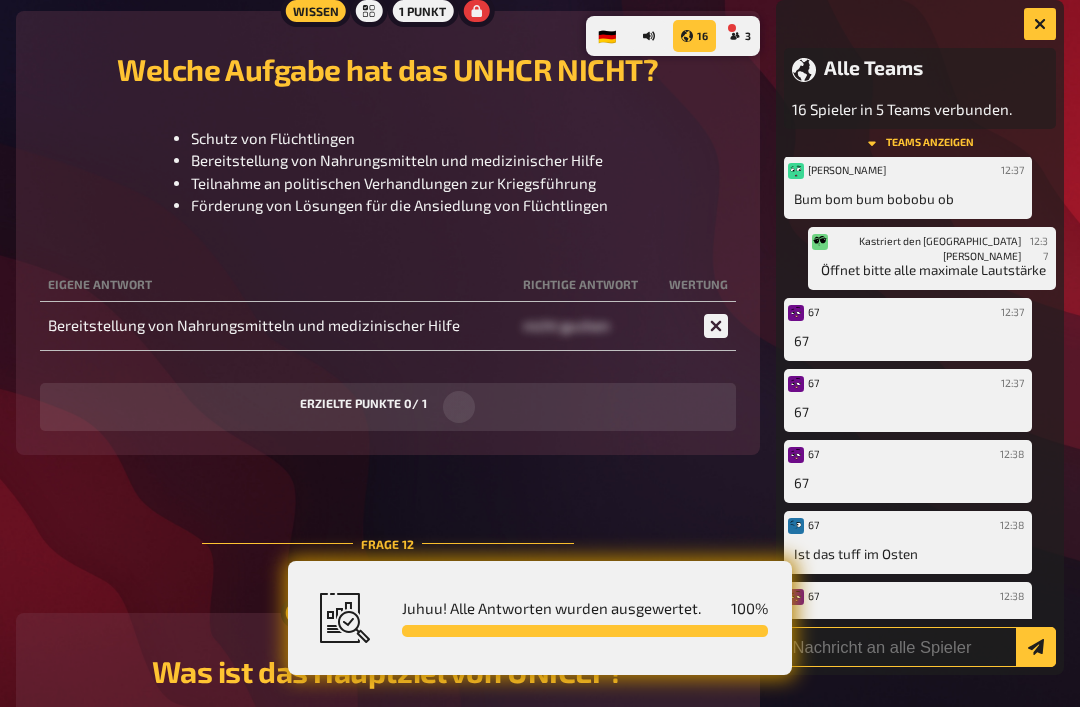 click at bounding box center [920, 647] 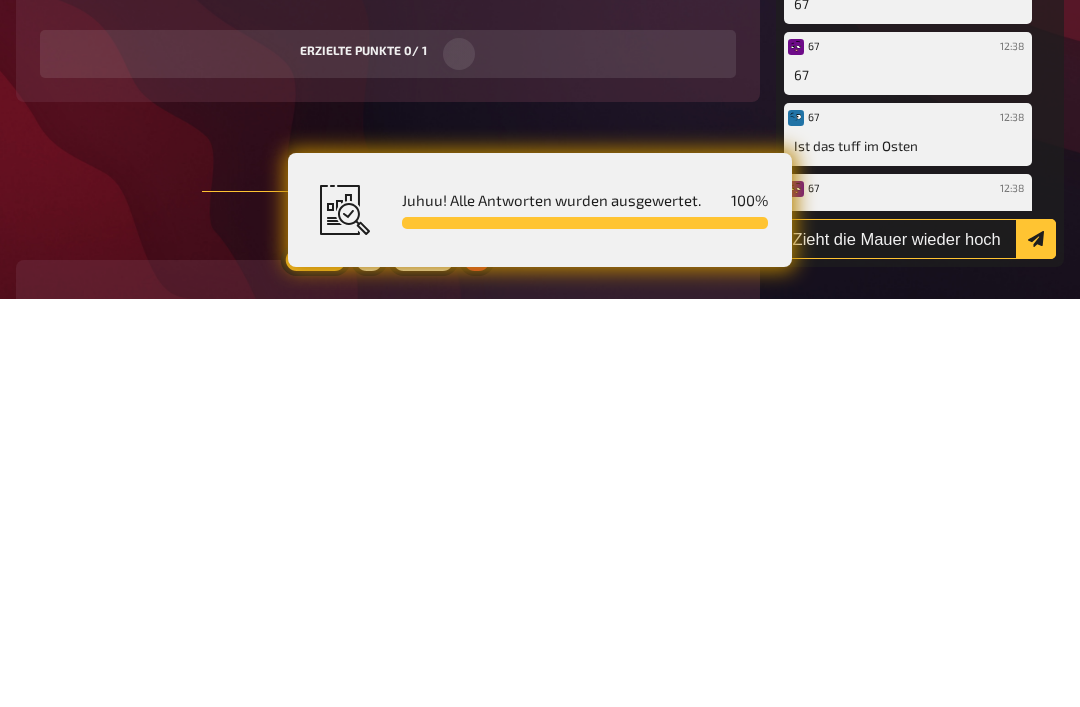scroll, scrollTop: 7607, scrollLeft: 0, axis: vertical 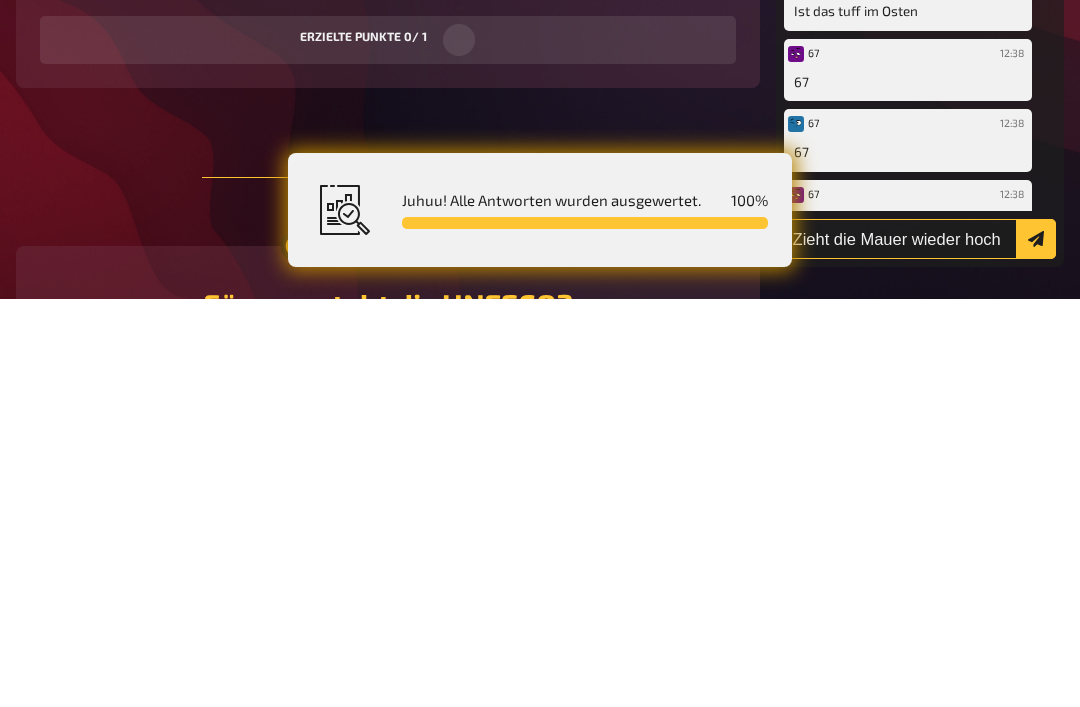 type on "Zieht die Mauer wieder hoch" 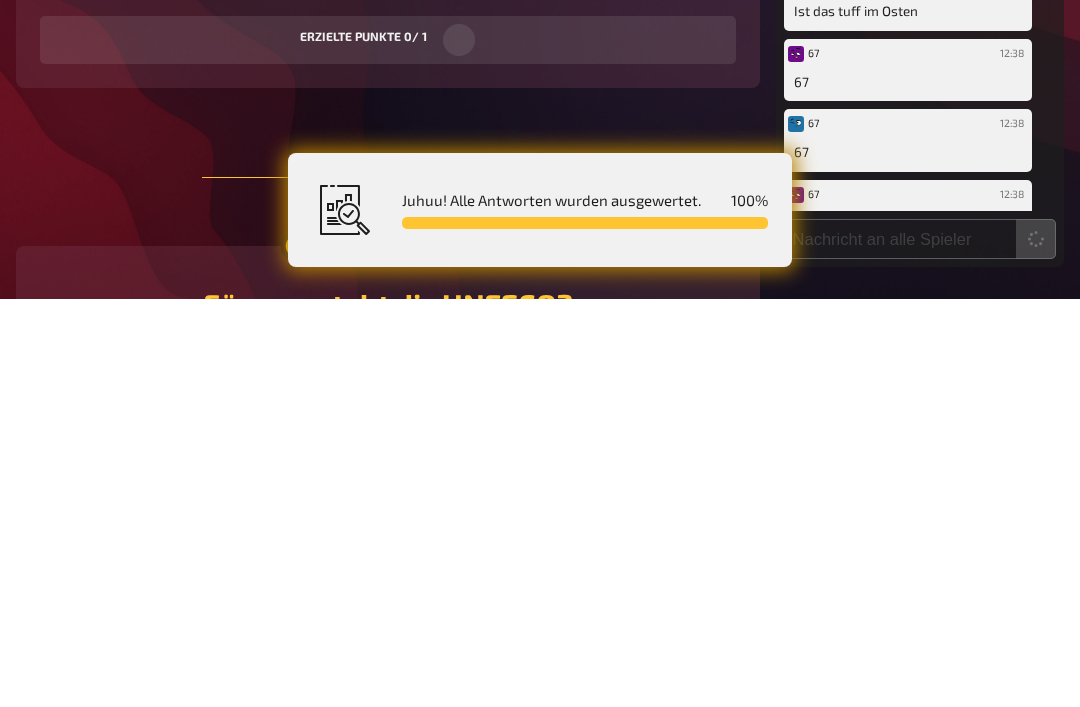 scroll, scrollTop: 8015, scrollLeft: 0, axis: vertical 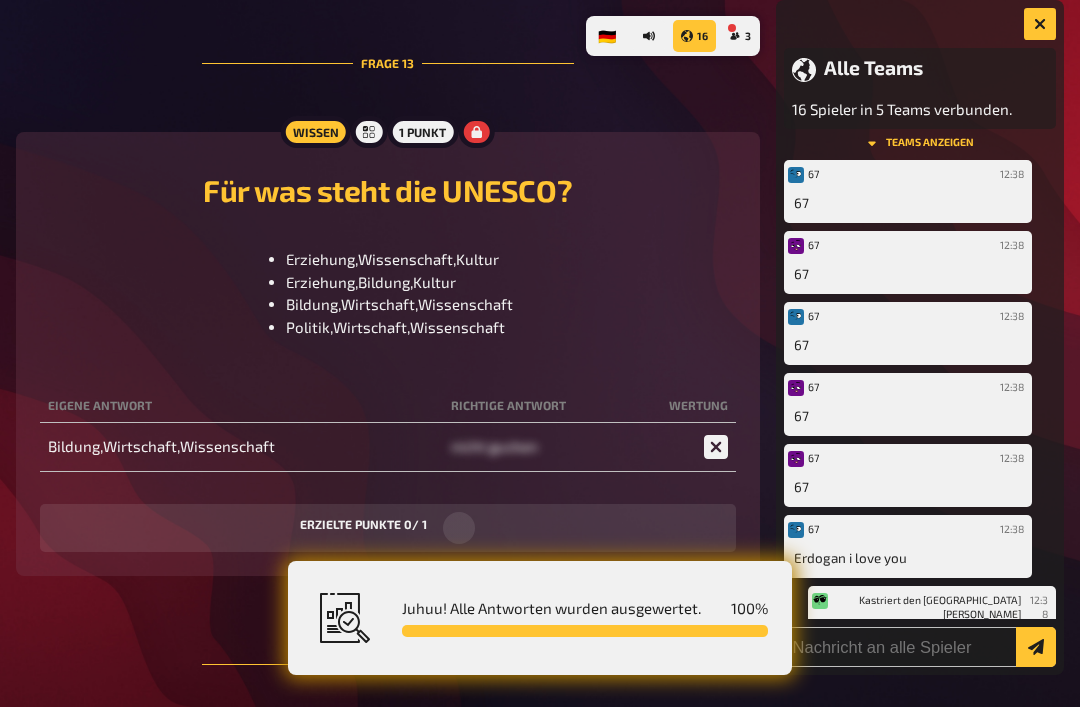 click 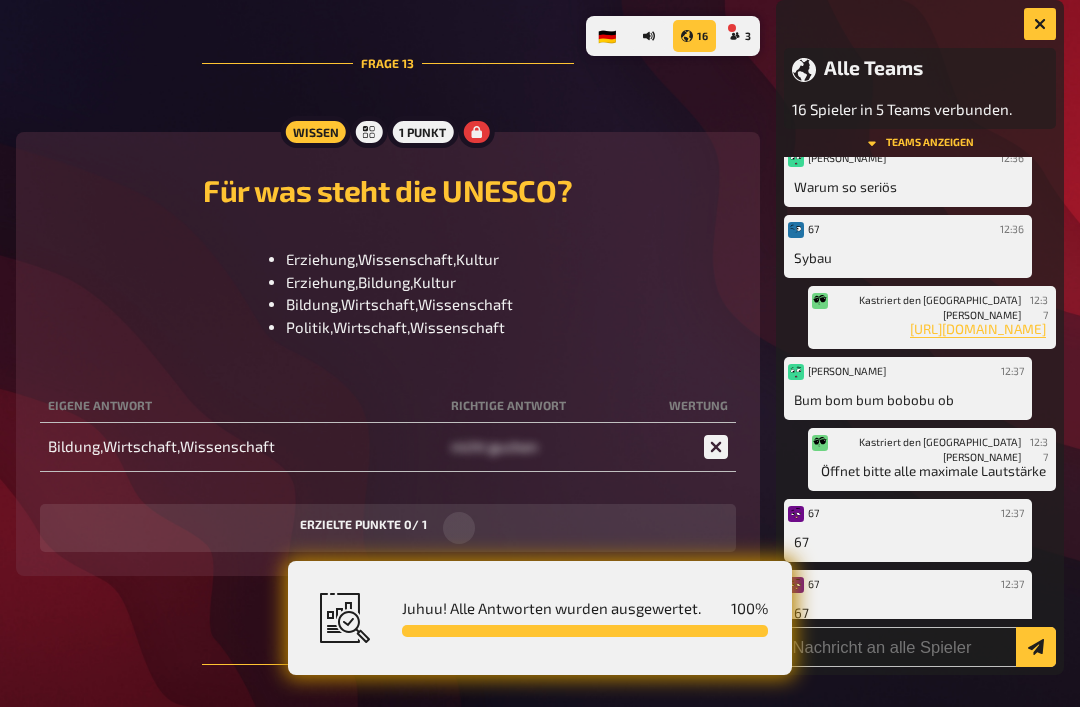 scroll, scrollTop: 790, scrollLeft: 0, axis: vertical 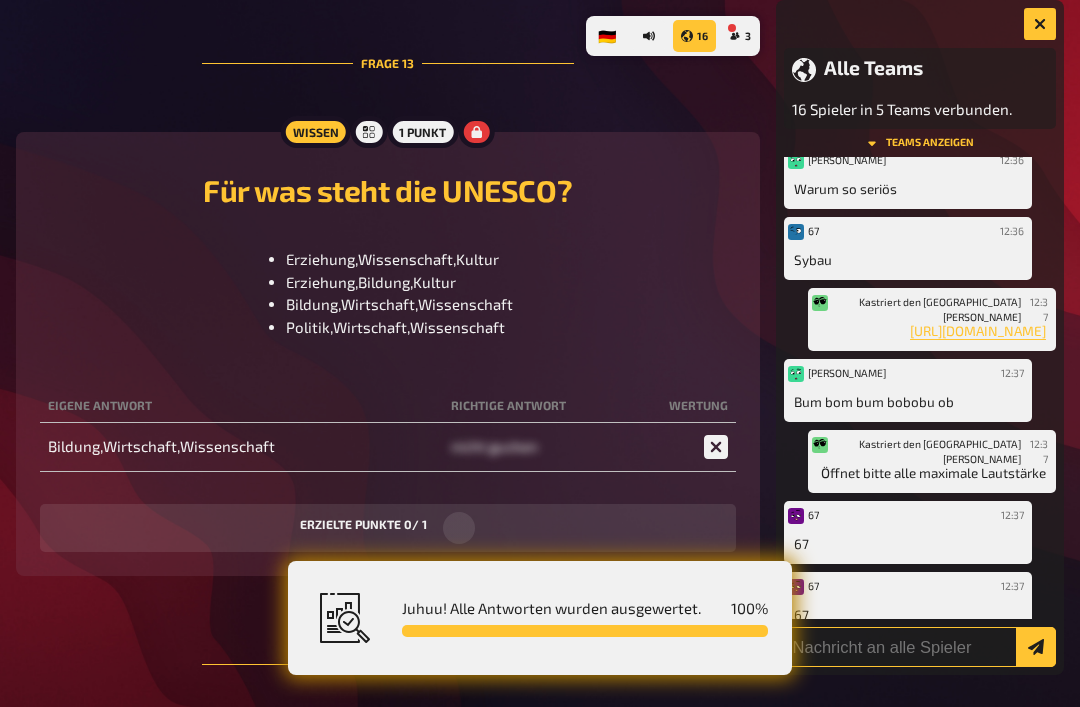 click at bounding box center [920, 647] 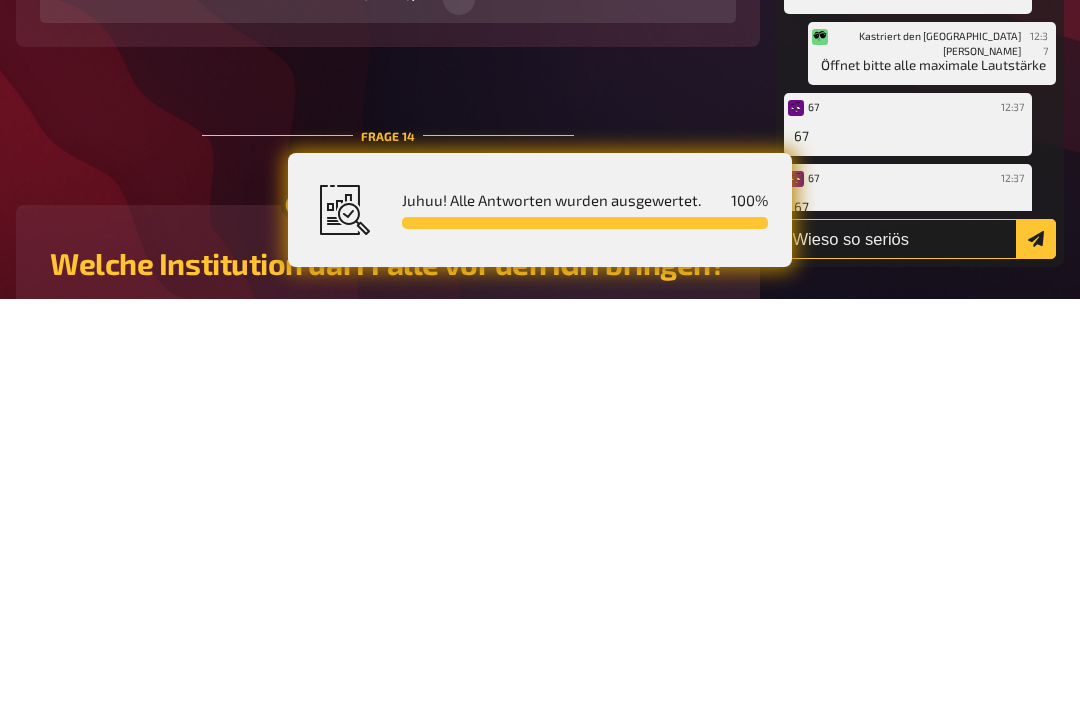 click on "Wieso so seriös" at bounding box center [920, 647] 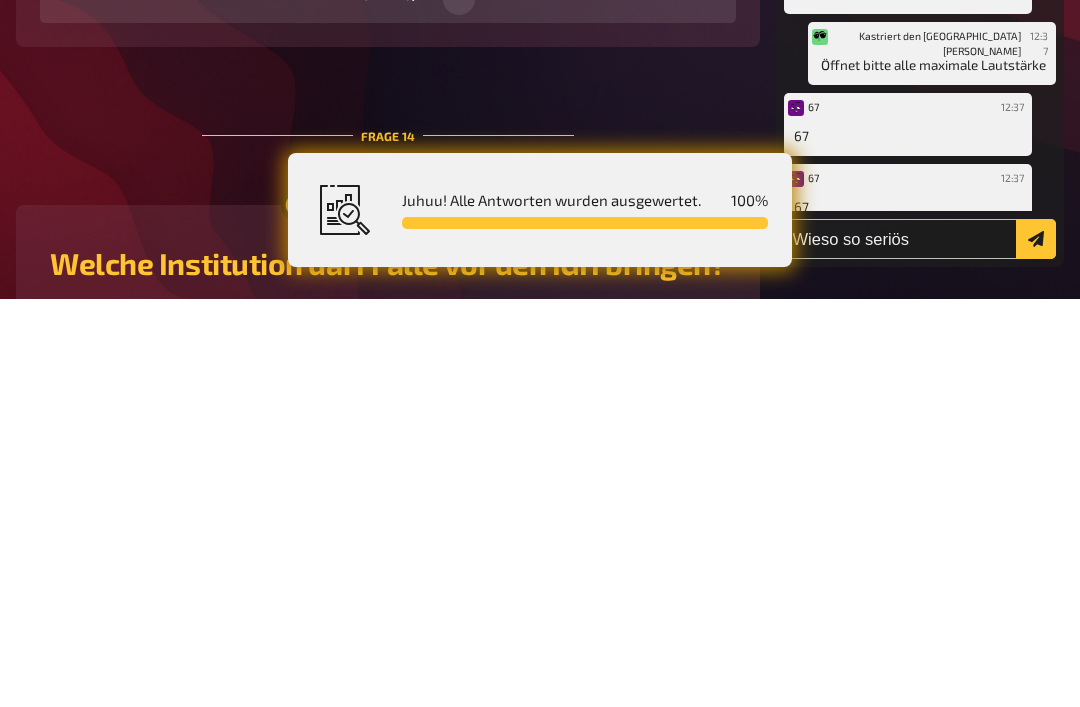 click at bounding box center (1036, 647) 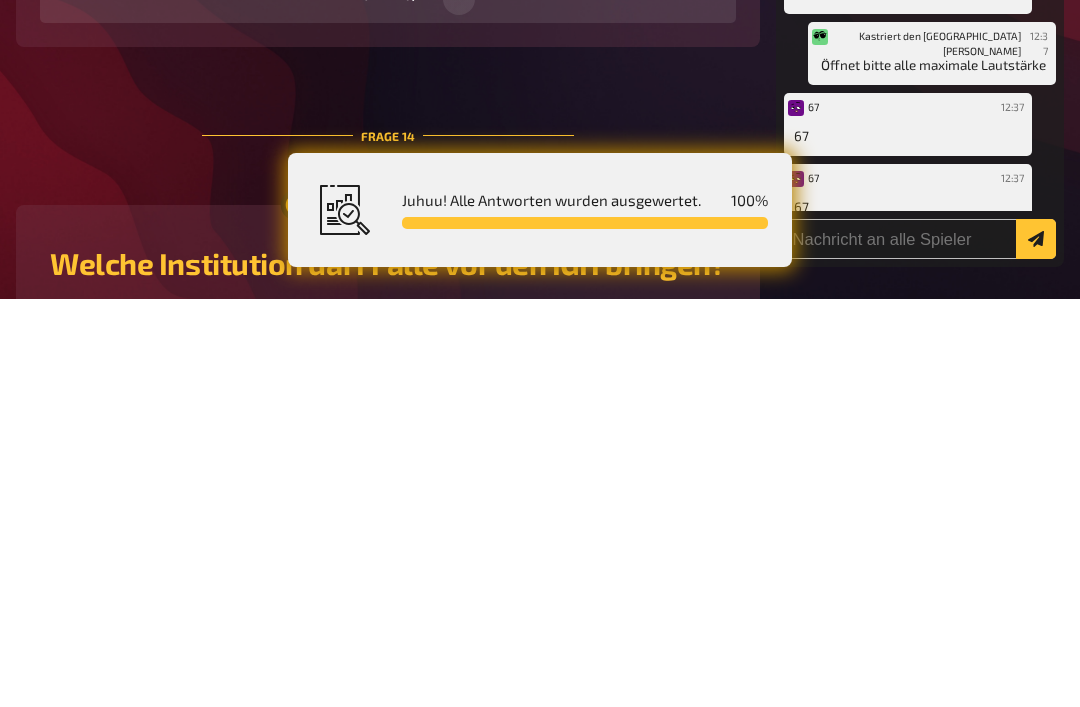 scroll, scrollTop: 8659, scrollLeft: 0, axis: vertical 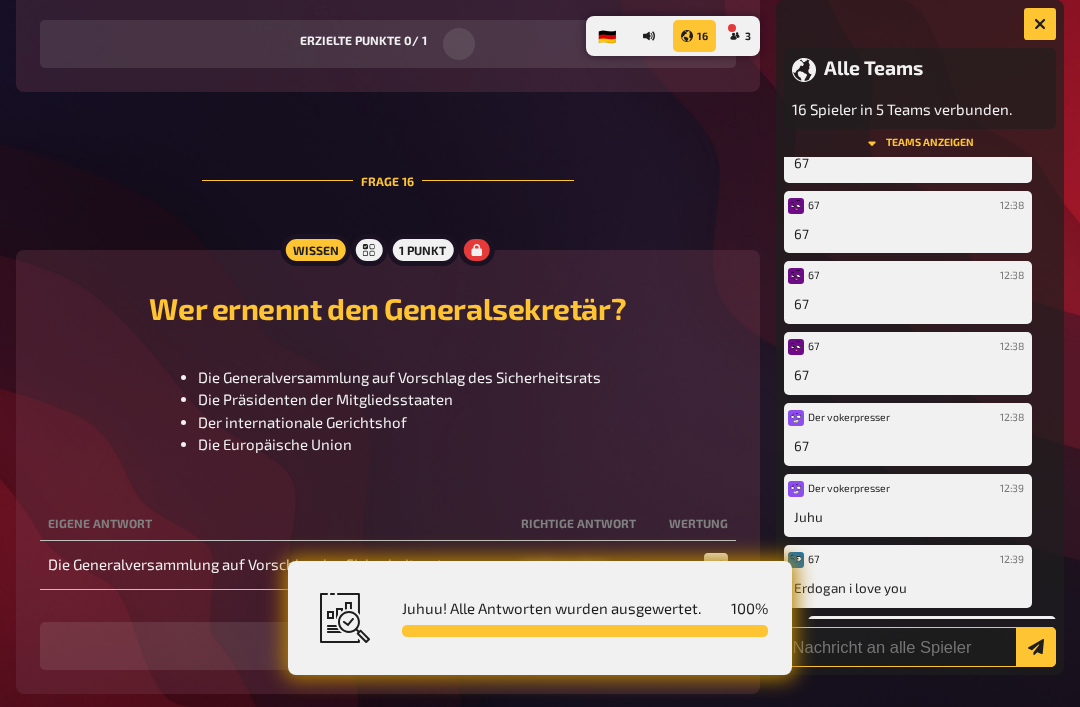 click at bounding box center [920, 647] 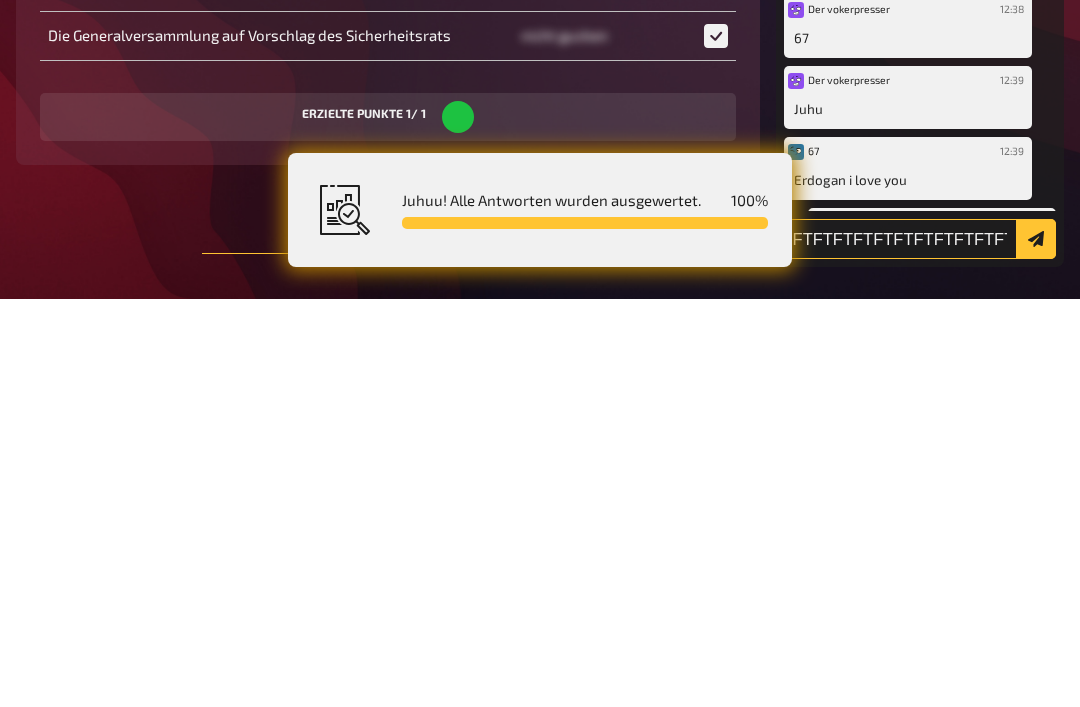 type on "FTFTFTFTFTFTFTFTFTFTFTFTFTFTFT" 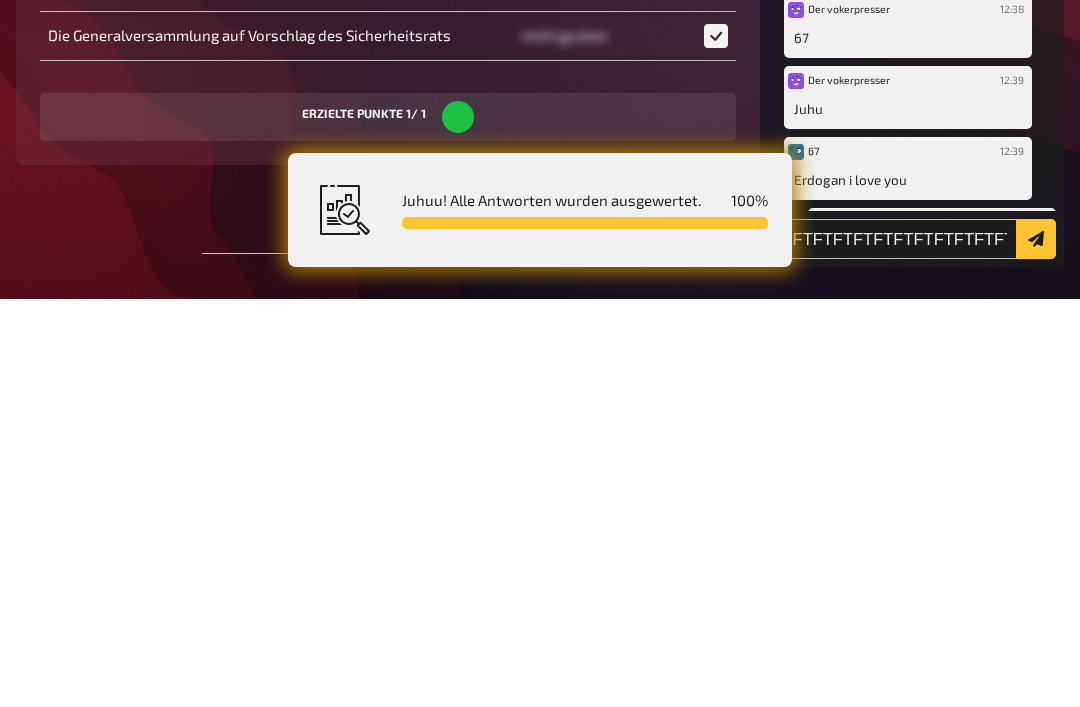 click on "Alle Teams 16 Spieler in 5 Teams verbunden. Teams anzeigen Kastriert 12:30 Hallo Kastriert 12:34 Hihi 67 12:34 6667777777 67 12:34 67 67 12:35 Ratterich Jonkler 12:35 Why so serious 67 12:35 [PERSON_NAME] den nahen [PERSON_NAME] 12:35 B Head ass 67 12:35 Sybau  Kastriert den [GEOGRAPHIC_DATA][PERSON_NAME] 12:36 Hey so Serius  67 12:36 Syfm [PERSON_NAME] 12:36 Warum so seriös 67 12:36 Sybau Kastriert den [GEOGRAPHIC_DATA][PERSON_NAME] 12:37 [URL][DOMAIN_NAME] [PERSON_NAME] 12:37 Bum bom bum bobobu ob Kastriert den [GEOGRAPHIC_DATA][PERSON_NAME] 12:37 Öffnet bitte alle maximale Lautstärke  67 12:37 67 67 12:37 67 67 12:38 67 67 12:38 Ist das tuff im [PERSON_NAME]  67 12:38 67 67 12:38 67 67 12:38 67 67 12:38 67 67 12:38 67 67 12:38 67 67 12:38 Erdogan i love you [PERSON_NAME] den [GEOGRAPHIC_DATA][PERSON_NAME] 12:38 Zieht die [PERSON_NAME] [PERSON_NAME] [PERSON_NAME] 67 12:38 67 67 12:38 67 67 12:38 67 67 12:38 67 Der vokerpresser 12:38 67 Der vokerpresser 12:39 Juhu 67 12:39 [PERSON_NAME] i love you Kastriert den nahen [PERSON_NAME] 12:39 Wieso so seriös  Der vokerpresser 12:39 67 67 12:39 Grüsse an die kachbas 67" at bounding box center [920, 337] 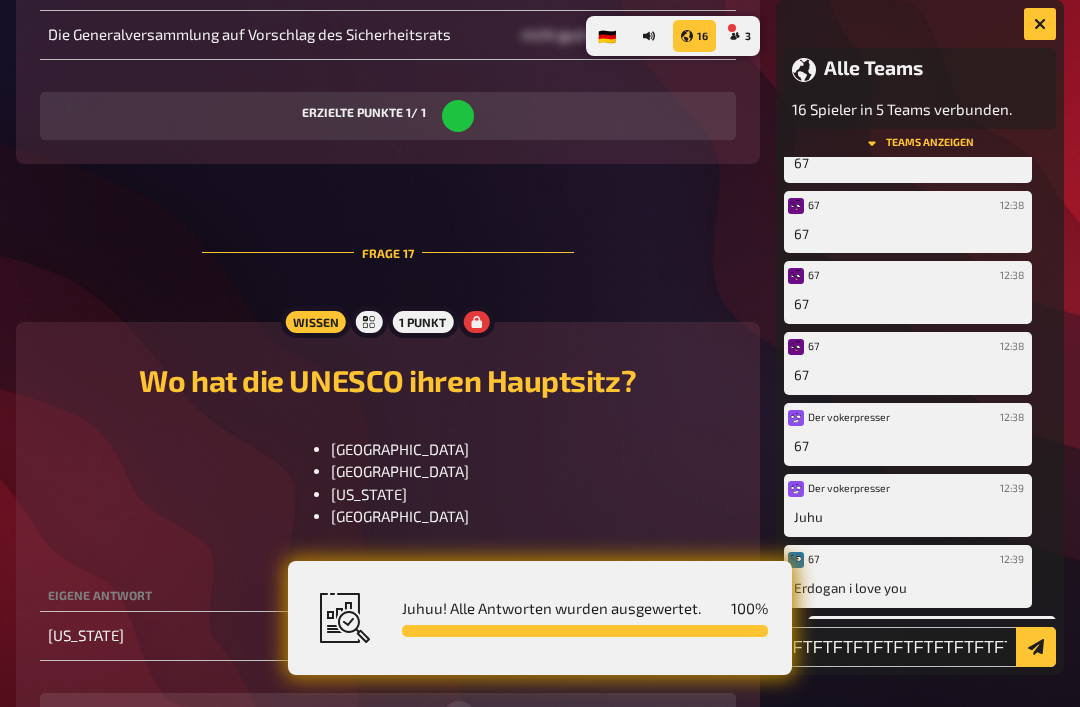 click on "Alle Teams 16 Spieler in 5 Teams verbunden. Teams anzeigen Kastriert 12:30 Hallo Kastriert 12:34 Hihi 67 12:34 6667777777 67 12:34 67 67 12:35 Ratterich Jonkler 12:35 Why so serious 67 12:35 [PERSON_NAME] den nahen [PERSON_NAME] 12:35 B Head ass 67 12:35 Sybau  Kastriert den [GEOGRAPHIC_DATA][PERSON_NAME] 12:36 Hey so Serius  67 12:36 Syfm [PERSON_NAME] 12:36 Warum so seriös 67 12:36 Sybau Kastriert den [GEOGRAPHIC_DATA][PERSON_NAME] 12:37 [URL][DOMAIN_NAME] [PERSON_NAME] 12:37 Bum bom bum bobobu ob Kastriert den [GEOGRAPHIC_DATA][PERSON_NAME] 12:37 Öffnet bitte alle maximale Lautstärke  67 12:37 67 67 12:37 67 67 12:38 67 67 12:38 Ist das tuff im [PERSON_NAME]  67 12:38 67 67 12:38 67 67 12:38 67 67 12:38 67 67 12:38 67 67 12:38 67 67 12:38 Erdogan i love you [PERSON_NAME] den [GEOGRAPHIC_DATA][PERSON_NAME] 12:38 Zieht die [PERSON_NAME] [PERSON_NAME] [PERSON_NAME] 67 12:38 67 67 12:38 67 67 12:38 67 67 12:38 67 Der vokerpresser 12:38 67 Der vokerpresser 12:39 Juhu 67 12:39 [PERSON_NAME] i love you Kastriert den nahen [PERSON_NAME] 12:39 Wieso so seriös  Der vokerpresser 12:39 67 67 12:39 Grüsse an die kachbas 67" at bounding box center [920, 337] 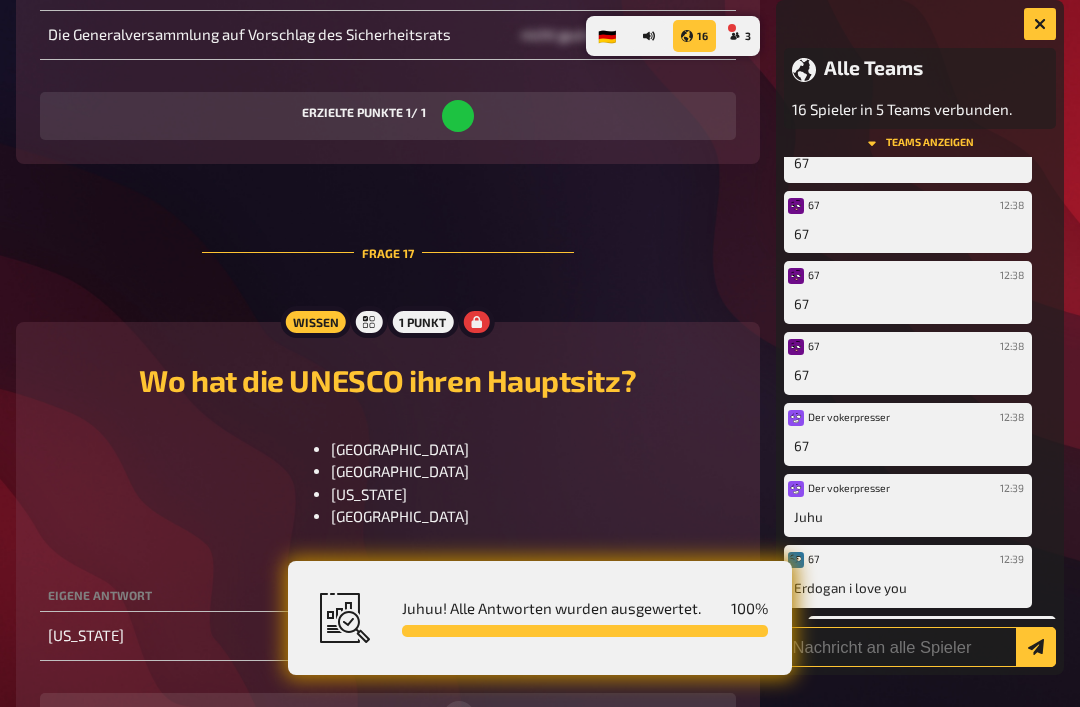 scroll, scrollTop: 2300, scrollLeft: 0, axis: vertical 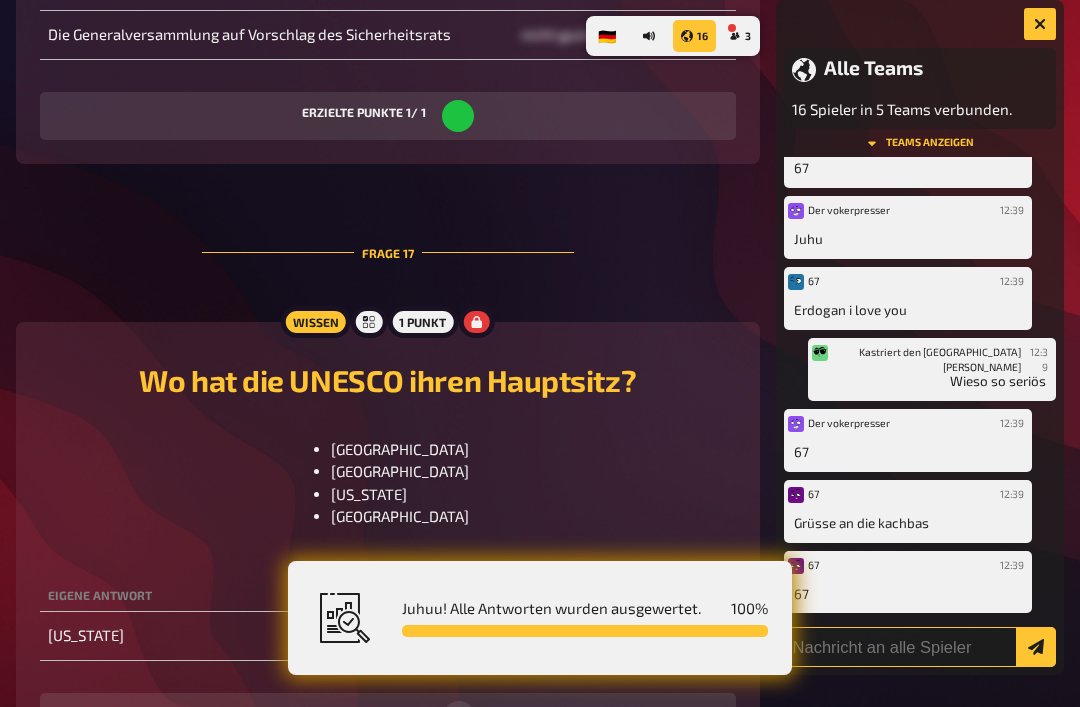 click at bounding box center [920, 647] 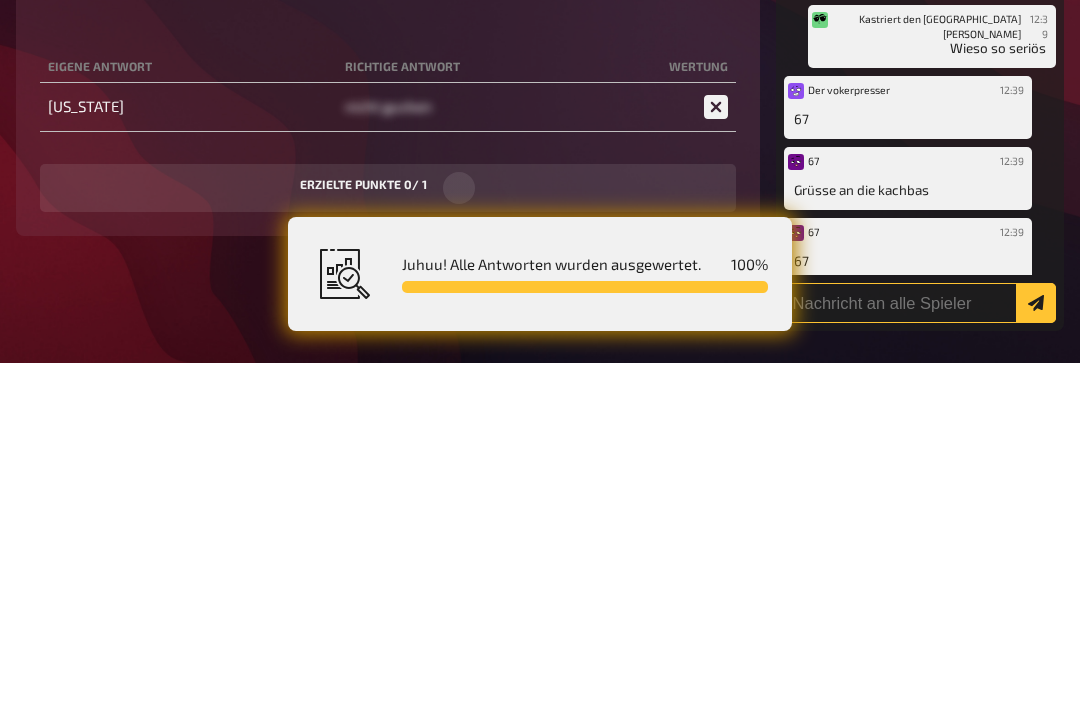scroll, scrollTop: 2288, scrollLeft: 0, axis: vertical 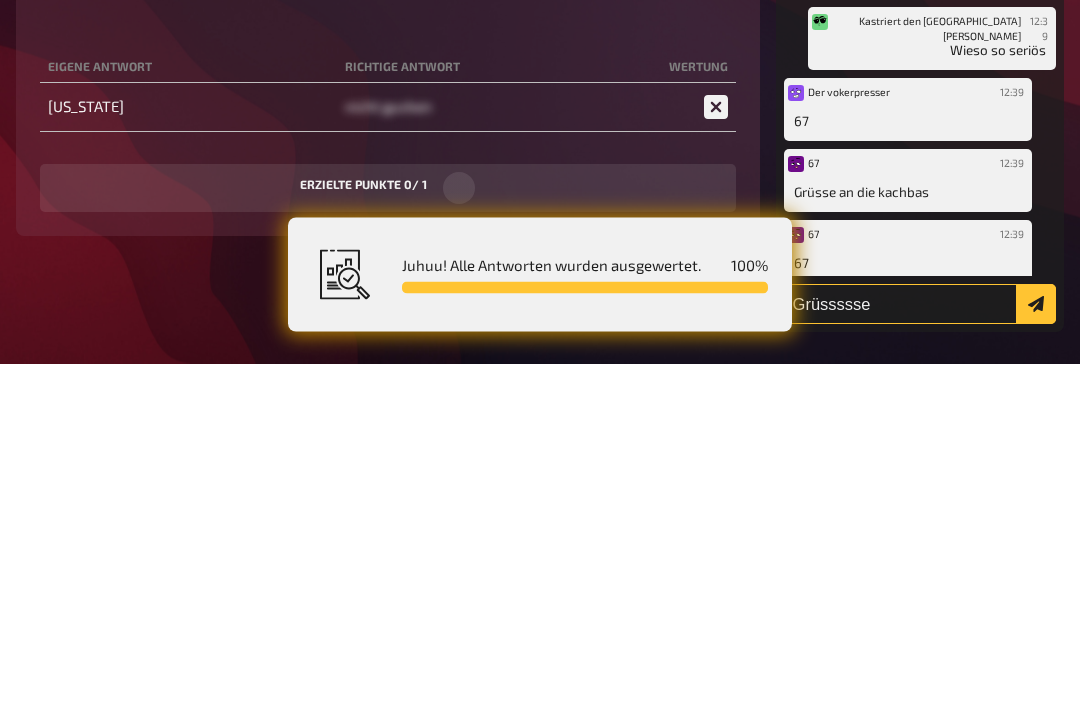 type on "Grüssssse" 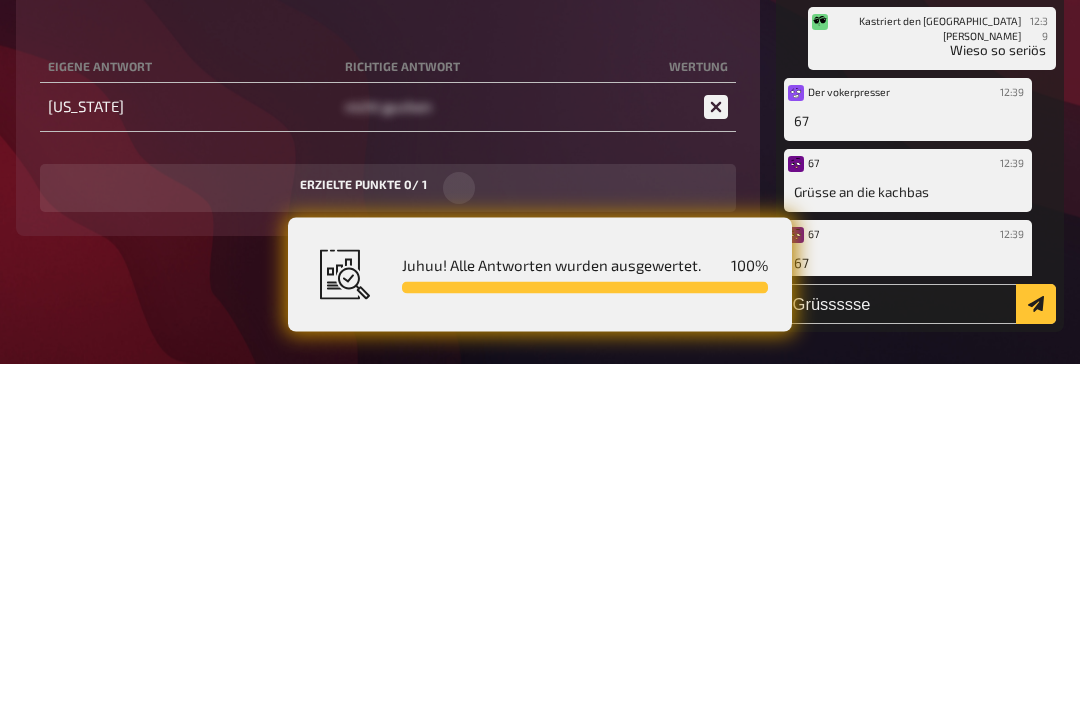 click at bounding box center (1036, 647) 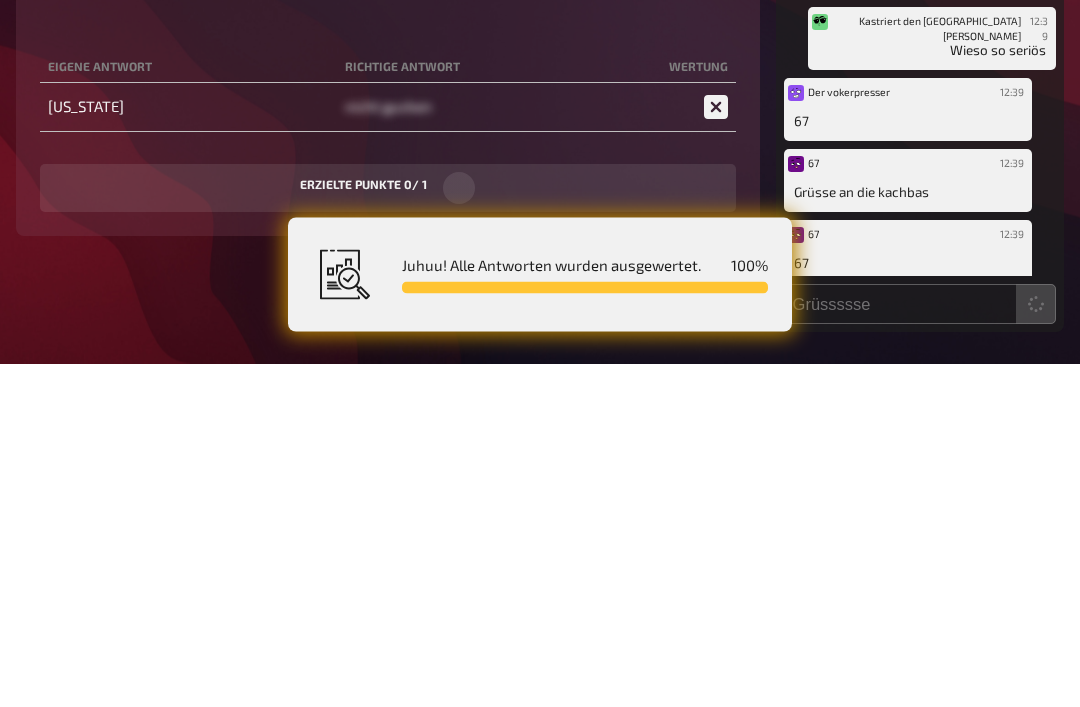 scroll, scrollTop: 10524, scrollLeft: 0, axis: vertical 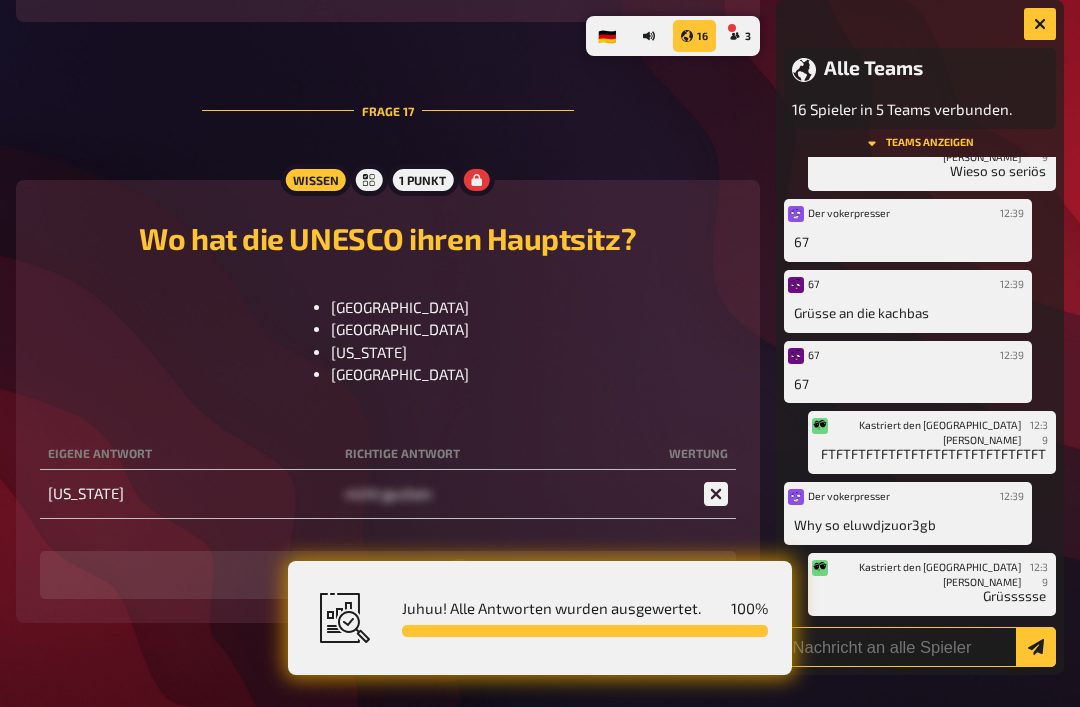 click at bounding box center (920, 647) 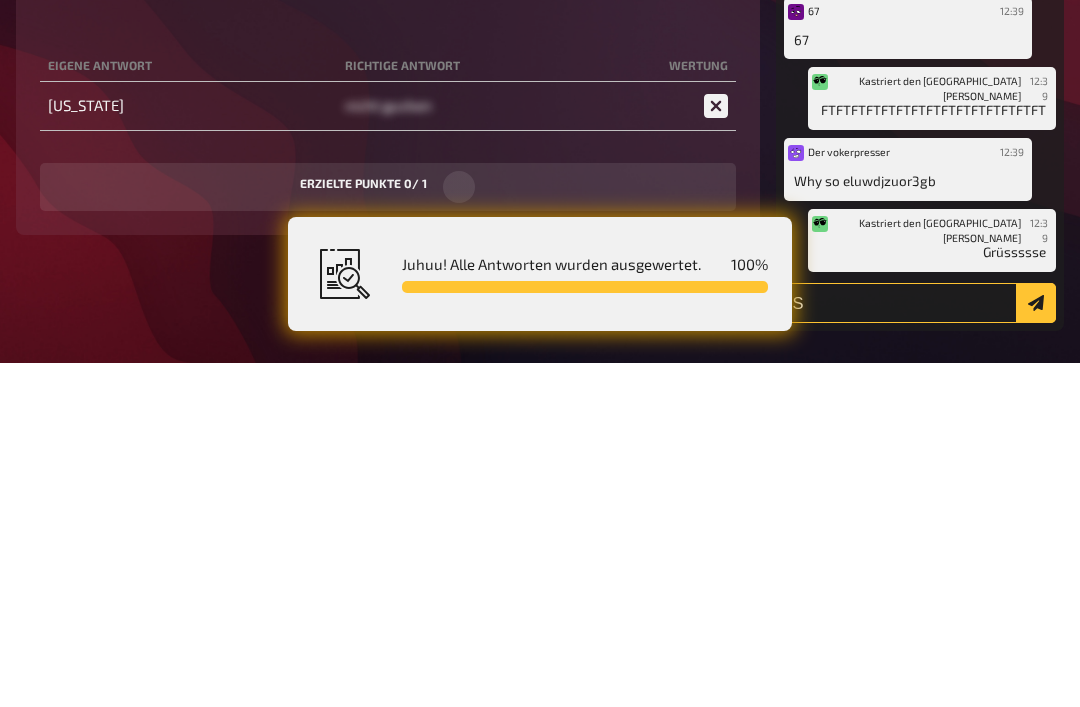 scroll, scrollTop: 2652, scrollLeft: 0, axis: vertical 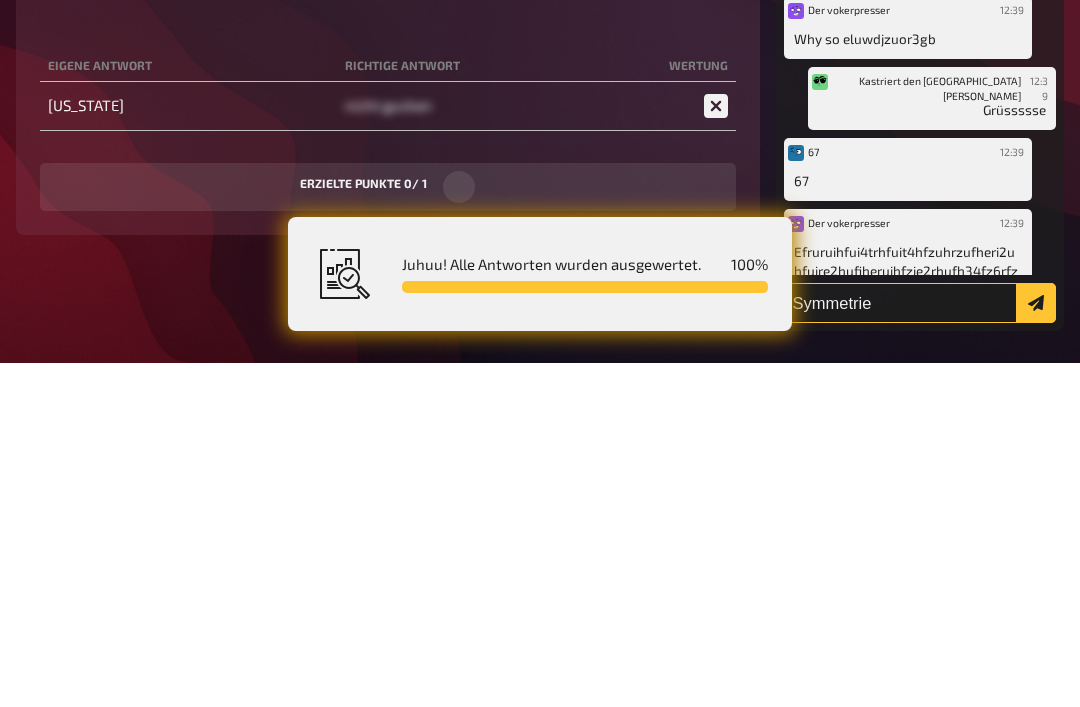 click on "Symmetrie" at bounding box center (920, 647) 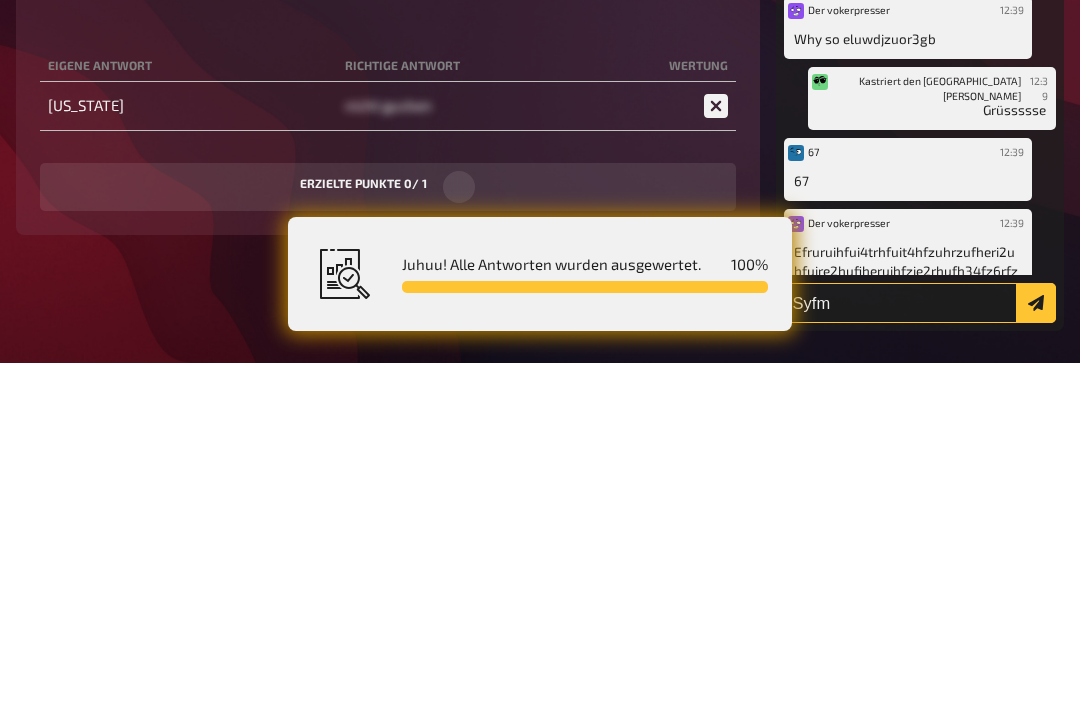 type on "Syfm" 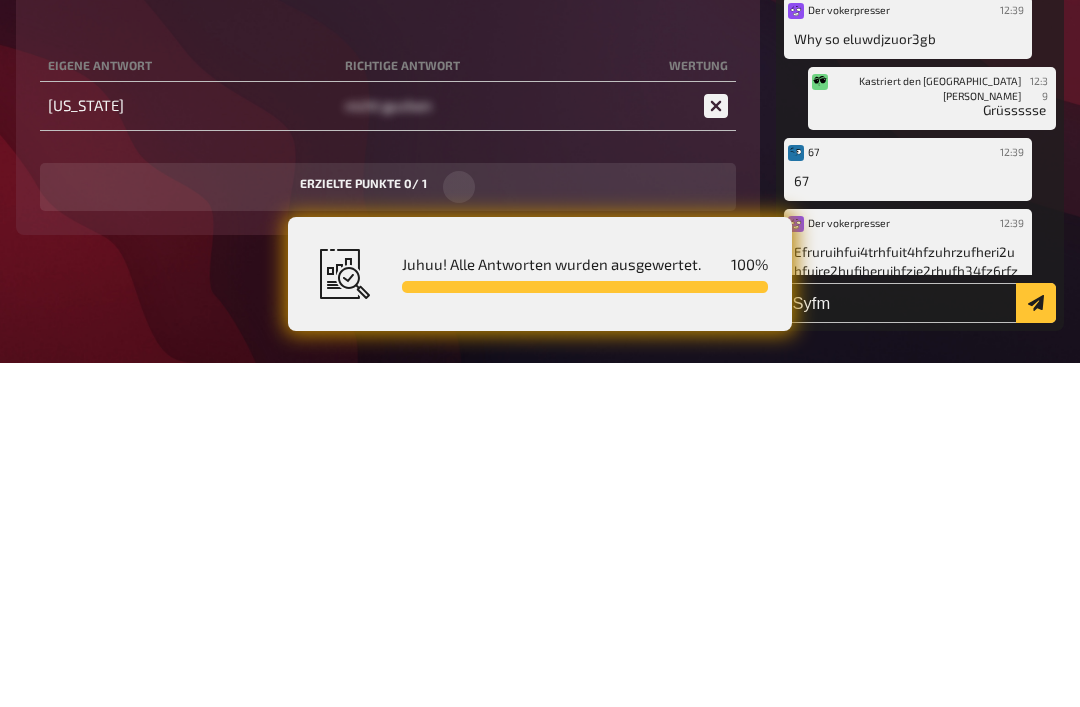 click at bounding box center [1036, 647] 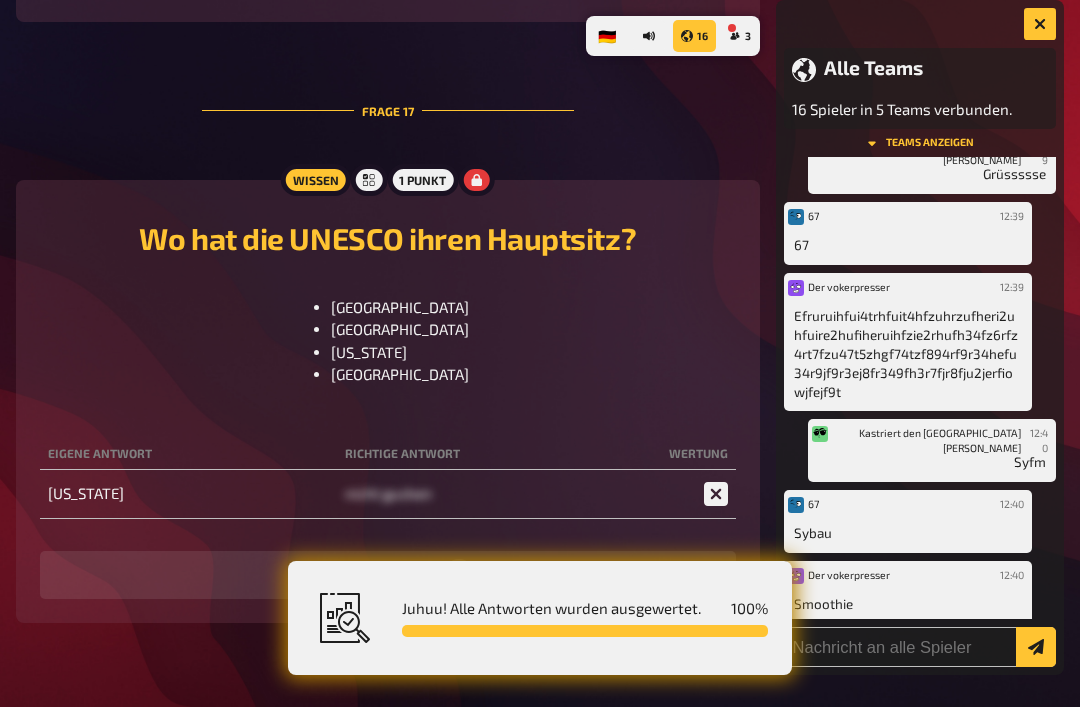 scroll, scrollTop: 3002, scrollLeft: 0, axis: vertical 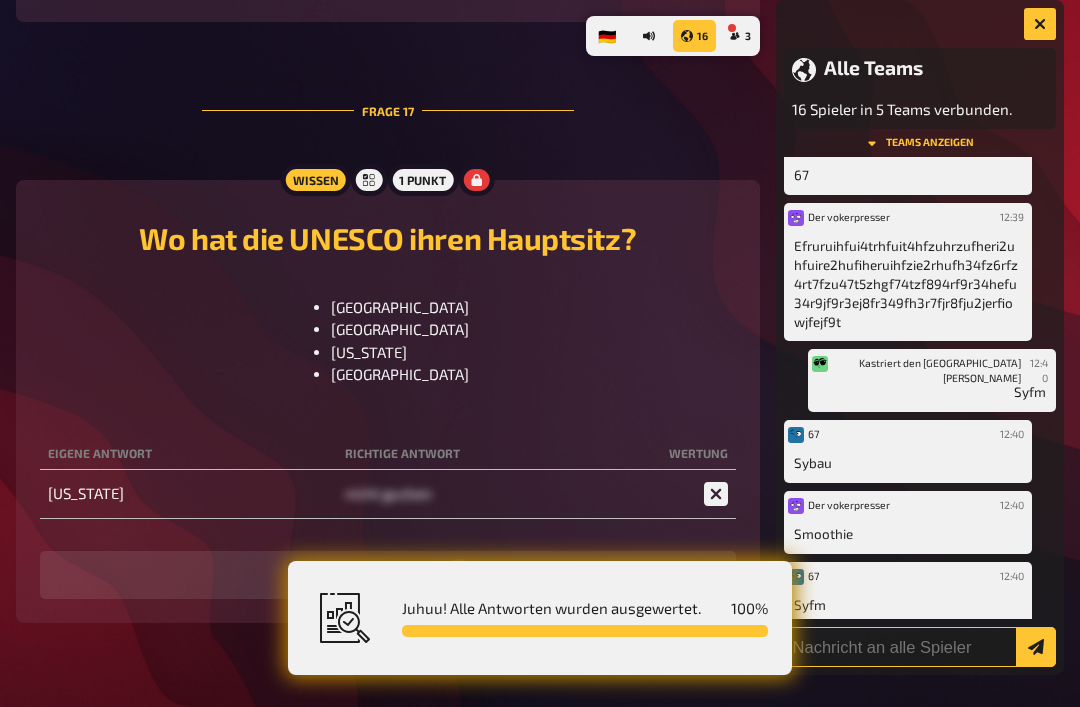 click at bounding box center [920, 647] 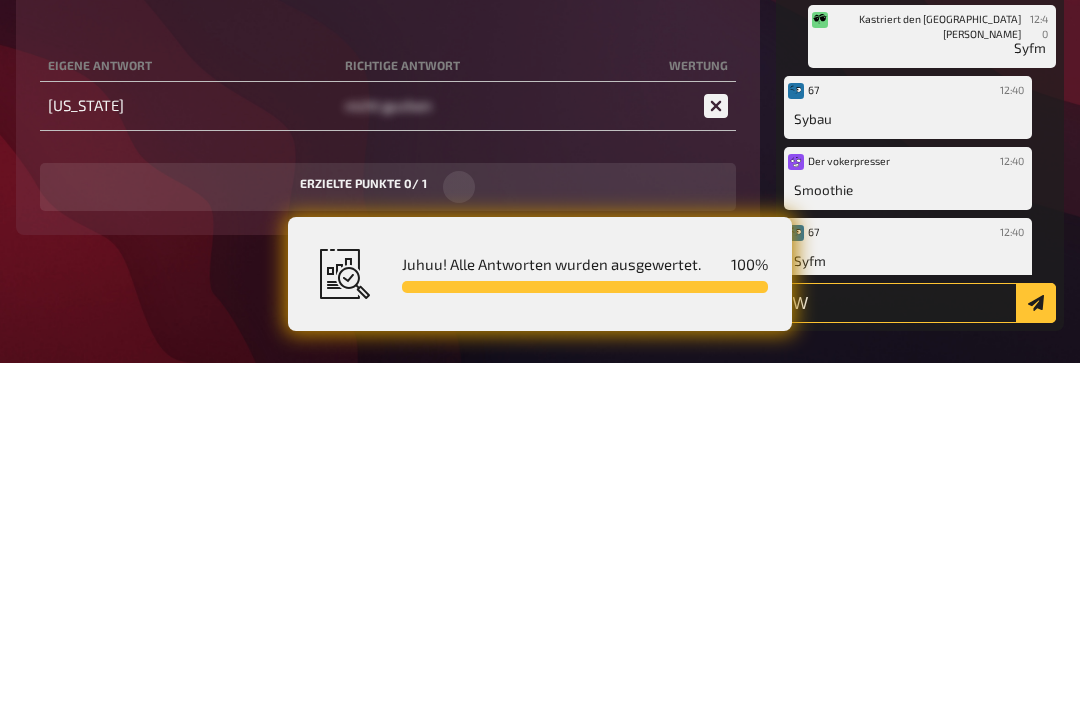 type on "W" 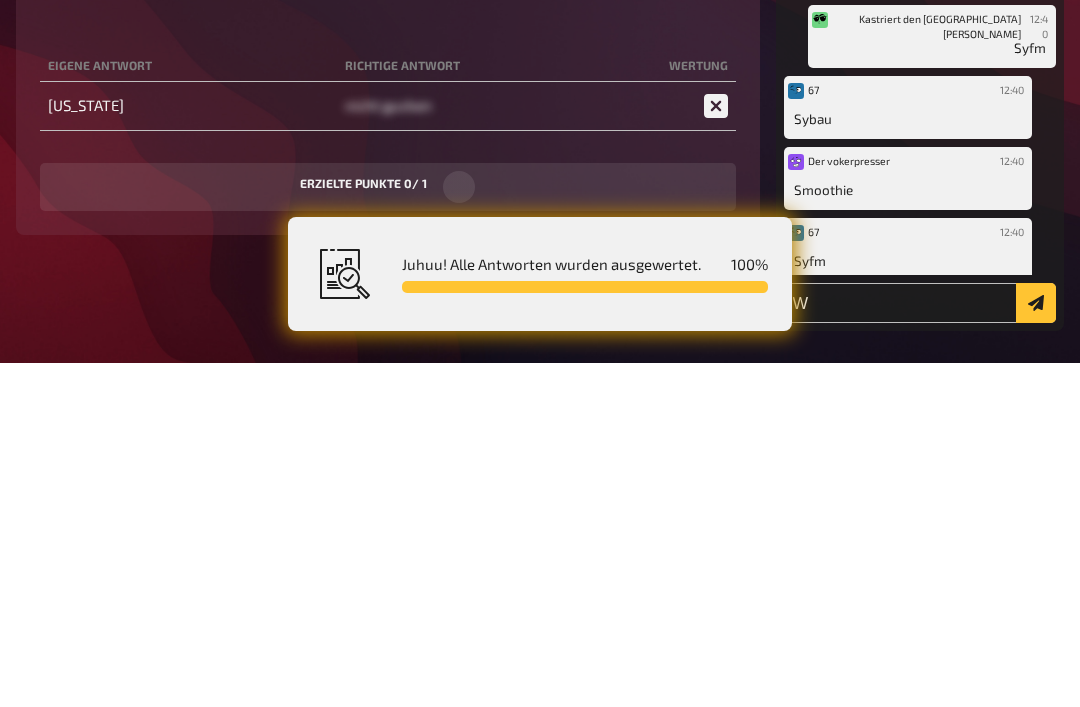 click at bounding box center (1036, 647) 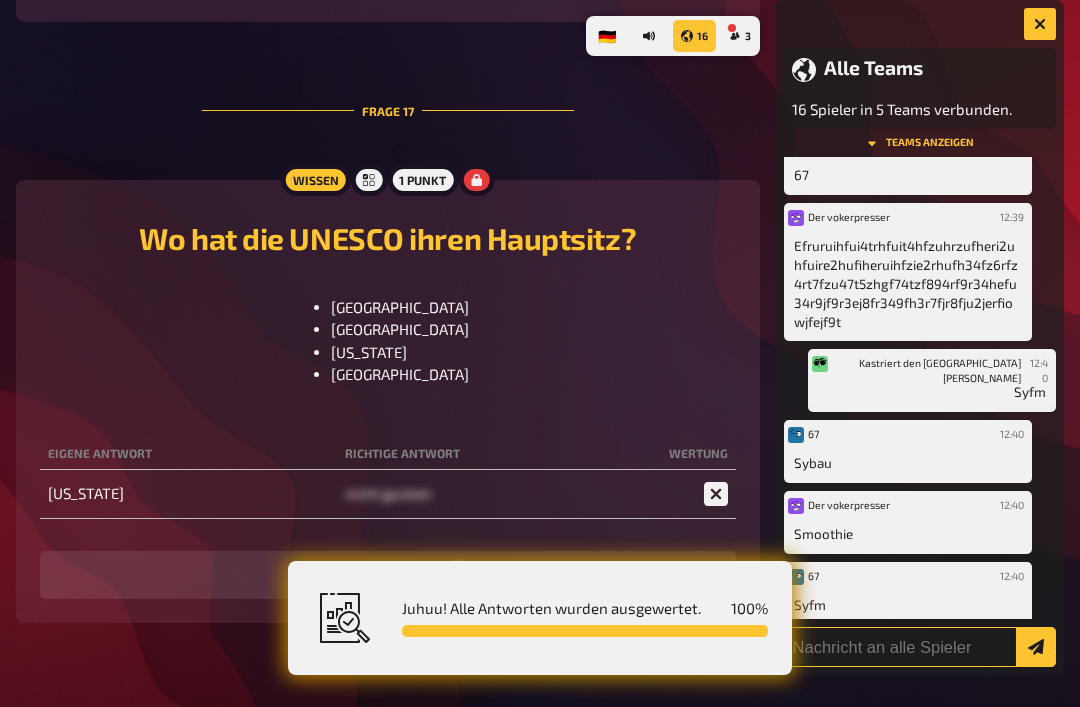 scroll, scrollTop: 3072, scrollLeft: 0, axis: vertical 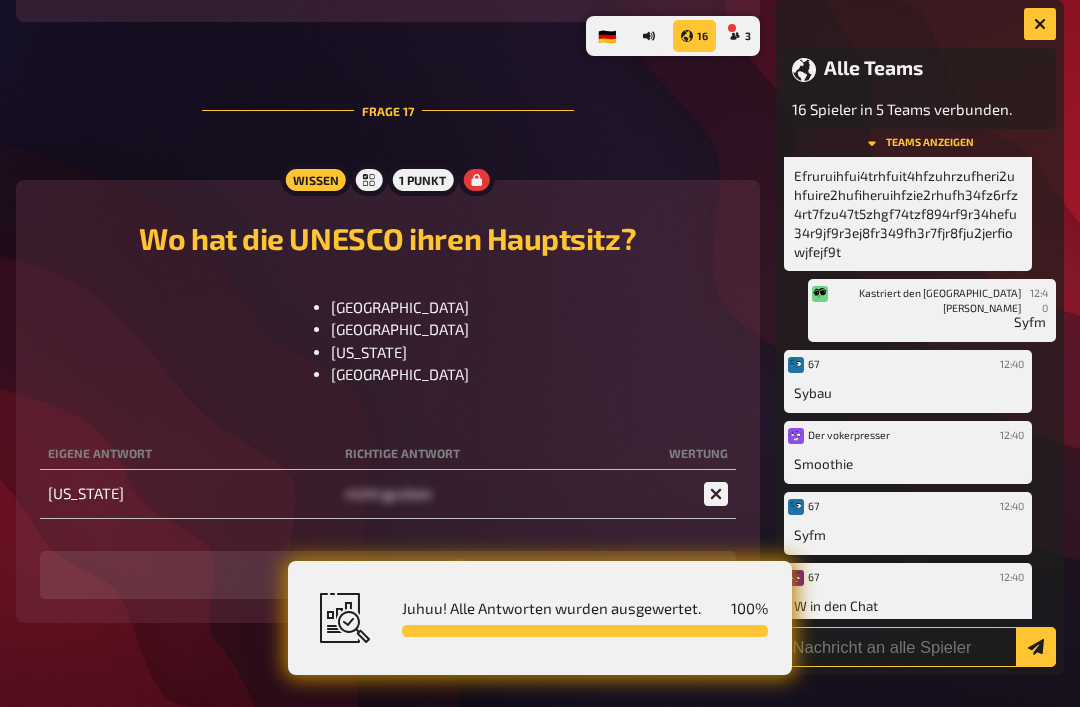 click at bounding box center (920, 647) 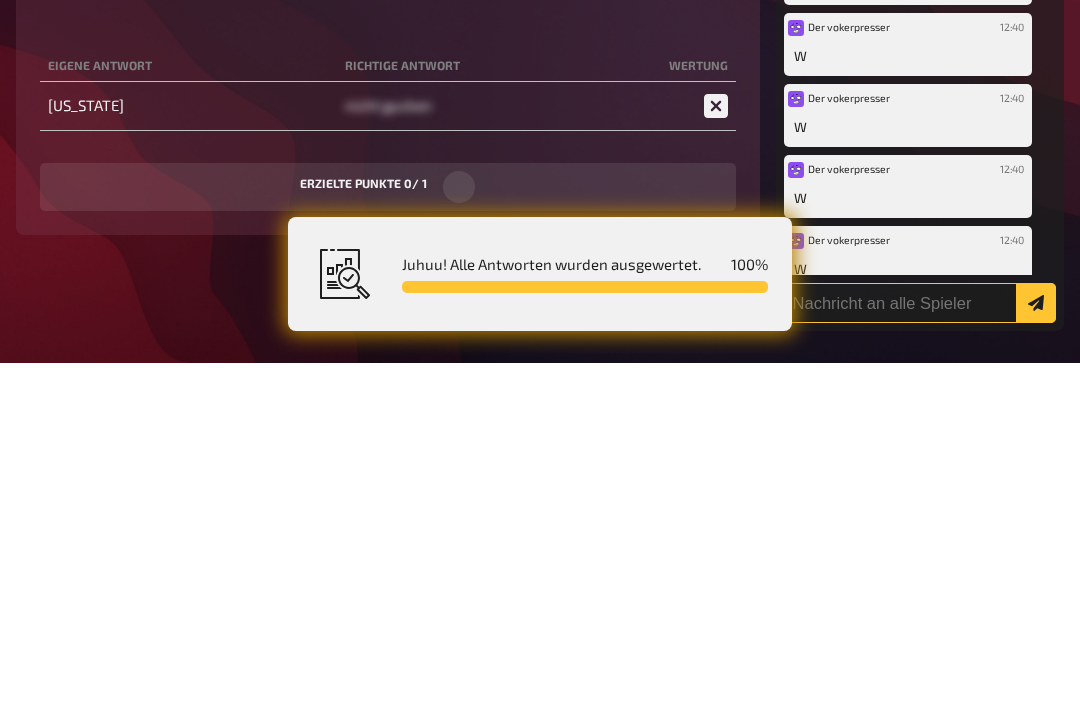 scroll, scrollTop: 3702, scrollLeft: 0, axis: vertical 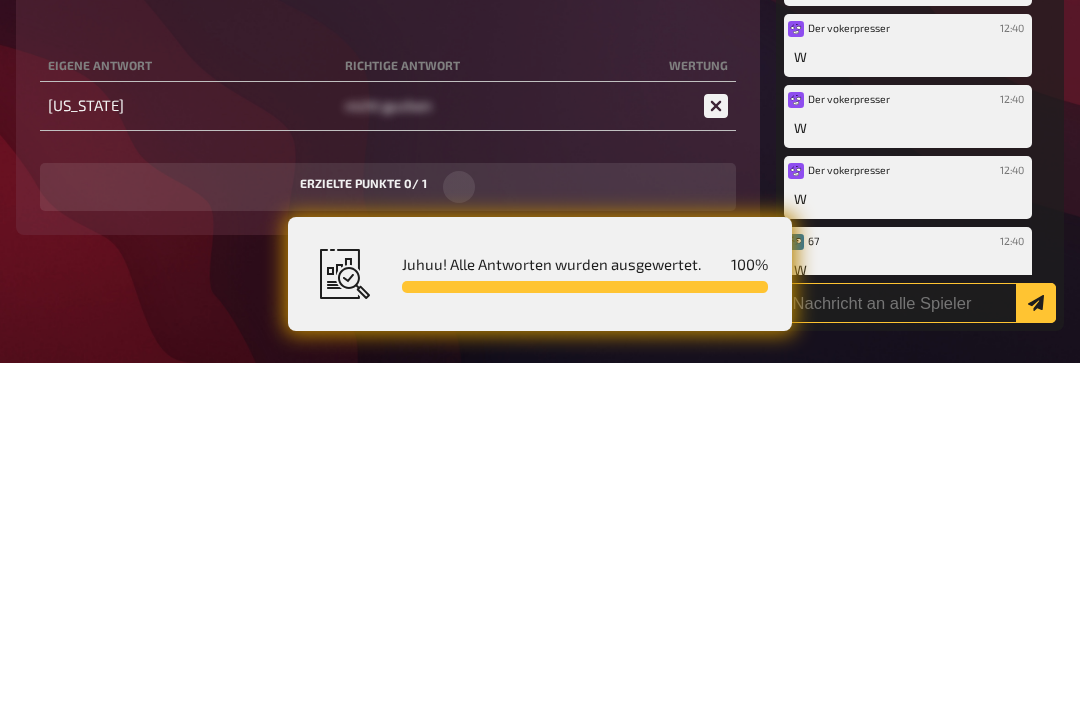 click at bounding box center [920, 647] 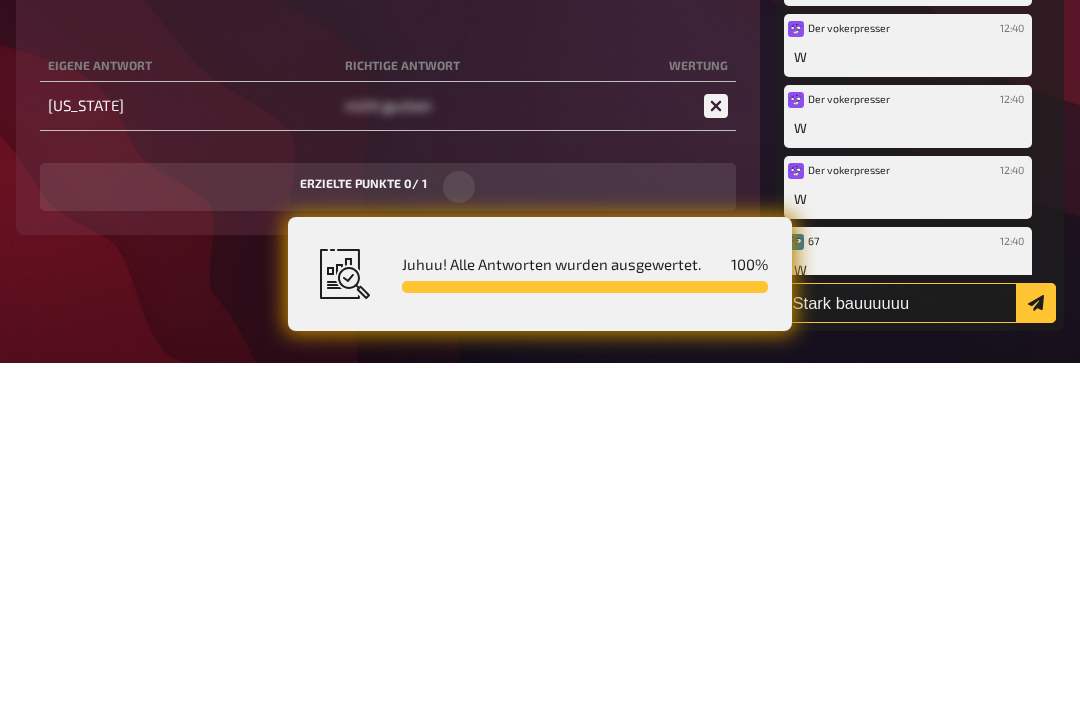 scroll, scrollTop: 3772, scrollLeft: 0, axis: vertical 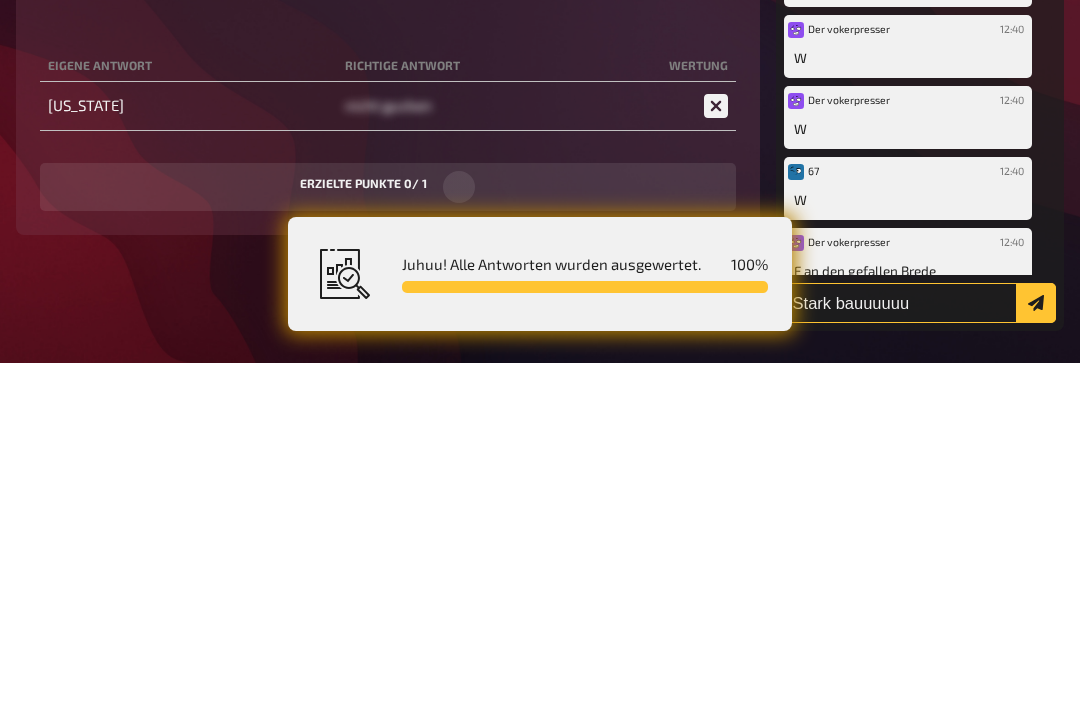 type on "Stark bauuuuuu" 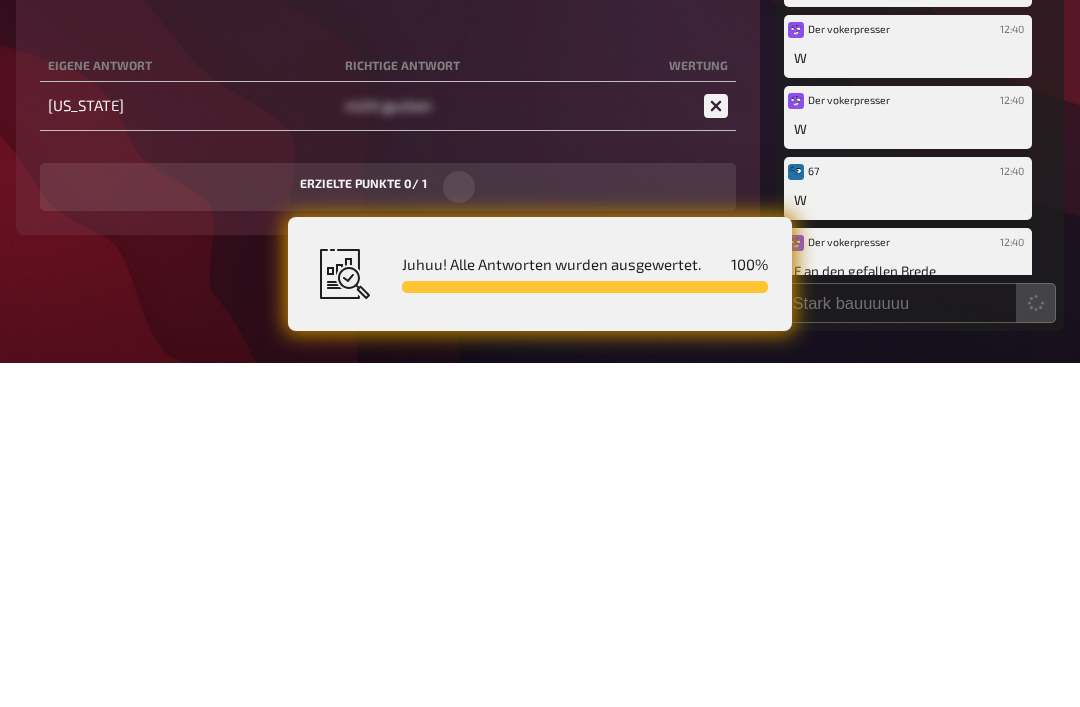 scroll, scrollTop: 10524, scrollLeft: 0, axis: vertical 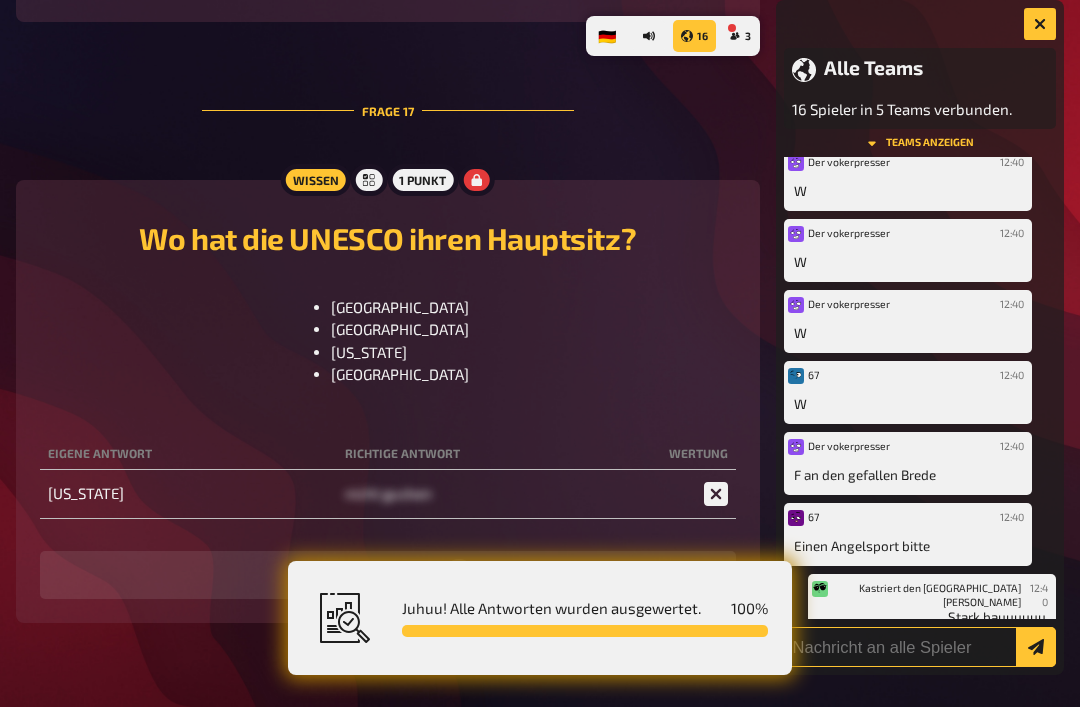 click at bounding box center (920, 647) 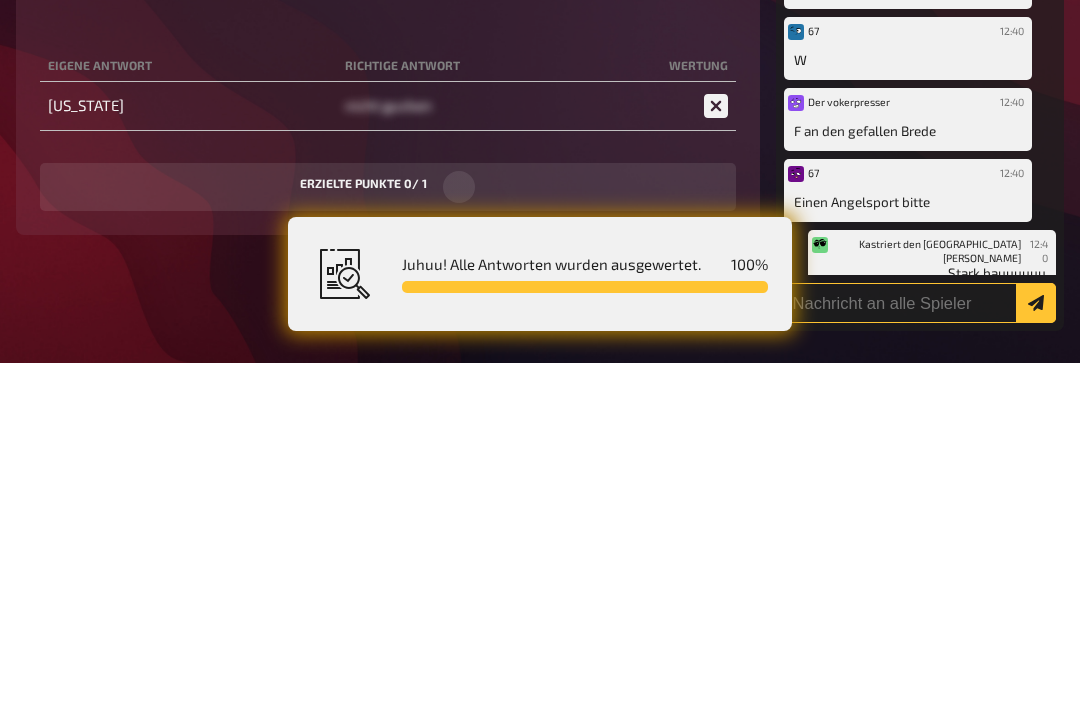 scroll, scrollTop: 10524, scrollLeft: 0, axis: vertical 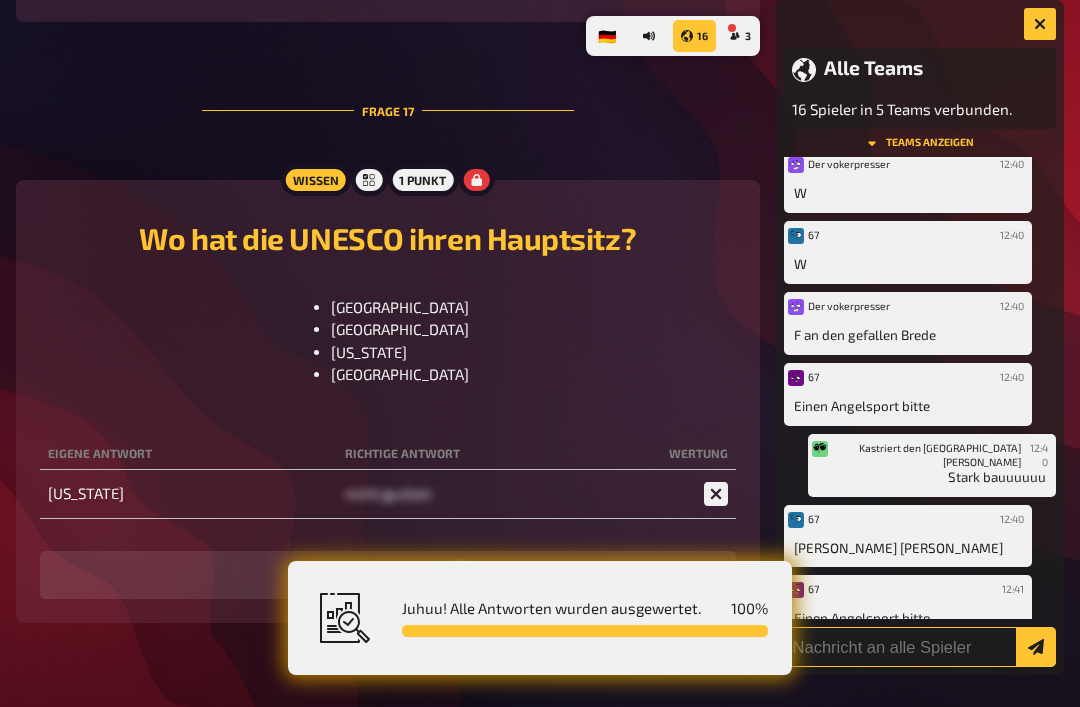 click at bounding box center [920, 647] 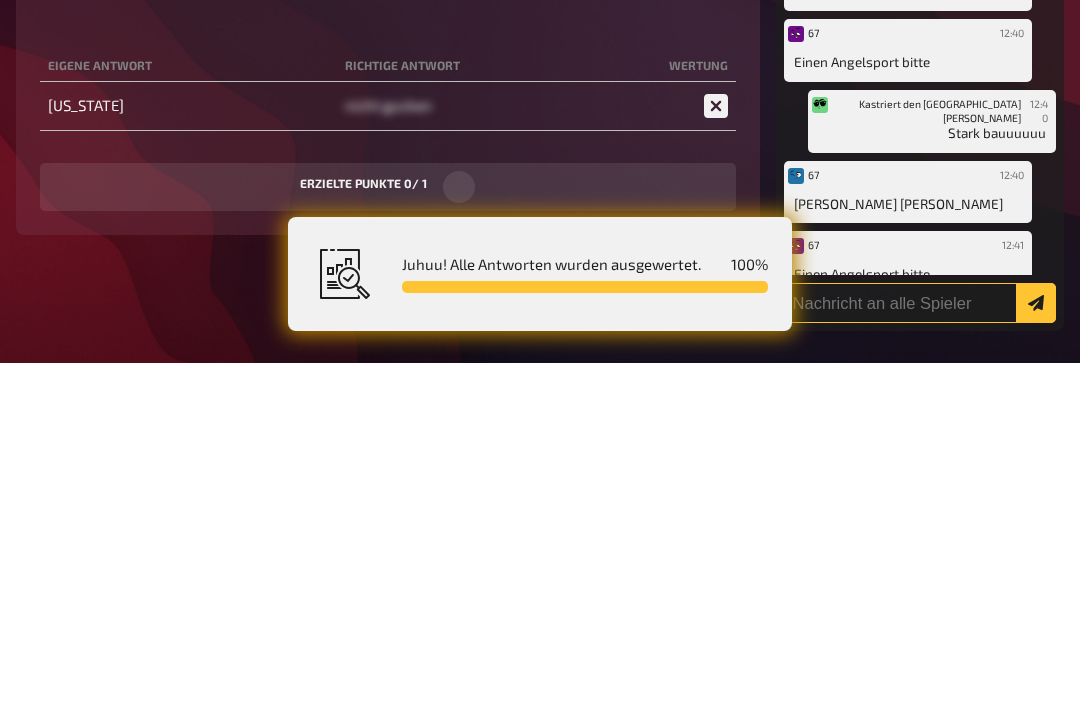 scroll, scrollTop: 10524, scrollLeft: 0, axis: vertical 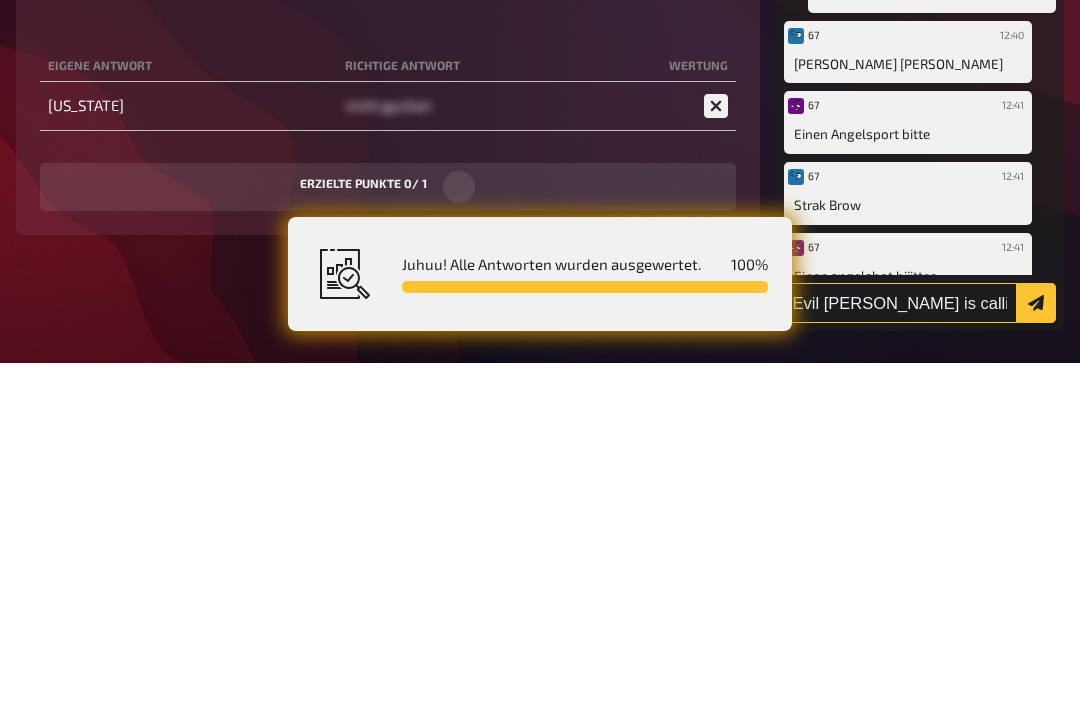 type on "Evil [PERSON_NAME] is calling" 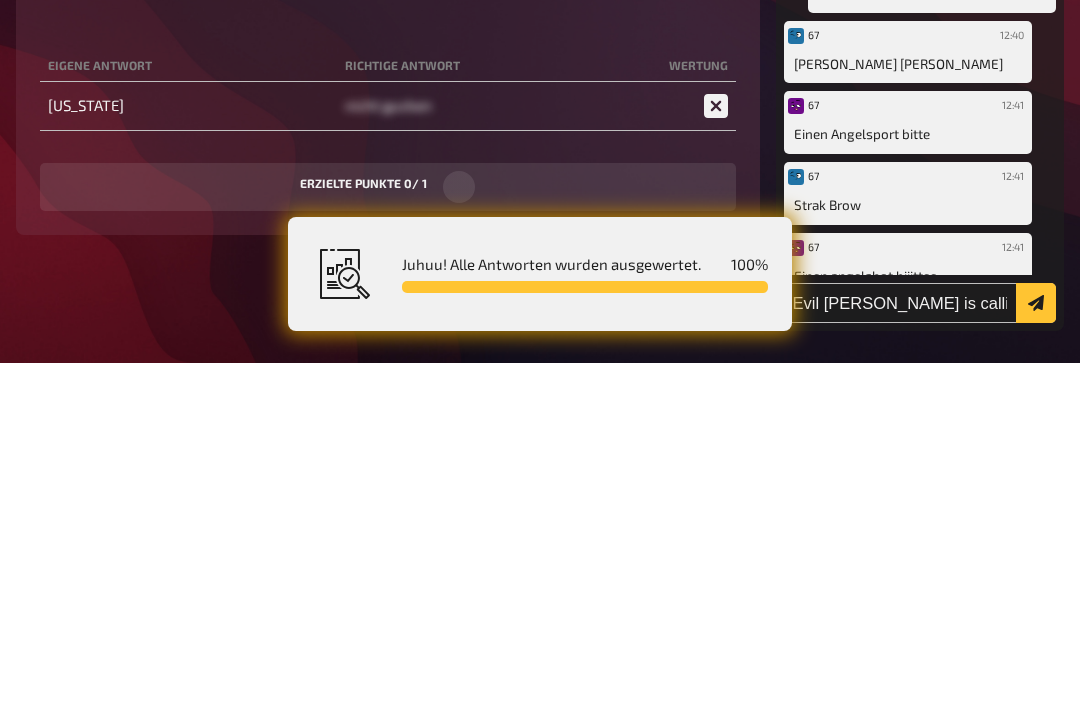 click 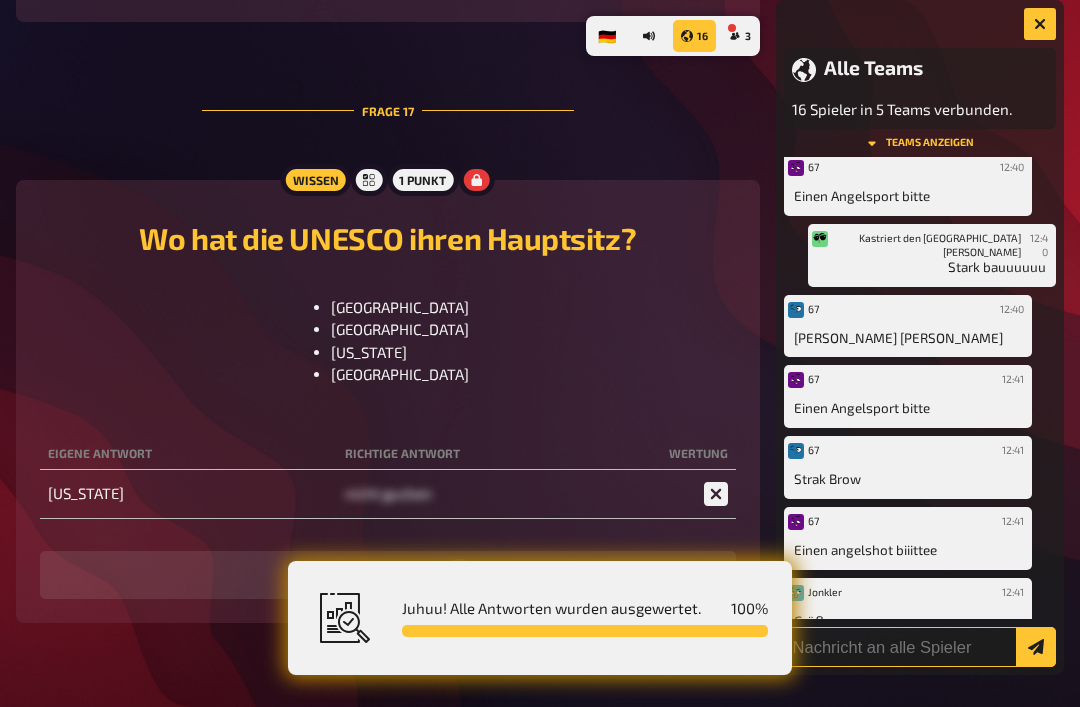 scroll, scrollTop: 4350, scrollLeft: 0, axis: vertical 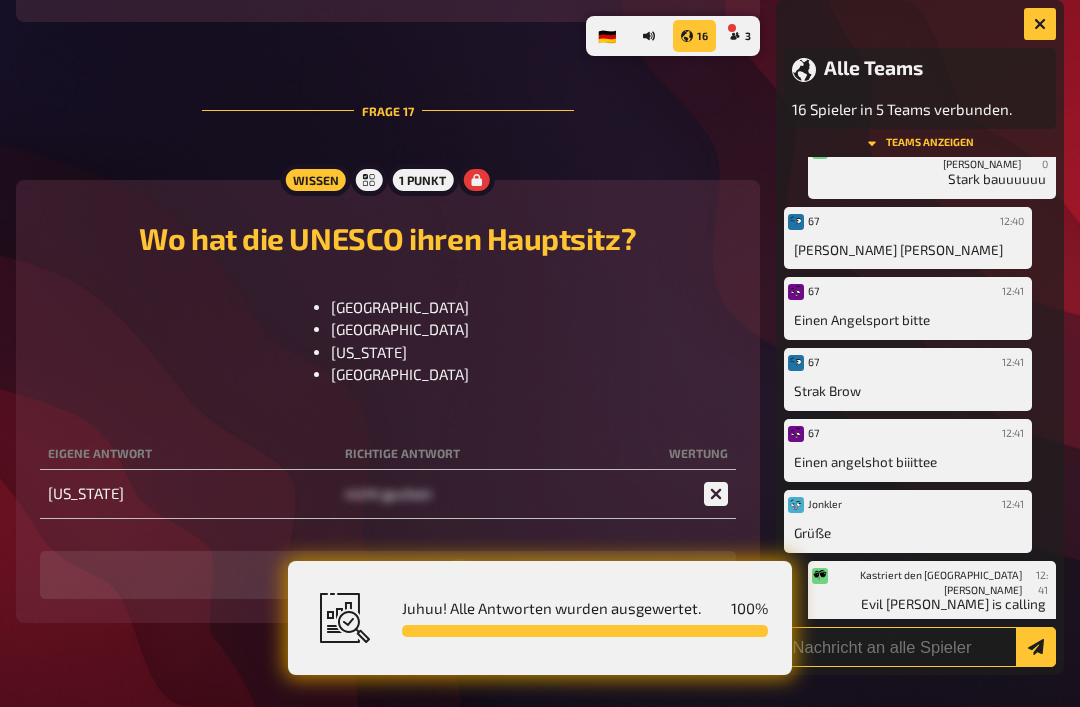 click at bounding box center [920, 647] 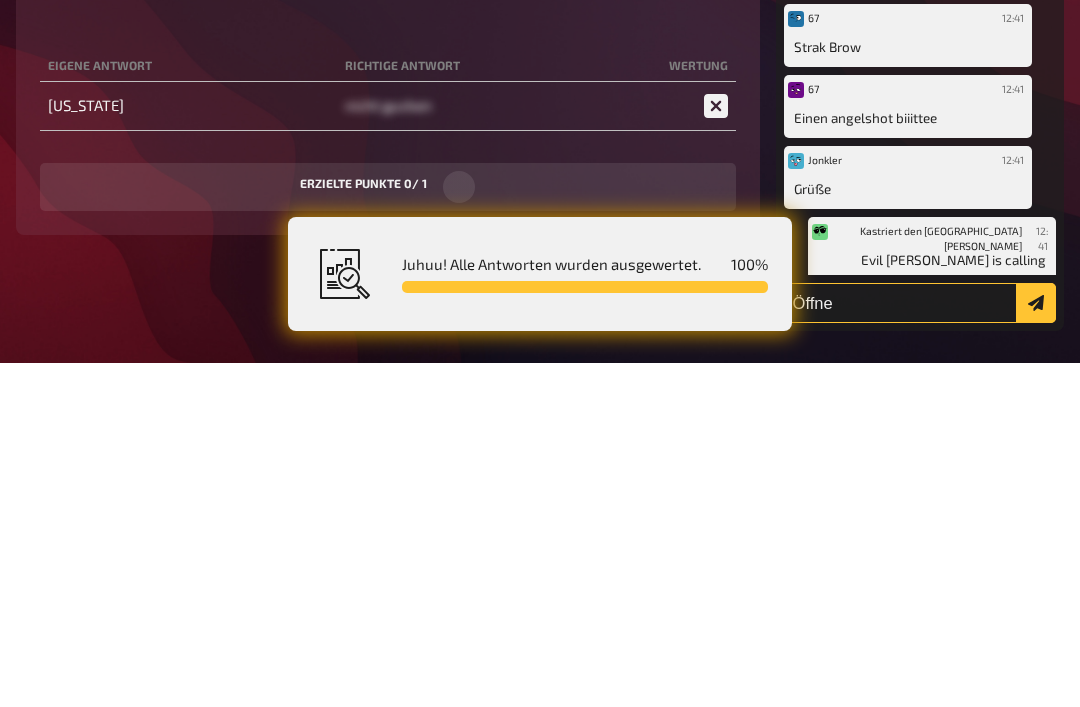 scroll, scrollTop: 4420, scrollLeft: 0, axis: vertical 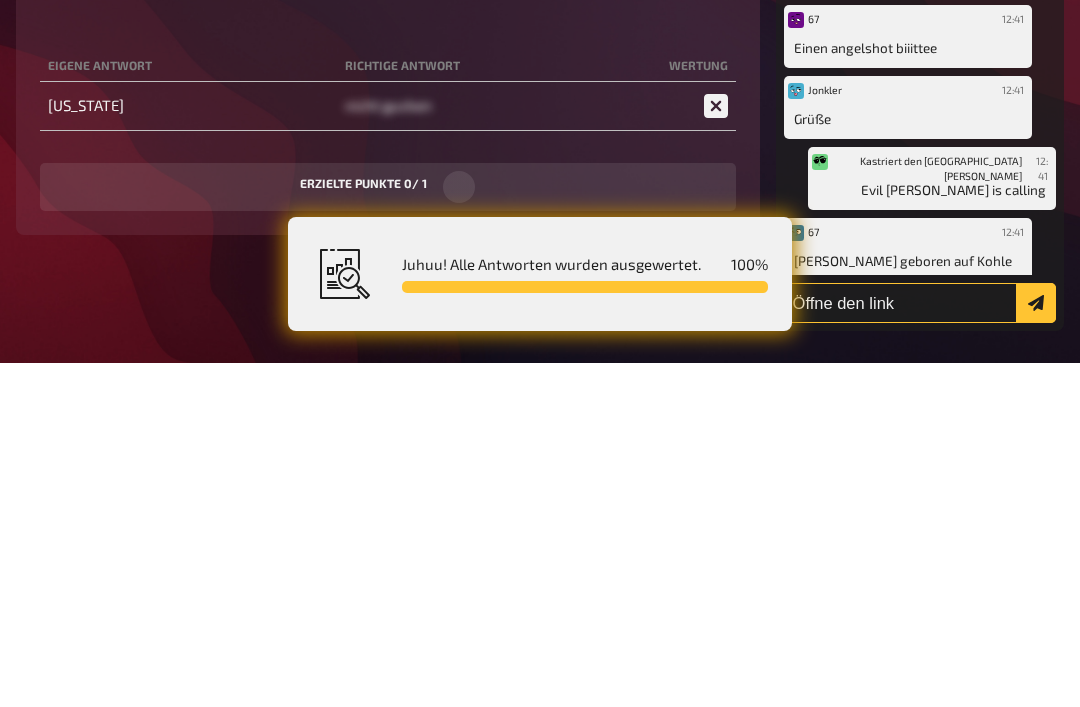 type on "Öffne den link" 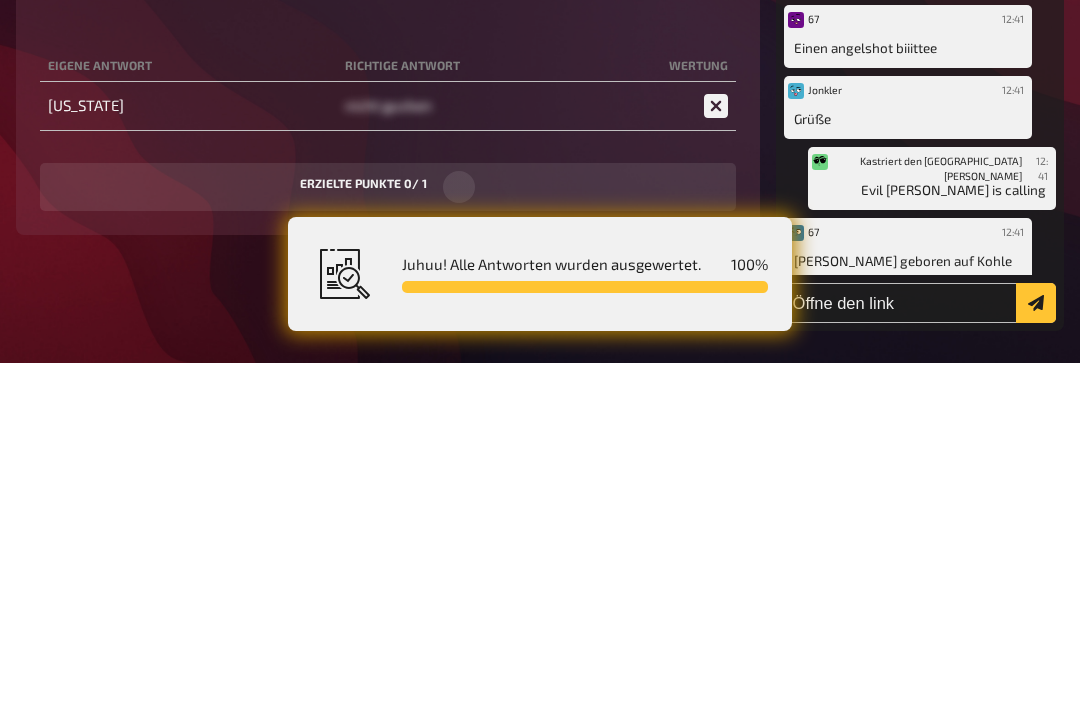 click 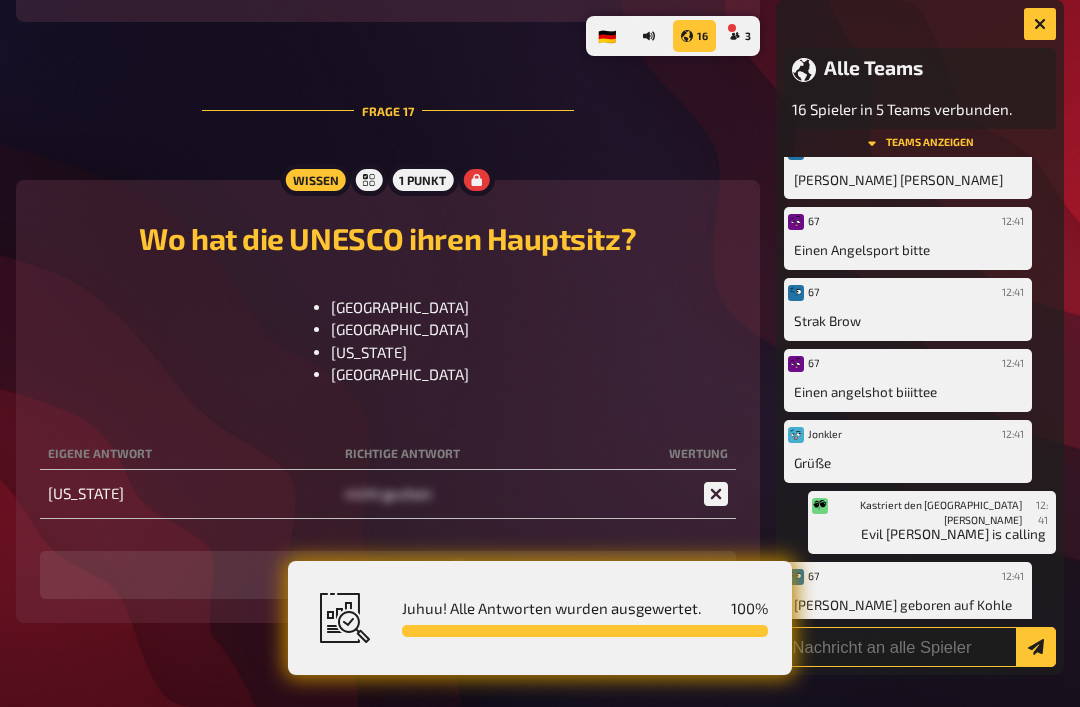 scroll, scrollTop: 4490, scrollLeft: 0, axis: vertical 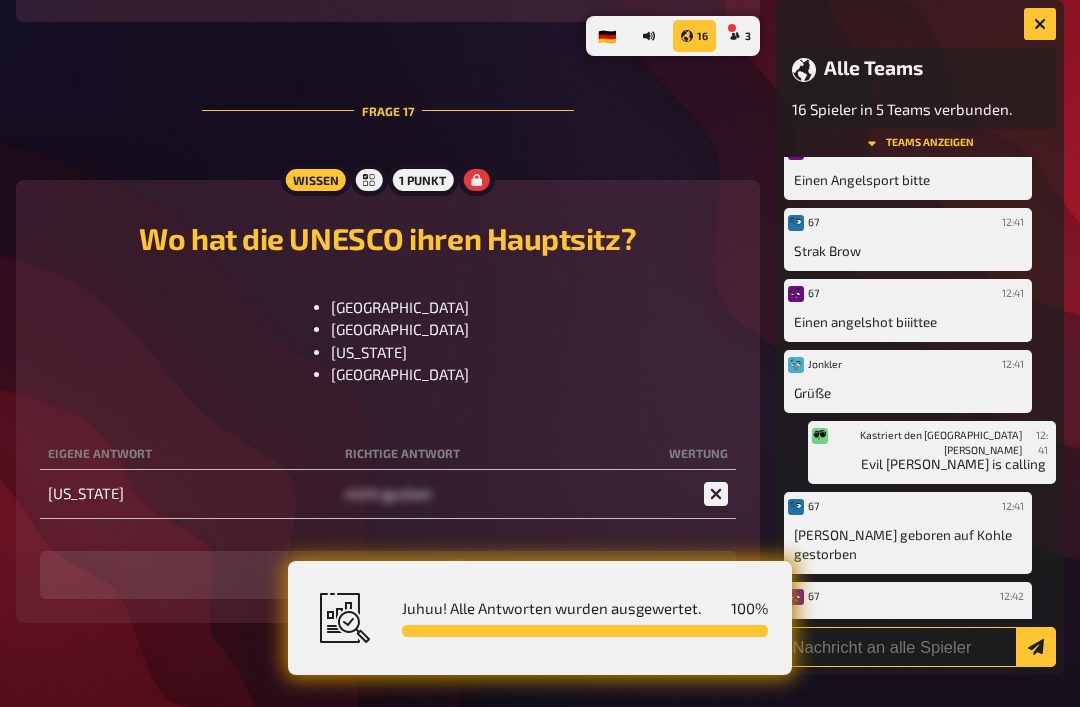 click at bounding box center [920, 647] 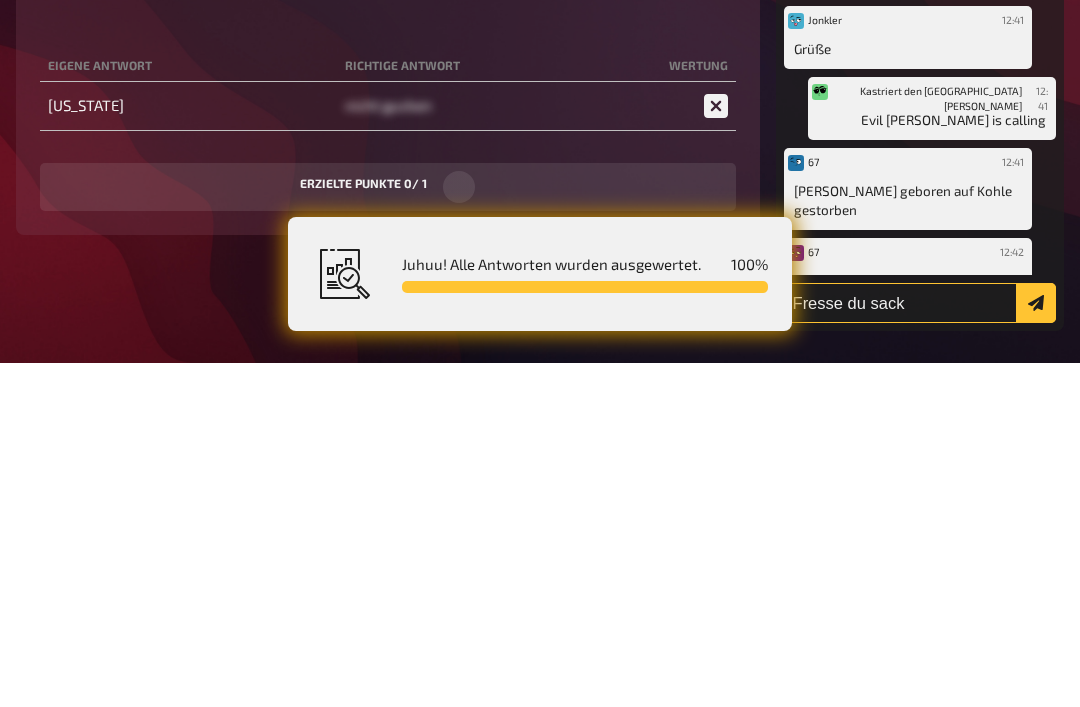 type on "Fresse du sack" 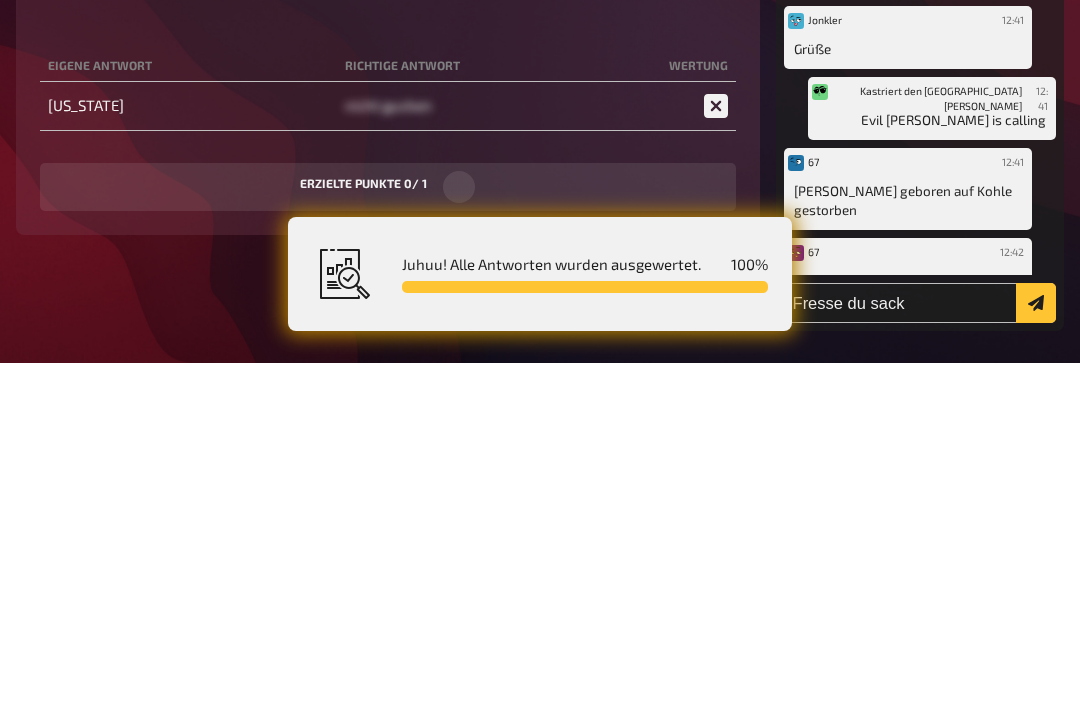 click at bounding box center (1036, 647) 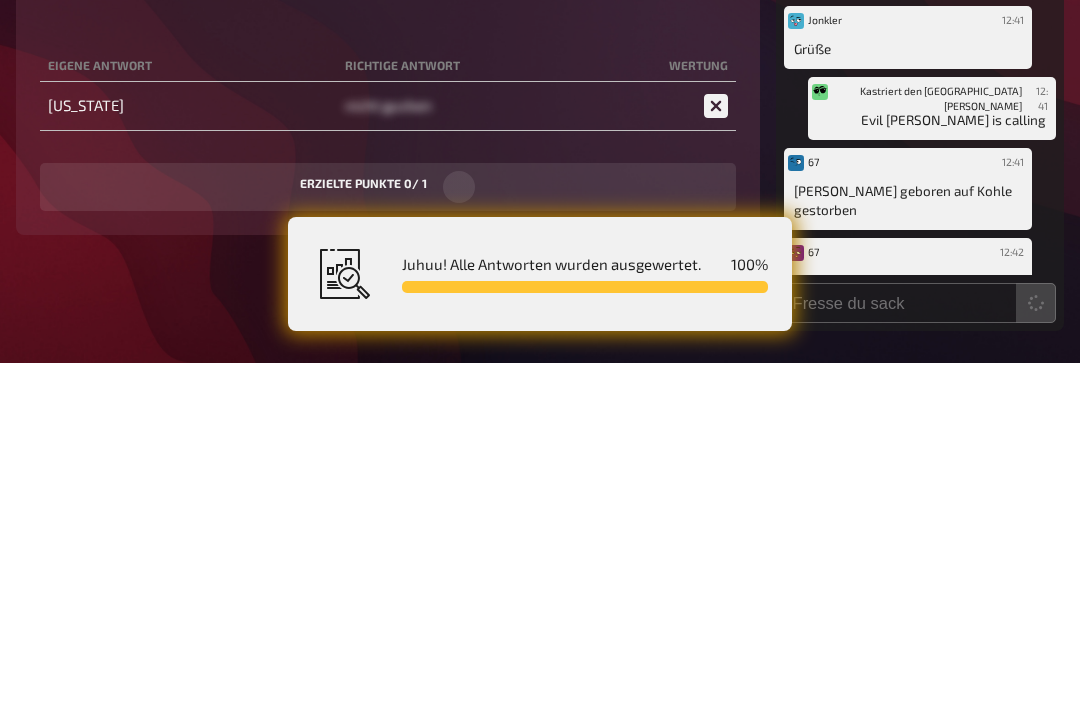 scroll, scrollTop: 10524, scrollLeft: 0, axis: vertical 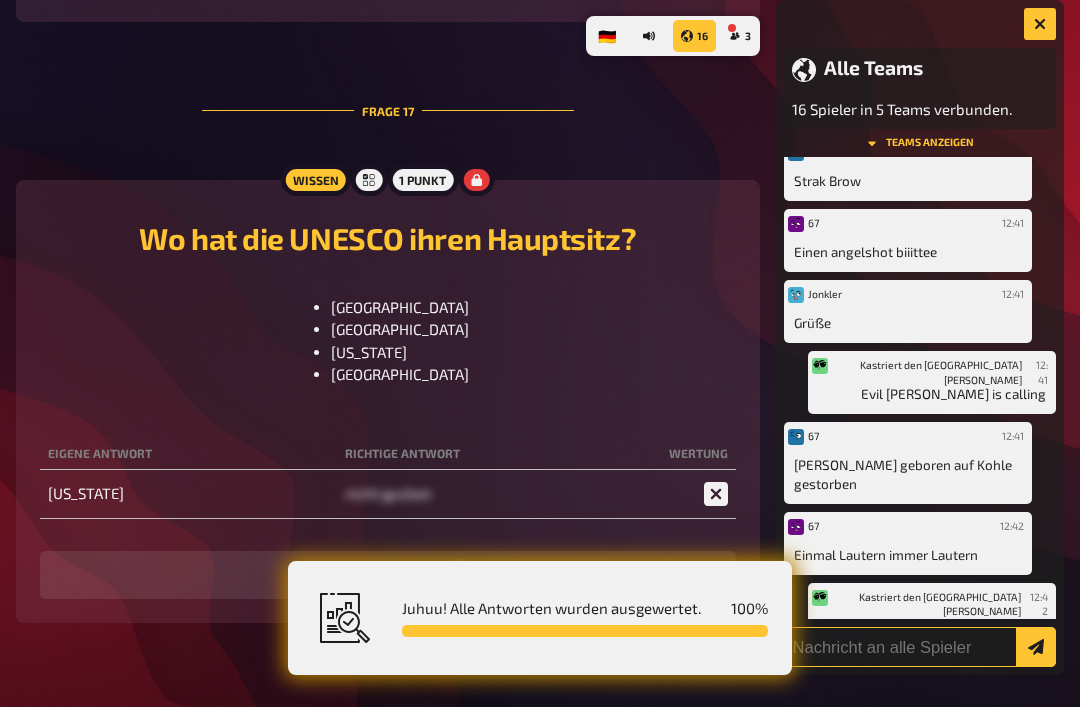 click at bounding box center (920, 647) 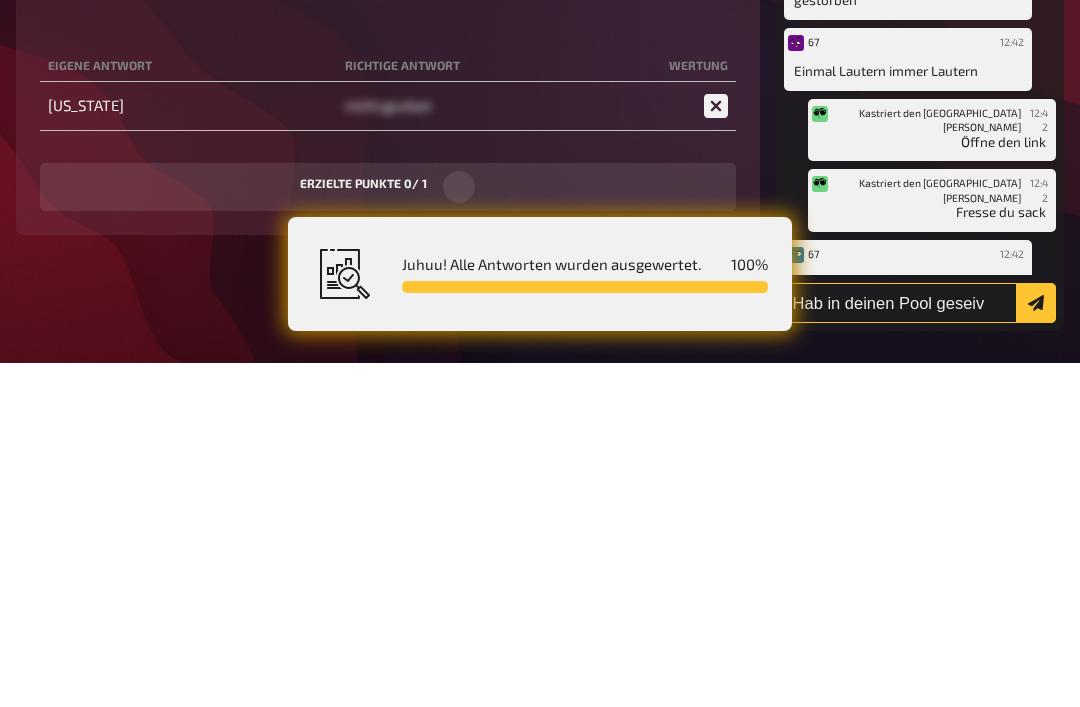 scroll, scrollTop: 4770, scrollLeft: 0, axis: vertical 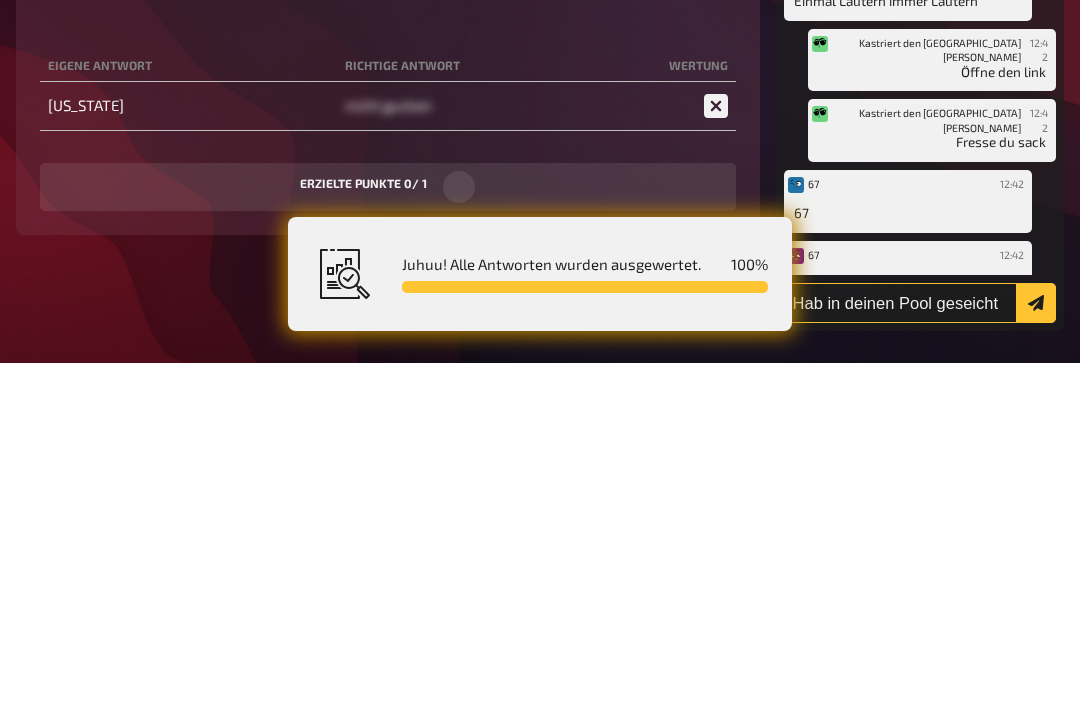 type on "Hab in deinen Pool geseicht" 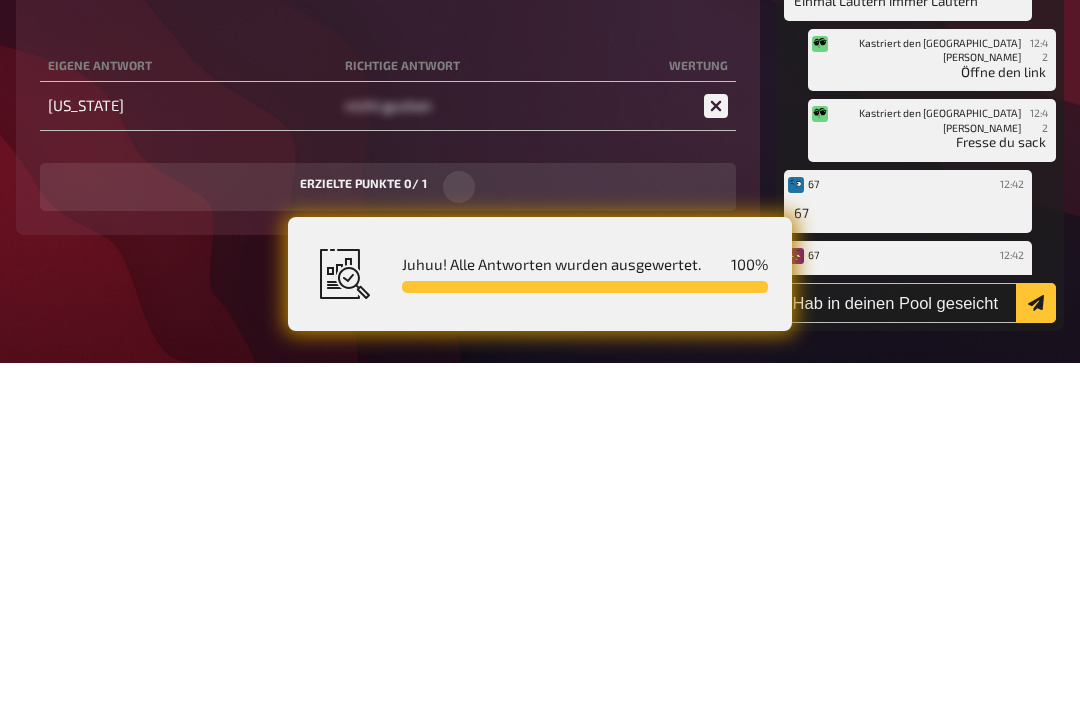 click 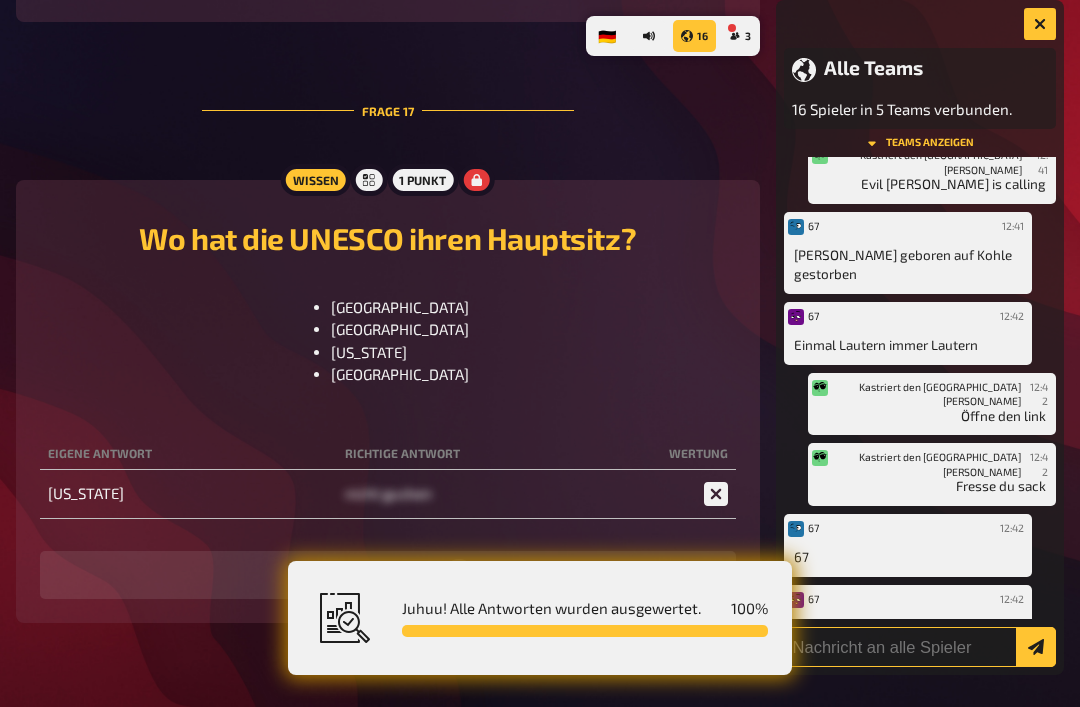 scroll, scrollTop: 4840, scrollLeft: 0, axis: vertical 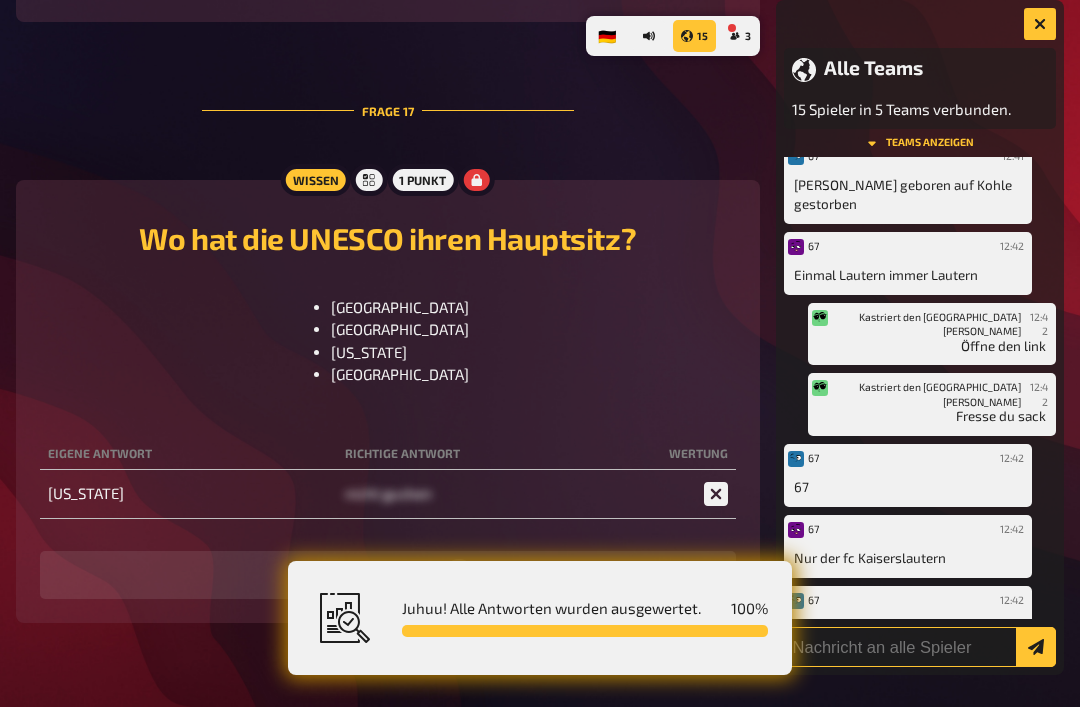 click at bounding box center [920, 647] 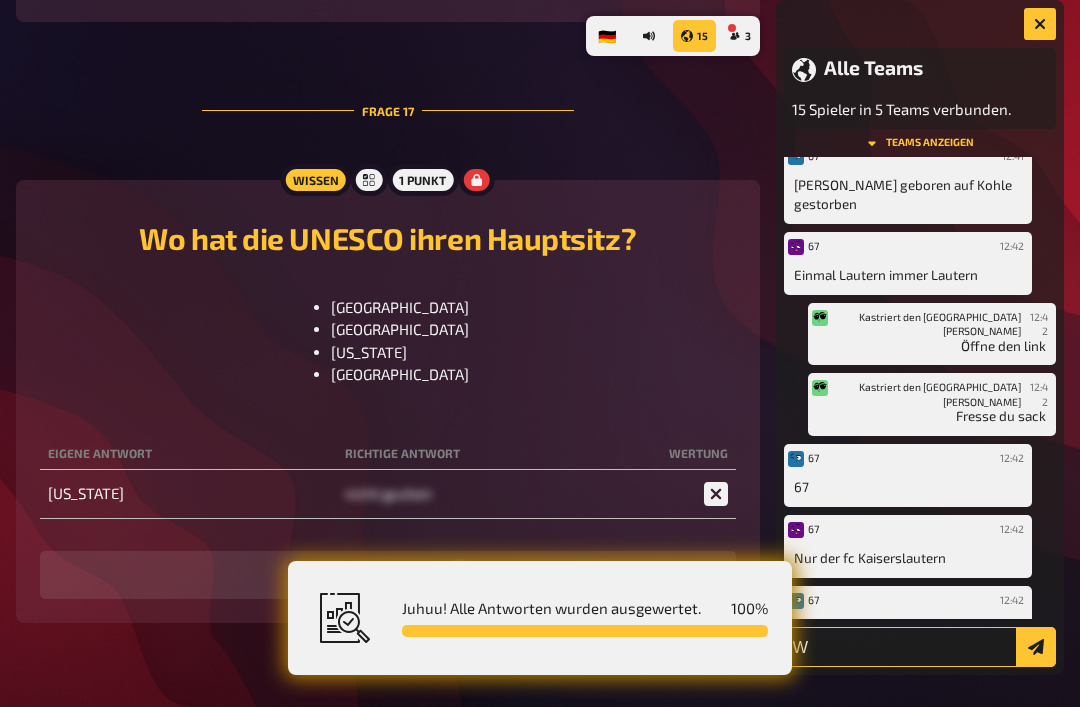scroll, scrollTop: 5, scrollLeft: 0, axis: vertical 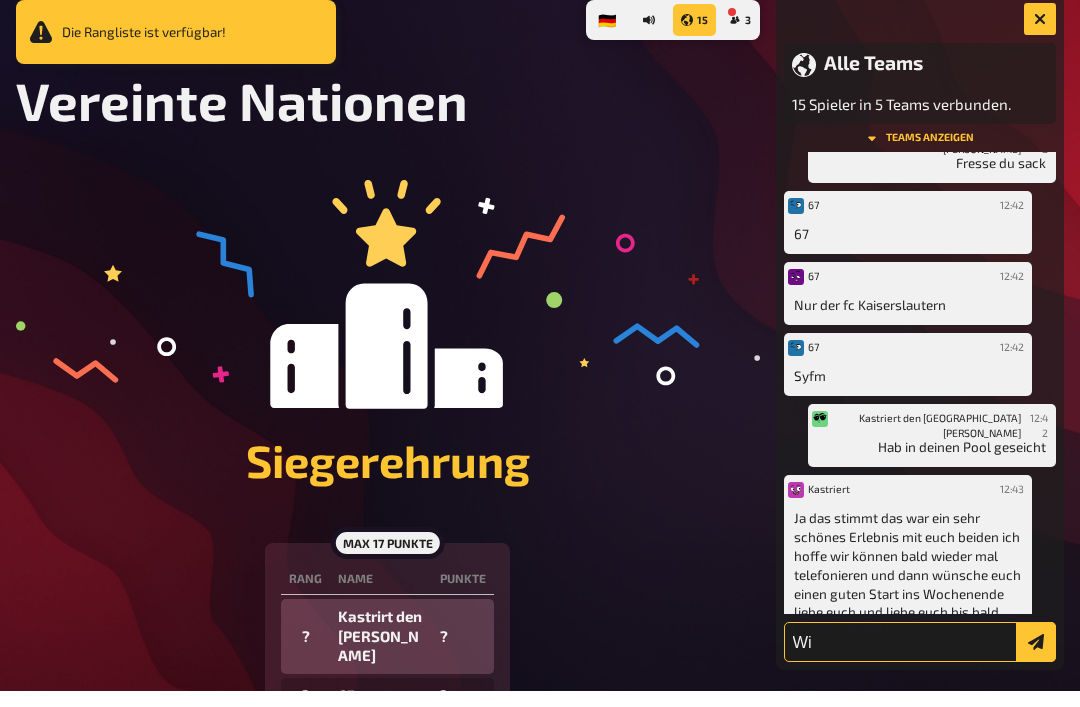 type on "W" 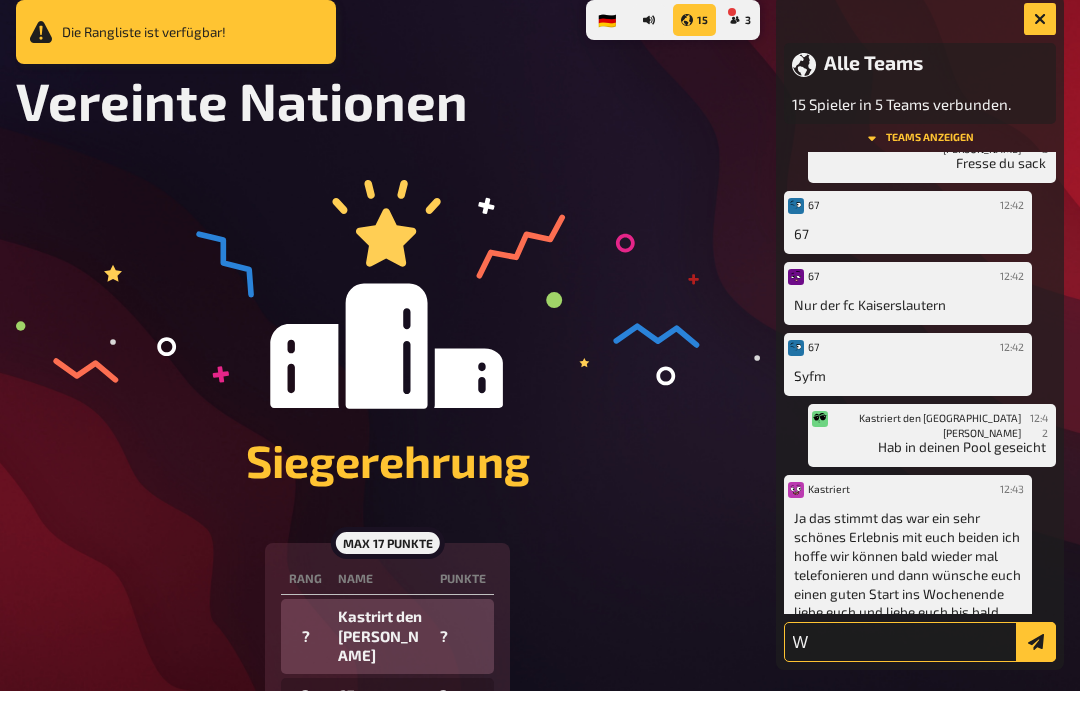 type 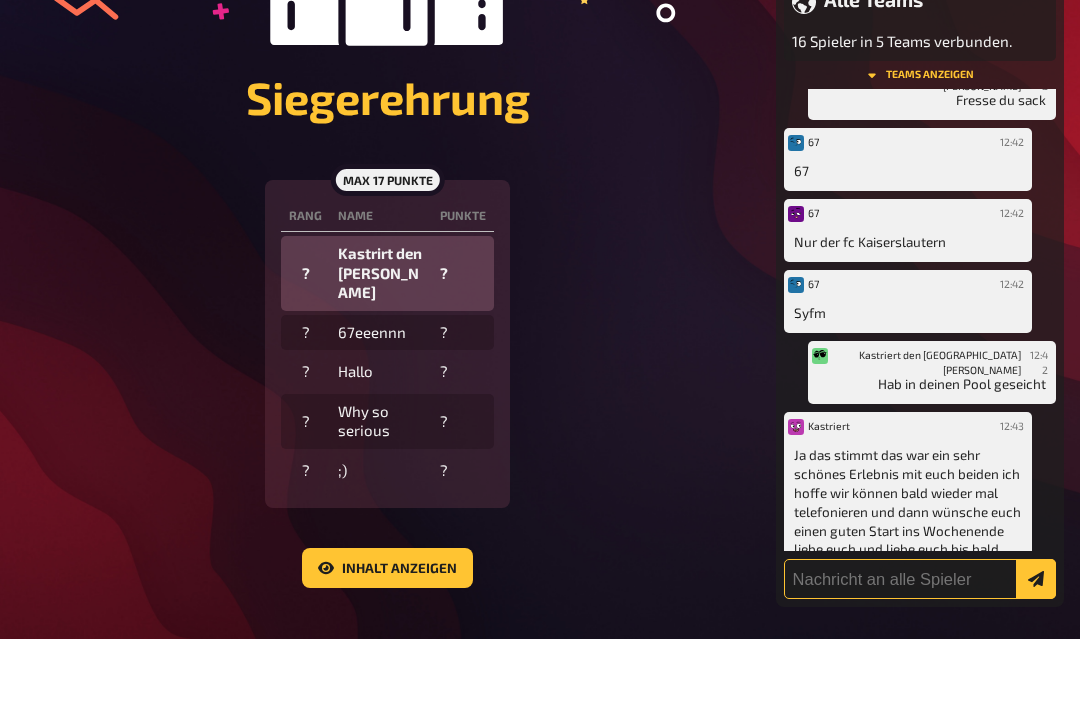 scroll, scrollTop: 371, scrollLeft: 0, axis: vertical 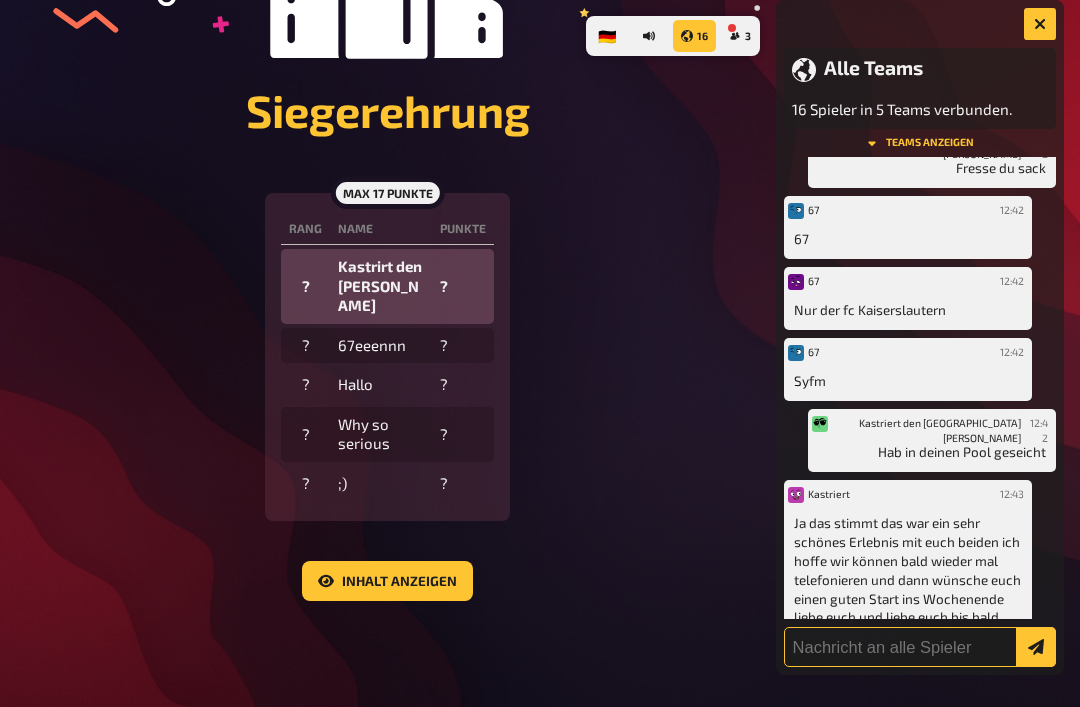 click at bounding box center [920, 647] 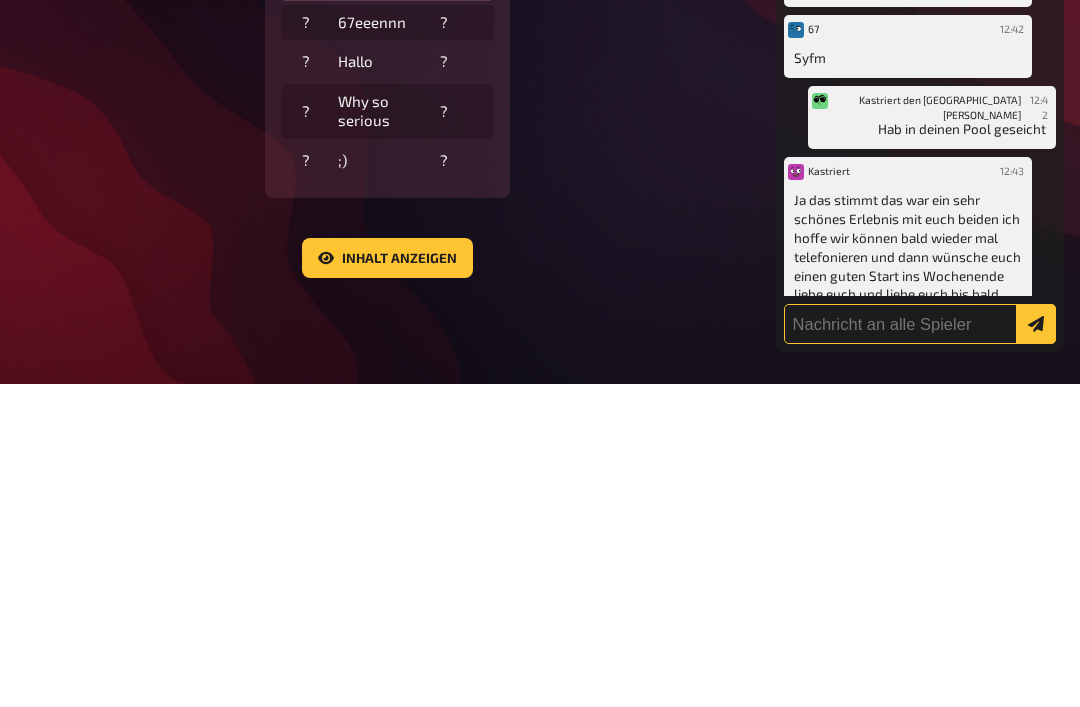 scroll, scrollTop: 5678, scrollLeft: 0, axis: vertical 